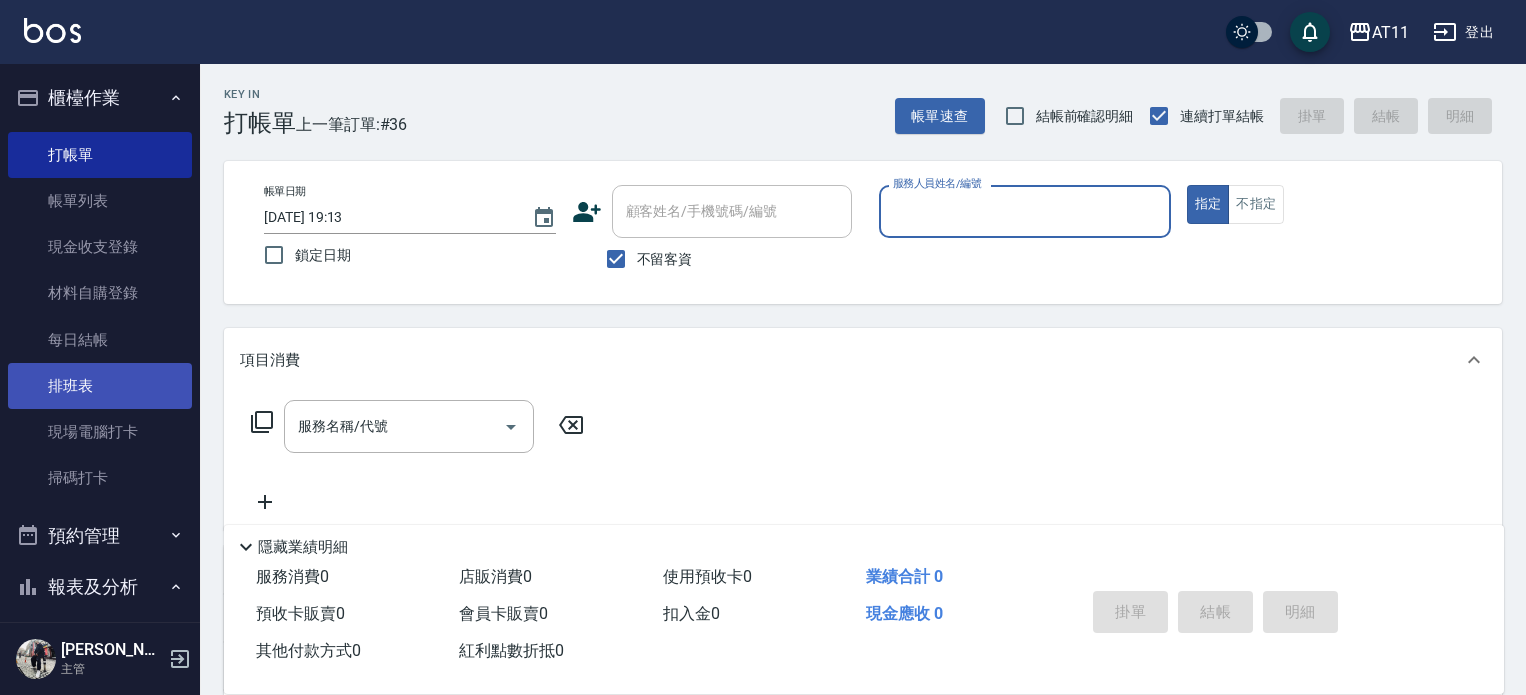 scroll, scrollTop: 100, scrollLeft: 0, axis: vertical 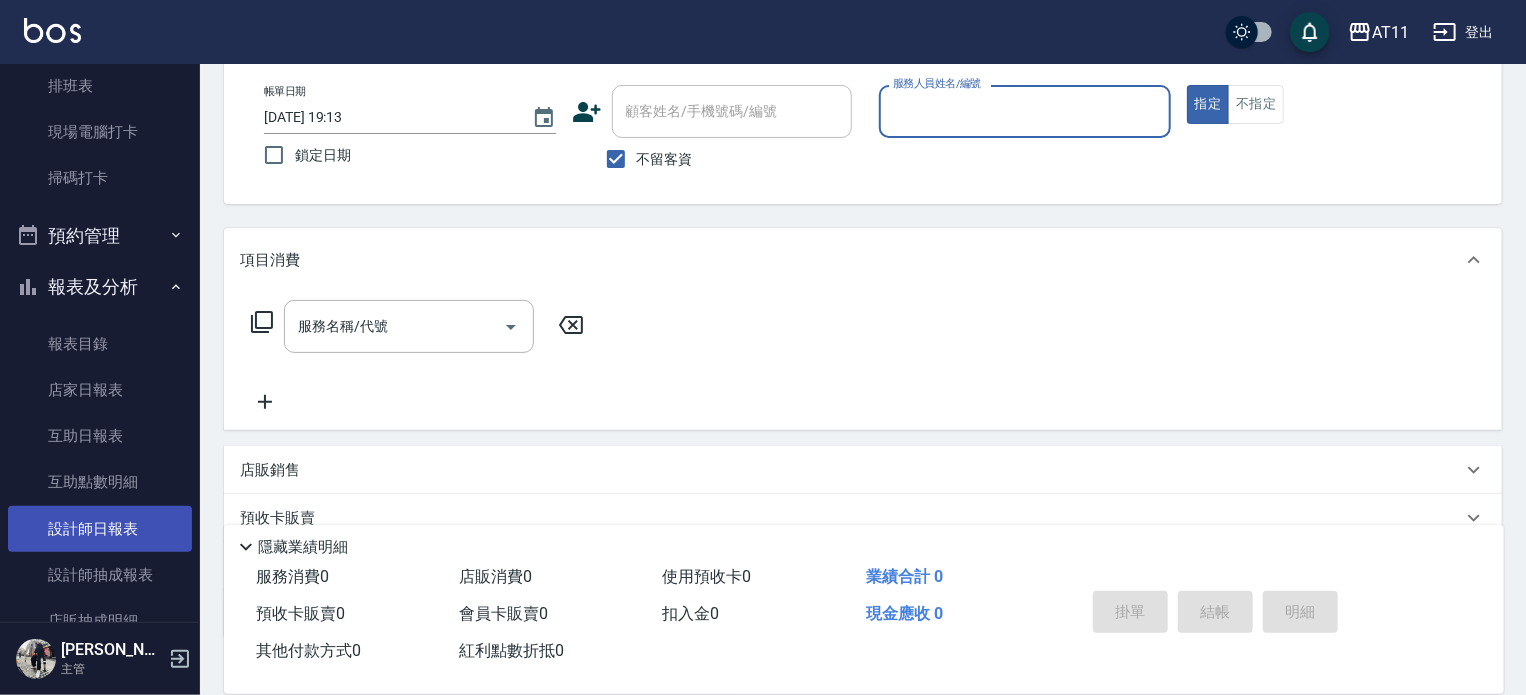 click on "設計師日報表" at bounding box center (100, 529) 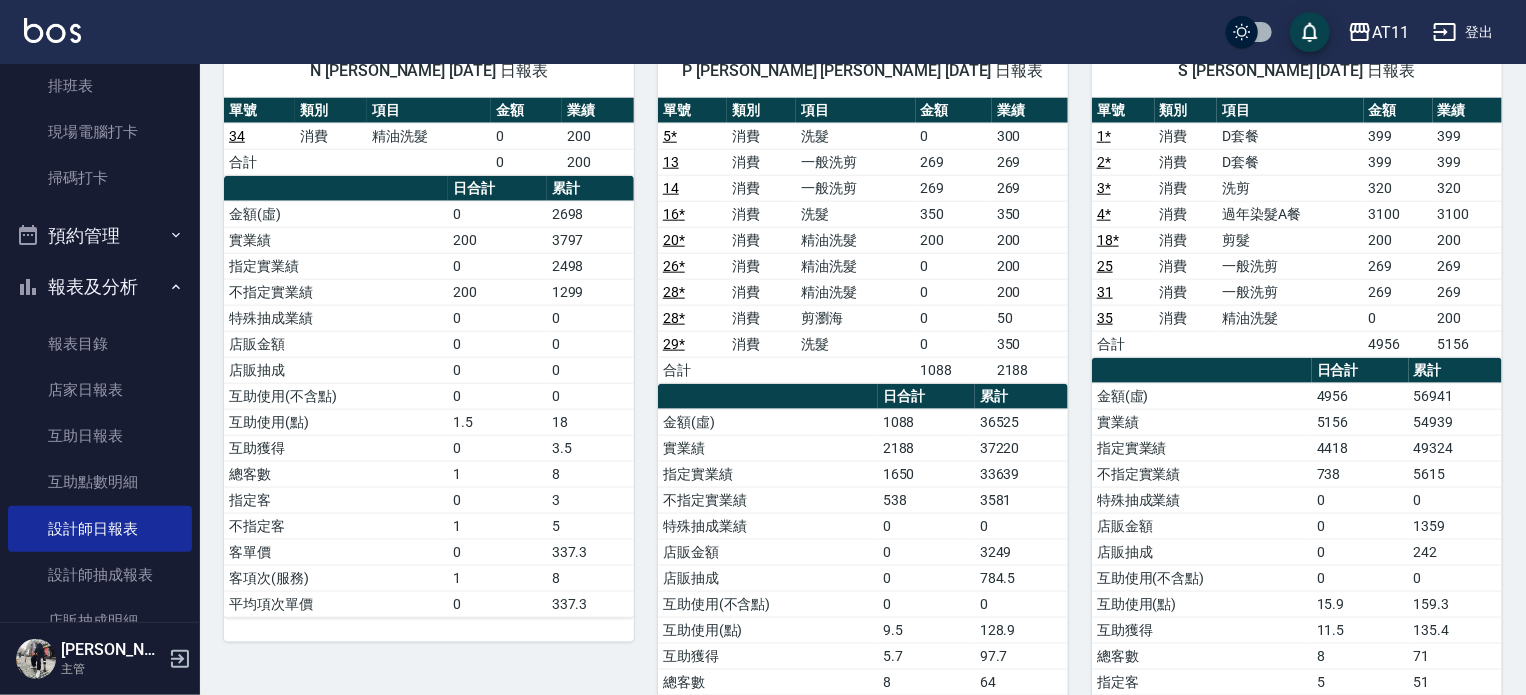 scroll, scrollTop: 1000, scrollLeft: 0, axis: vertical 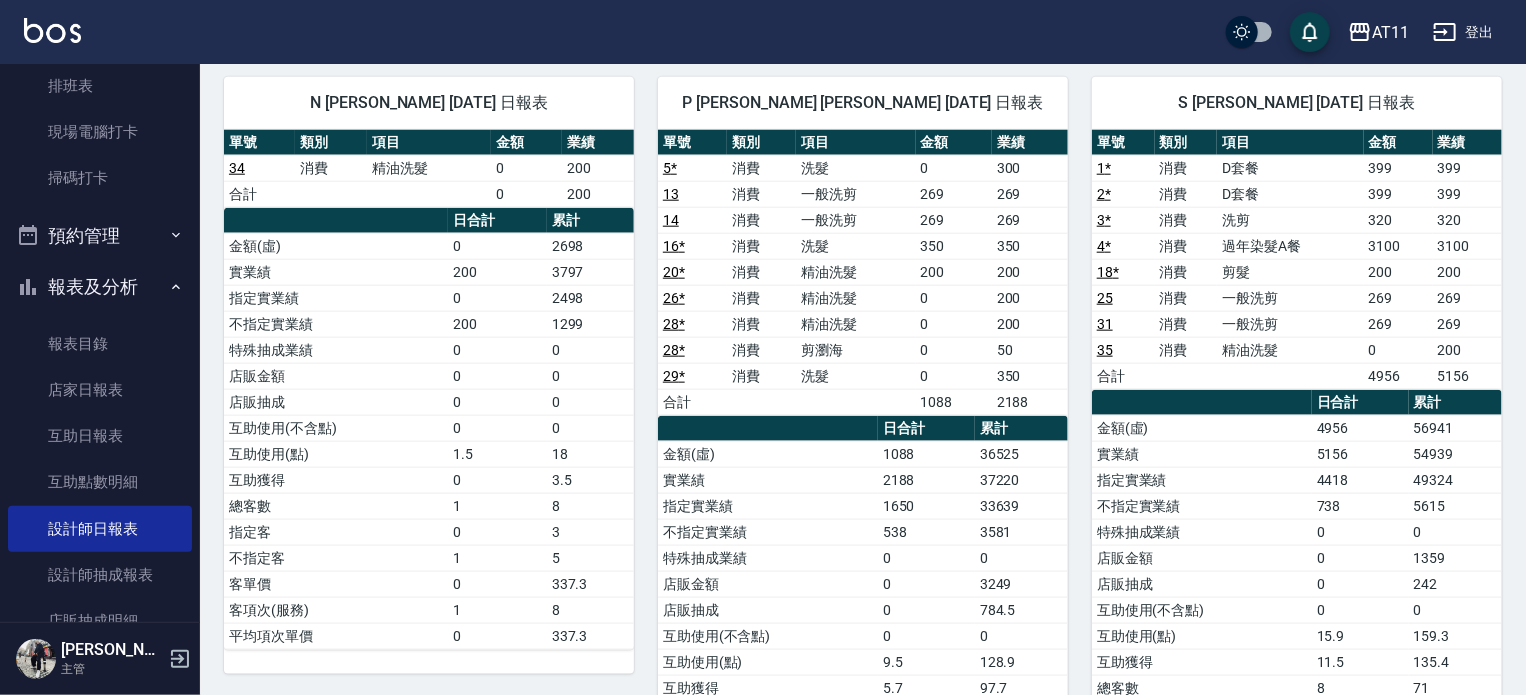 click on "4 *" at bounding box center [1104, 246] 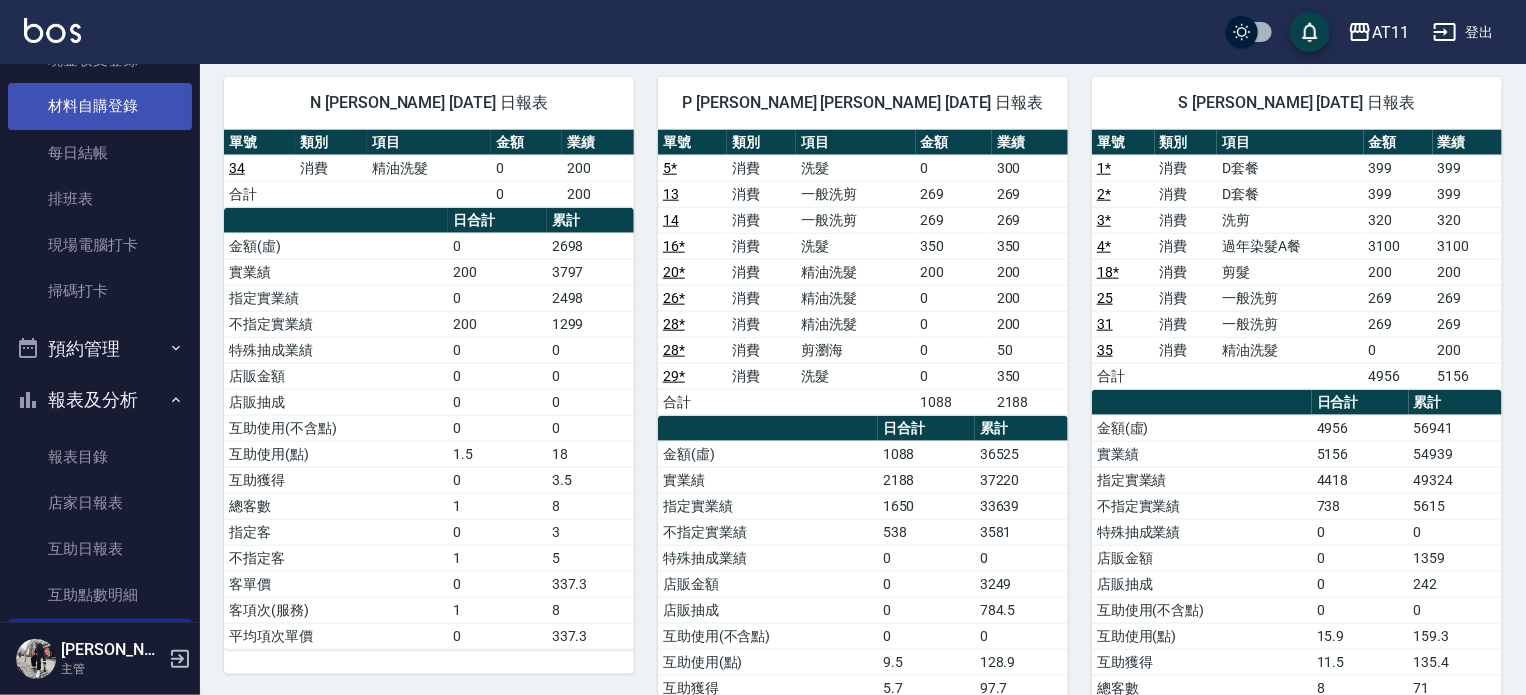 scroll, scrollTop: 0, scrollLeft: 0, axis: both 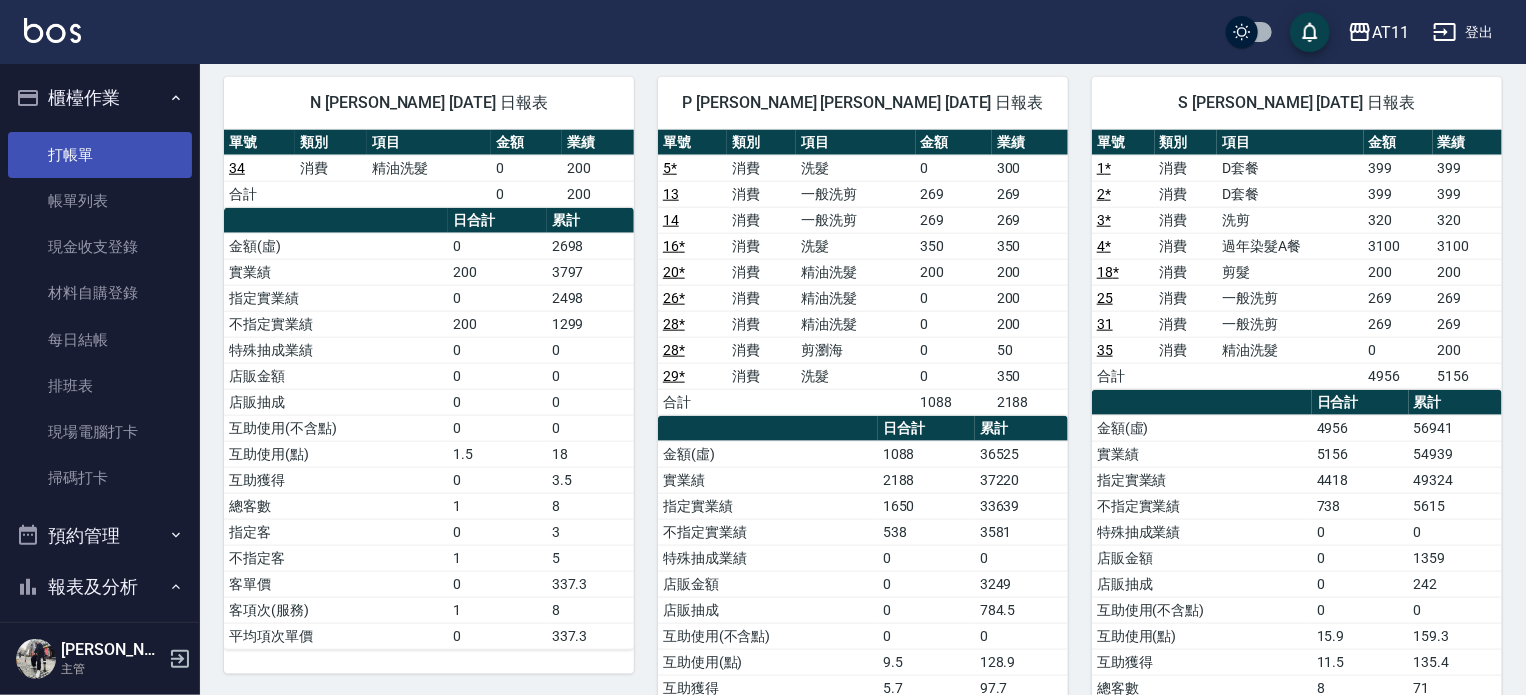 click on "打帳單" at bounding box center [100, 155] 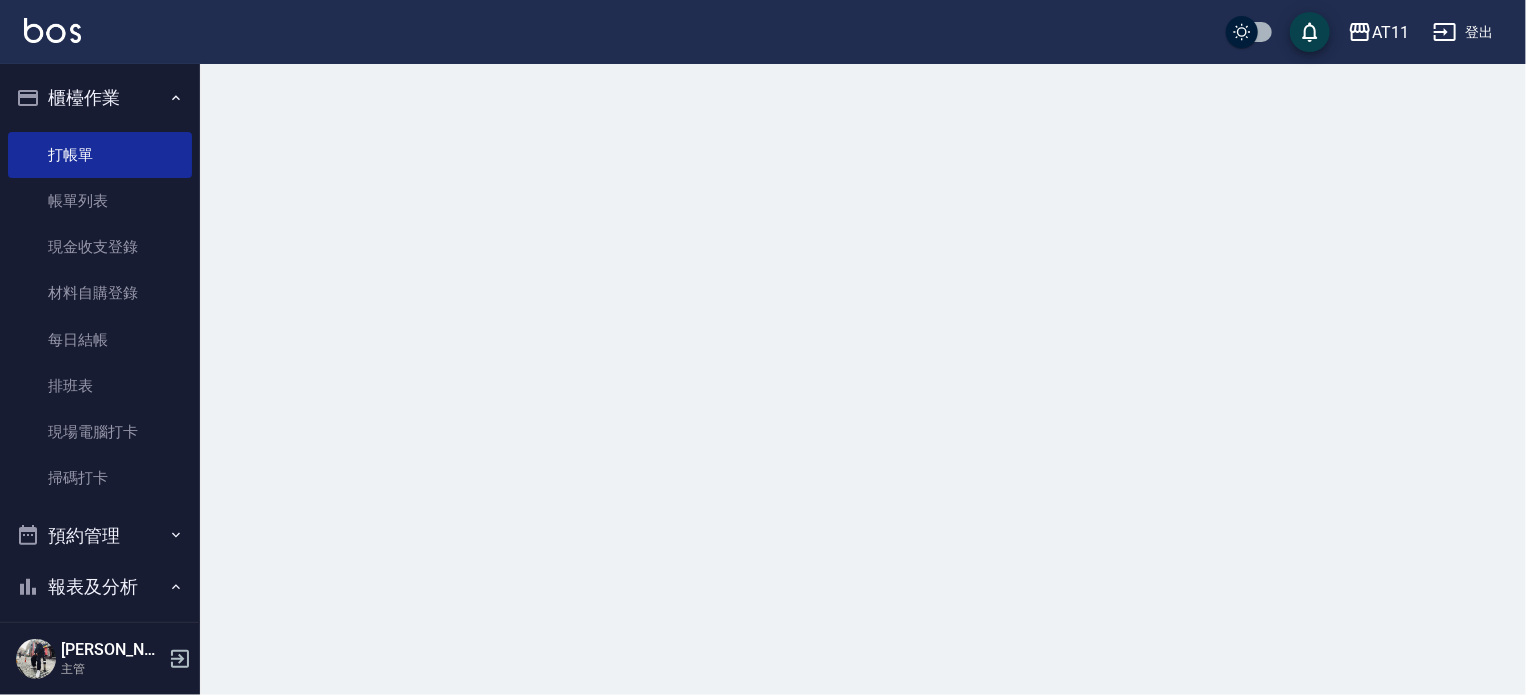 scroll, scrollTop: 0, scrollLeft: 0, axis: both 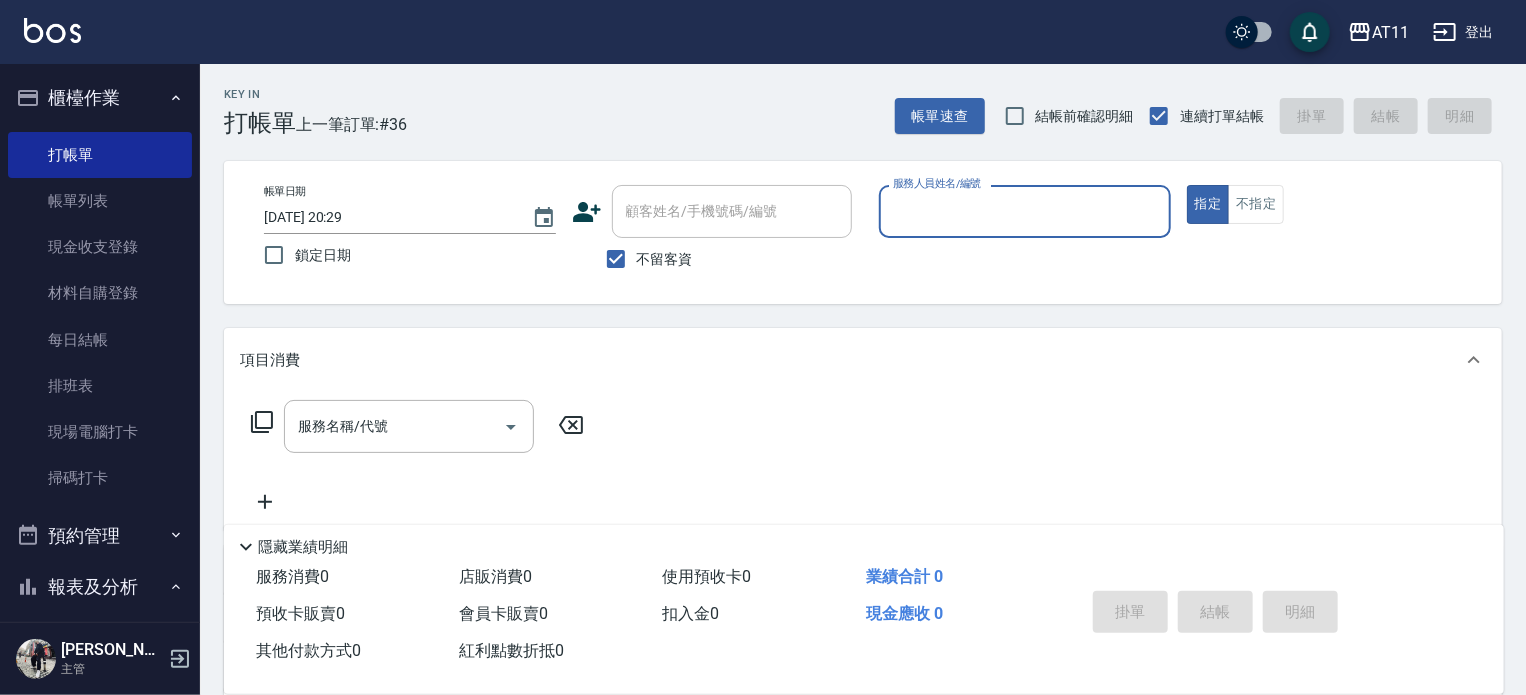 type on "ㄍ" 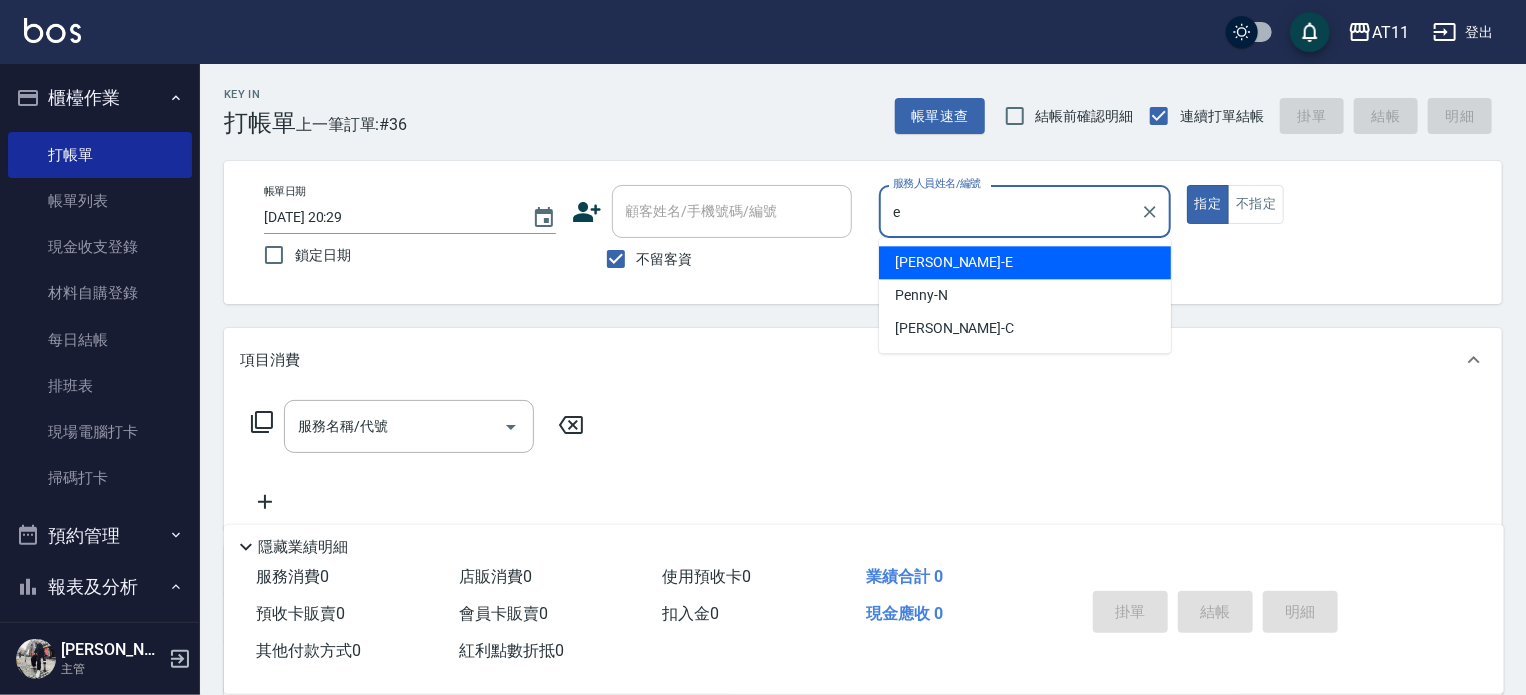 type on "EVA-E" 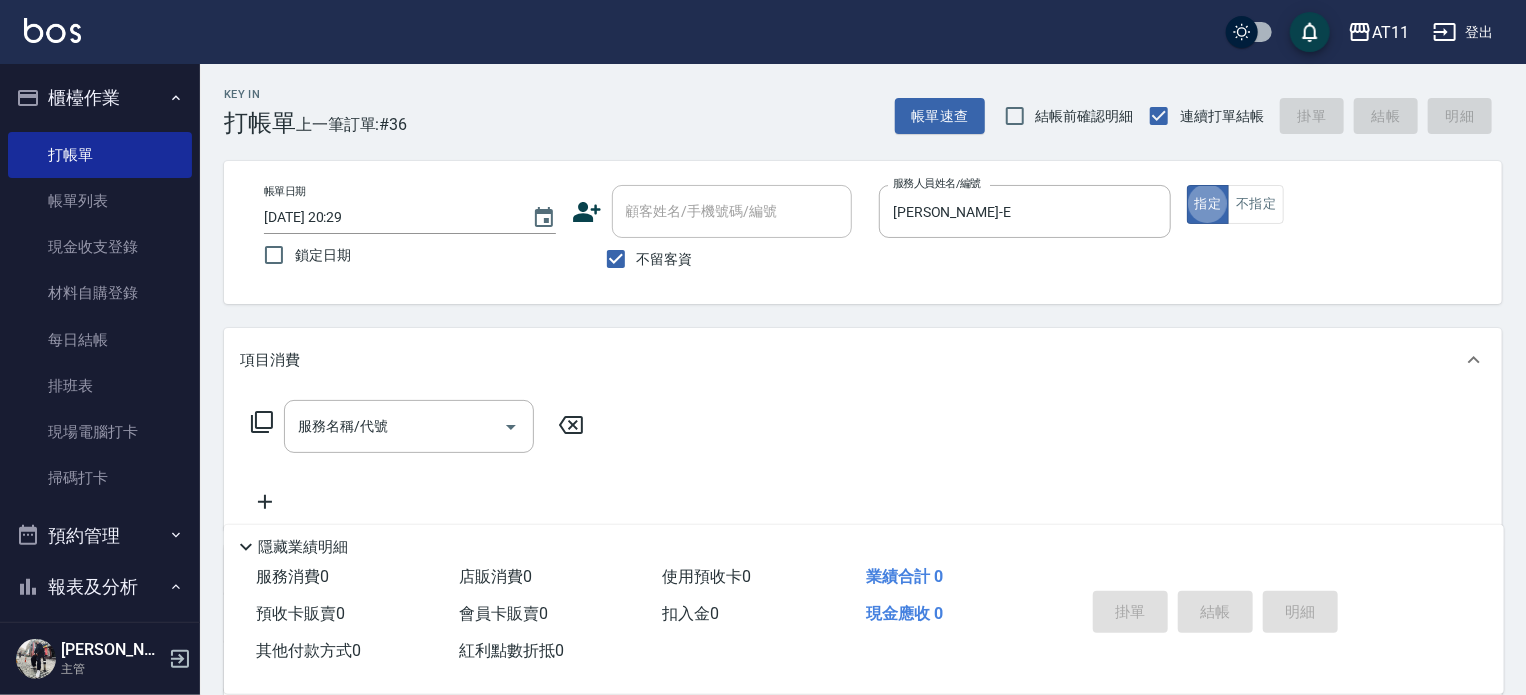 type on "true" 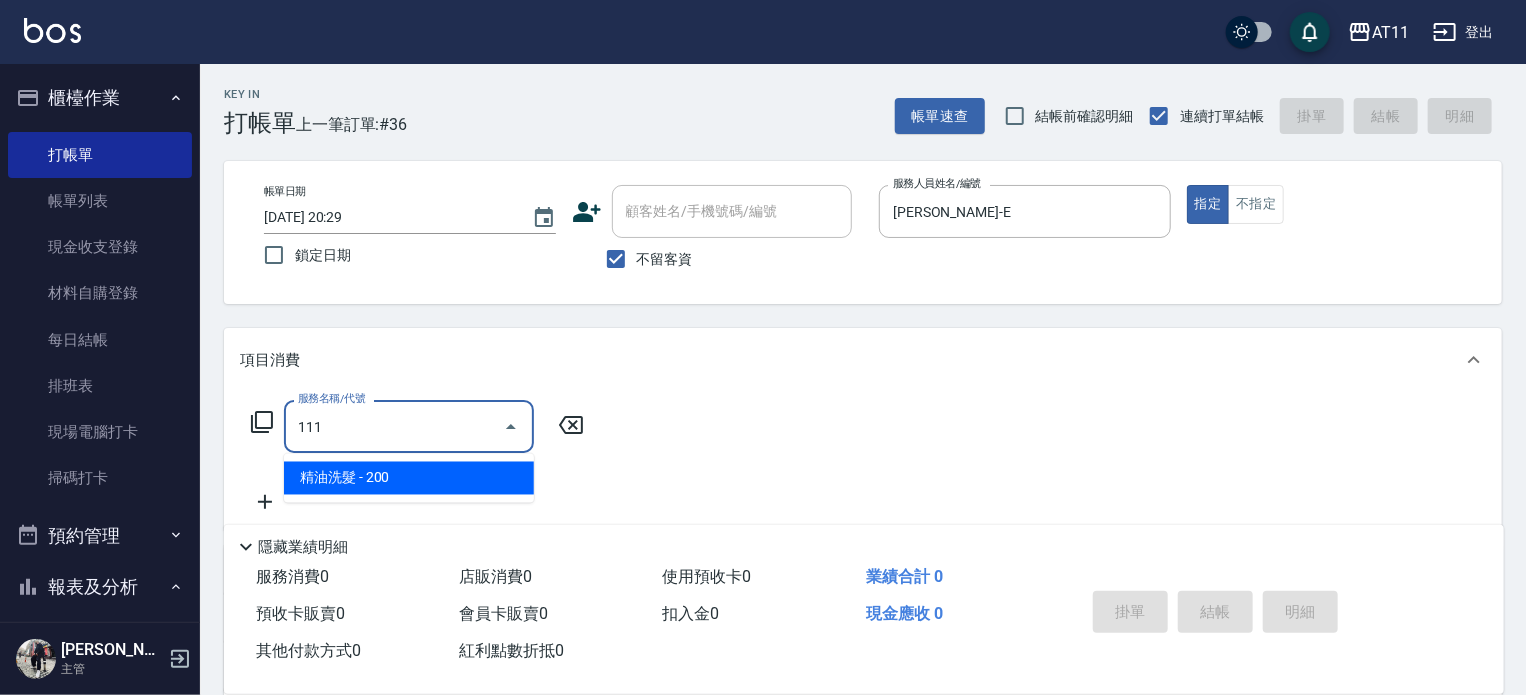 type on "精油洗髮(111)" 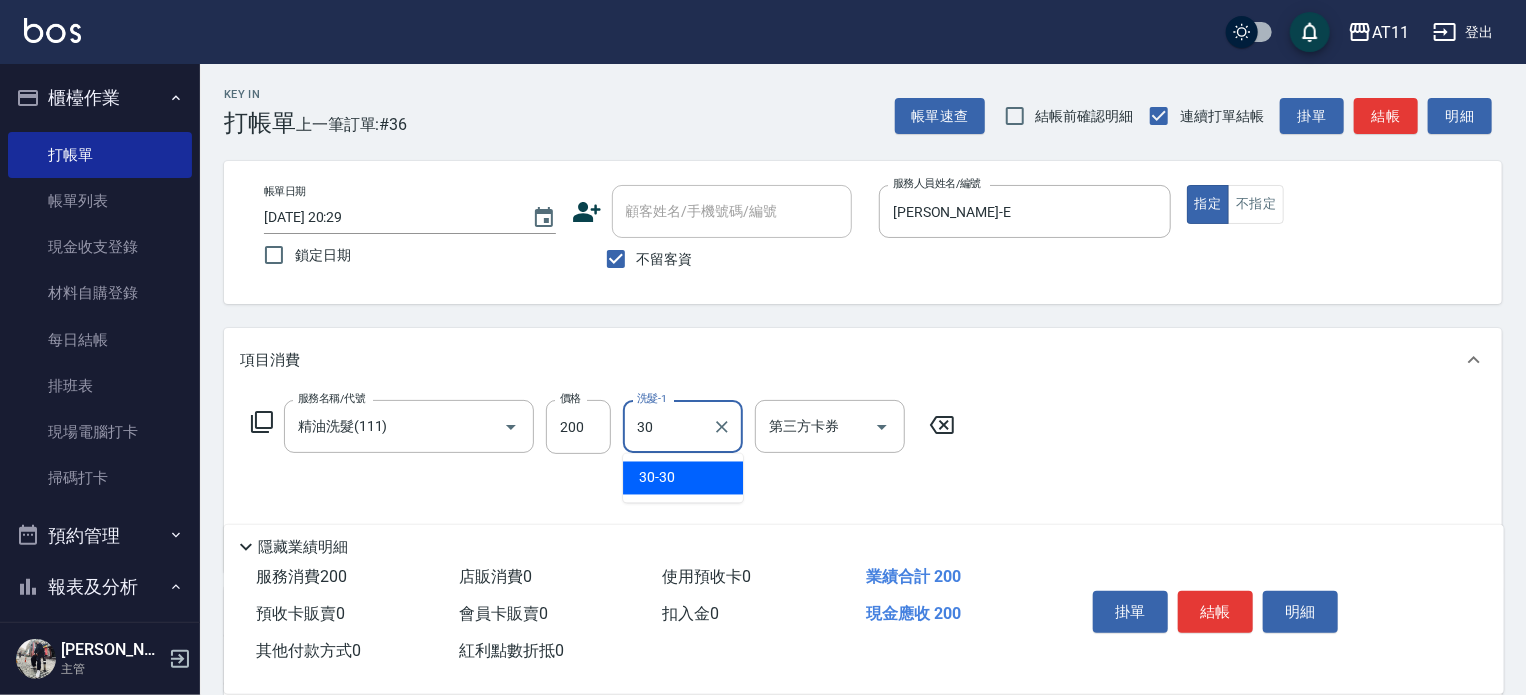 type on "30-30" 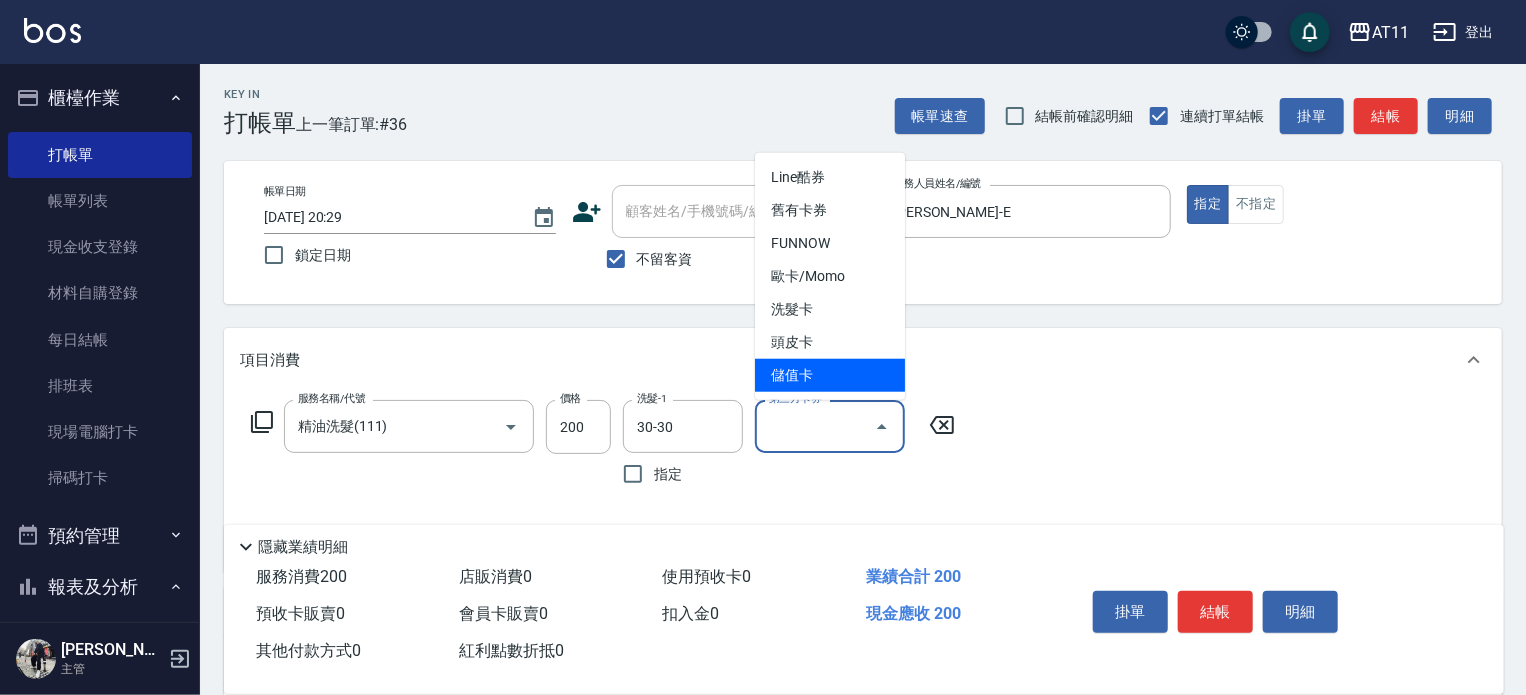 type on "儲值卡" 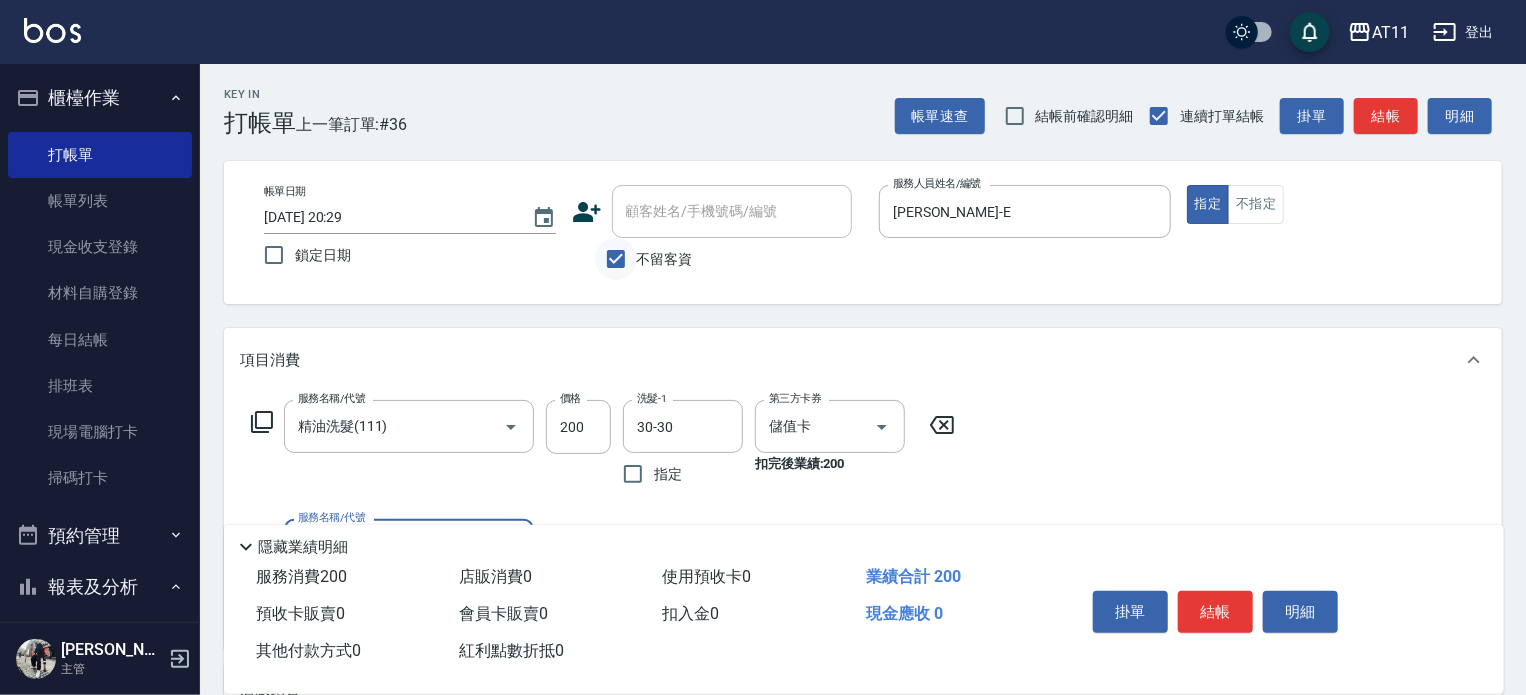 click on "不留客資" at bounding box center [616, 259] 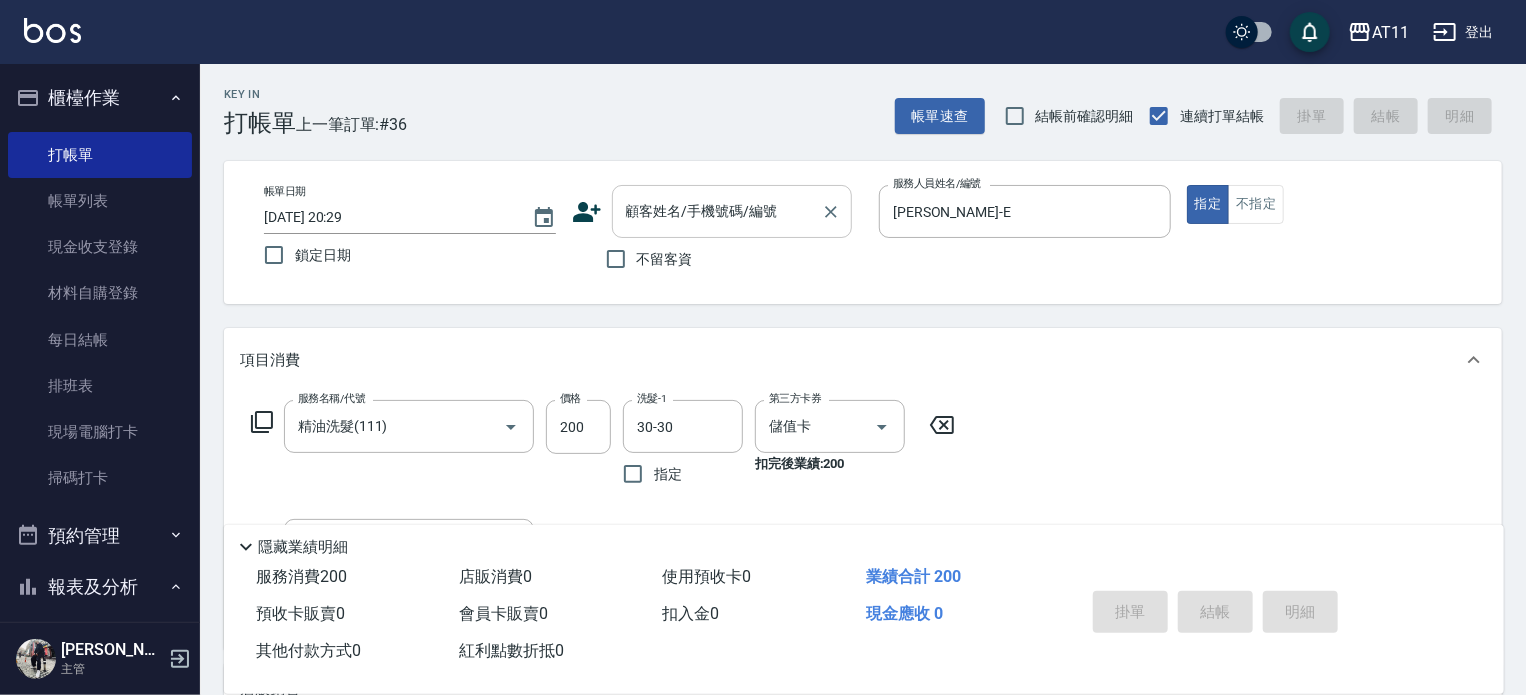 click on "顧客姓名/手機號碼/編號" at bounding box center (717, 211) 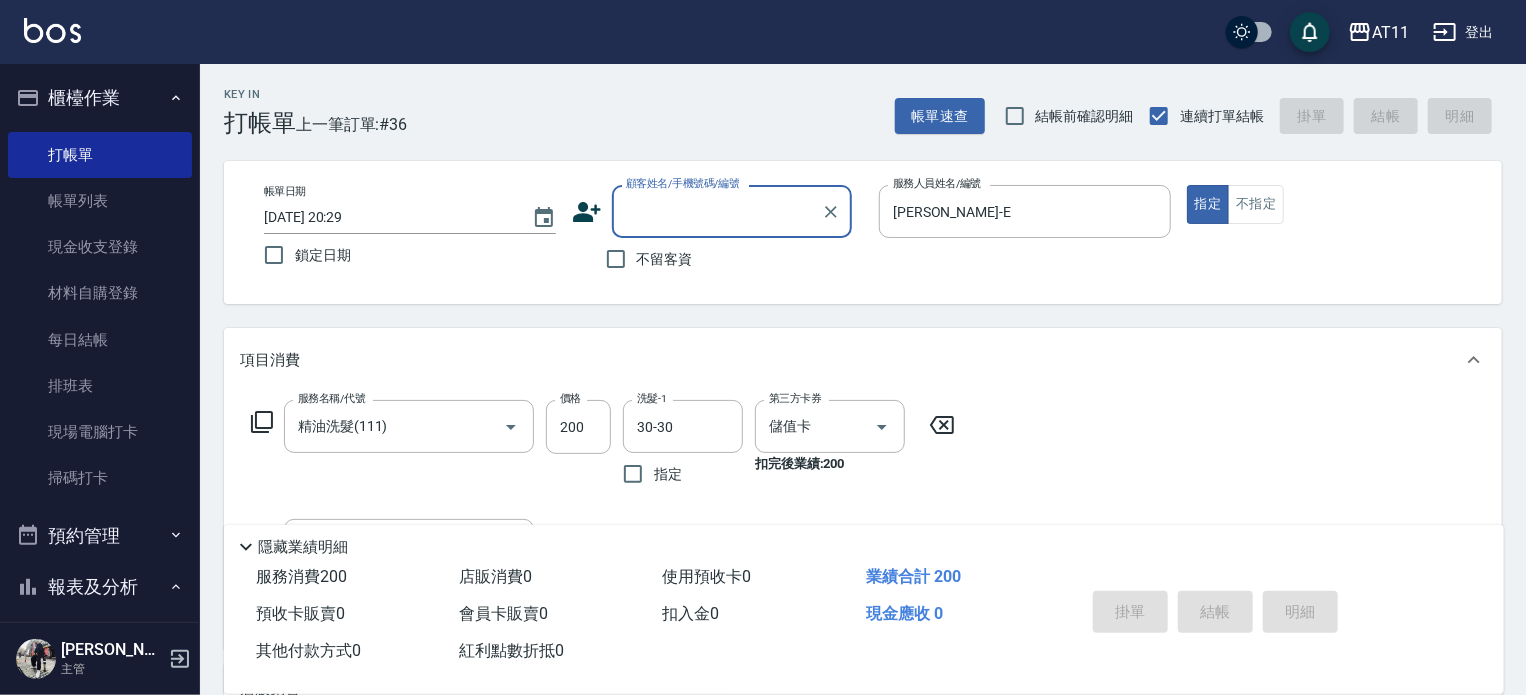 paste on "0935750230" 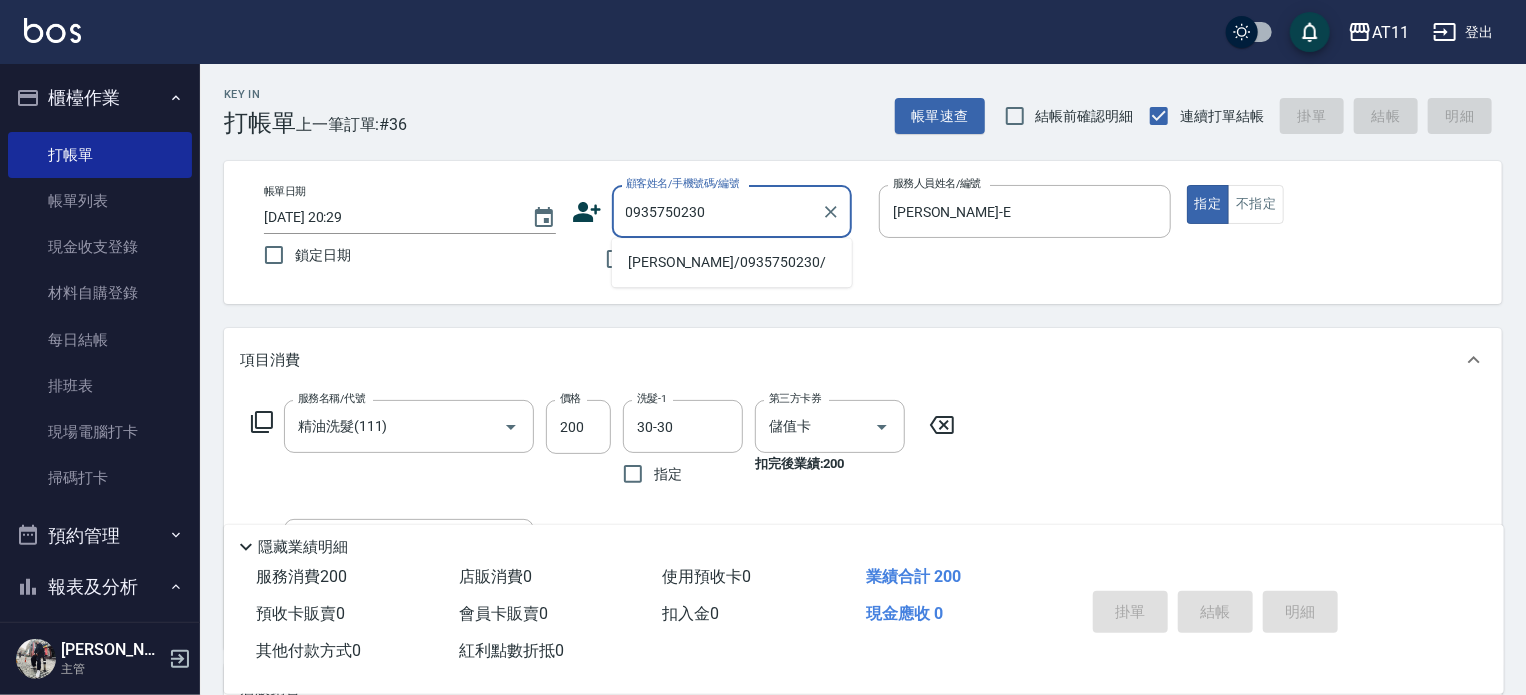 click on "林美惠/0935750230/" at bounding box center [732, 262] 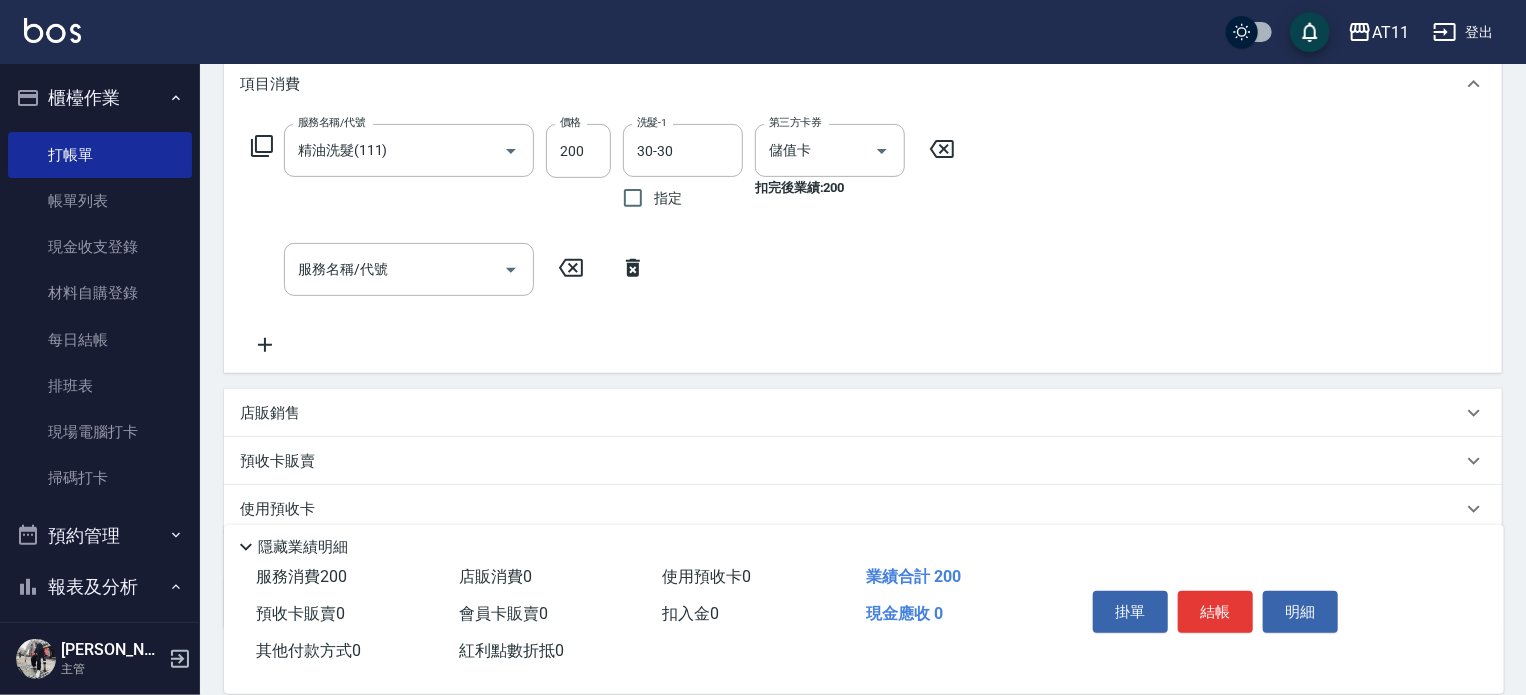 scroll, scrollTop: 400, scrollLeft: 0, axis: vertical 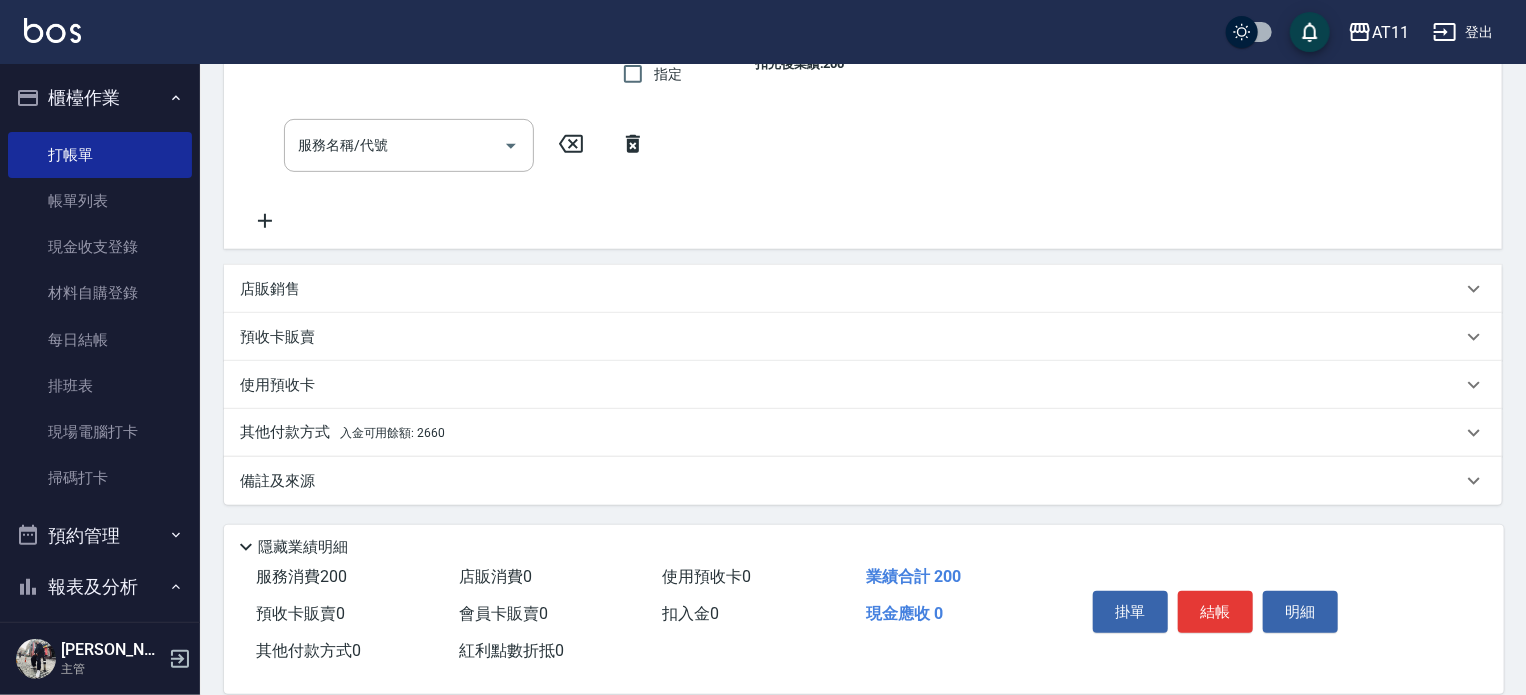click on "其他付款方式 入金可用餘額: 2660" at bounding box center (342, 433) 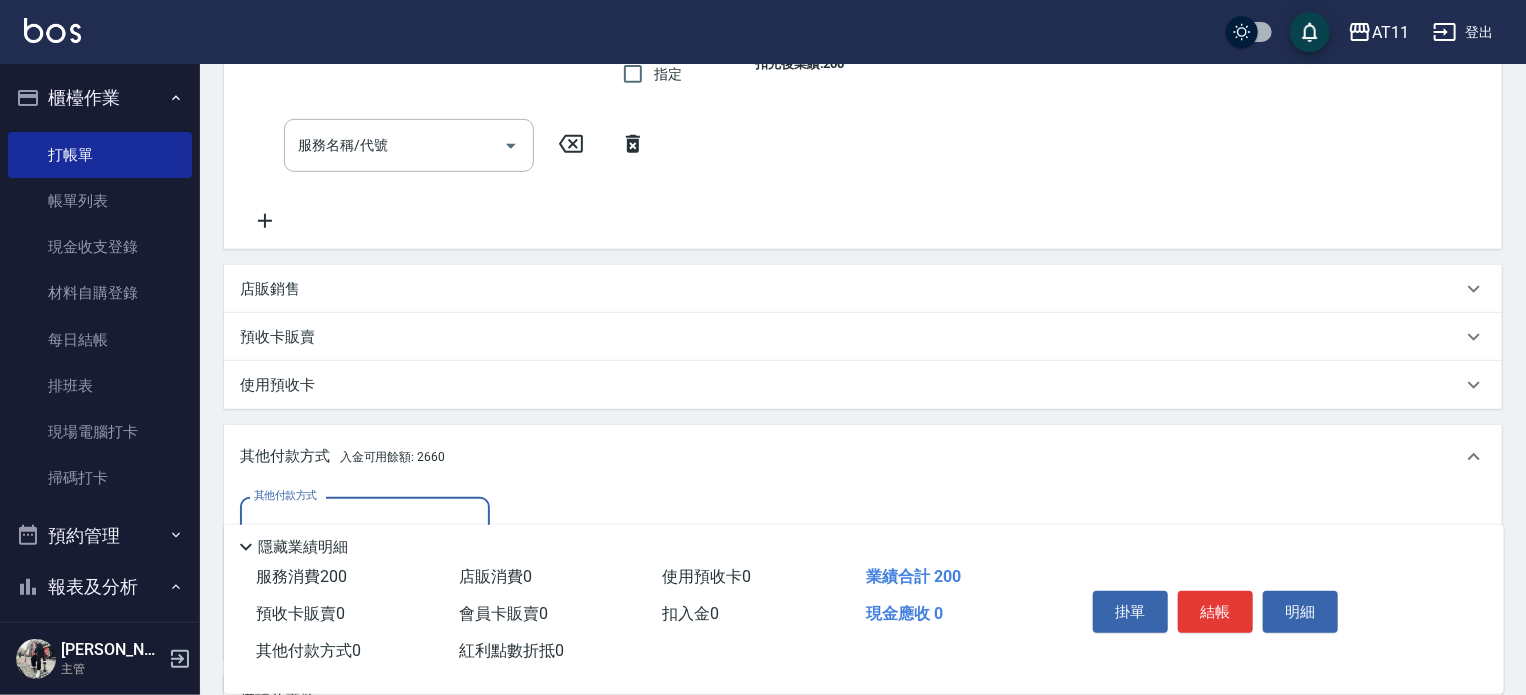 scroll, scrollTop: 0, scrollLeft: 0, axis: both 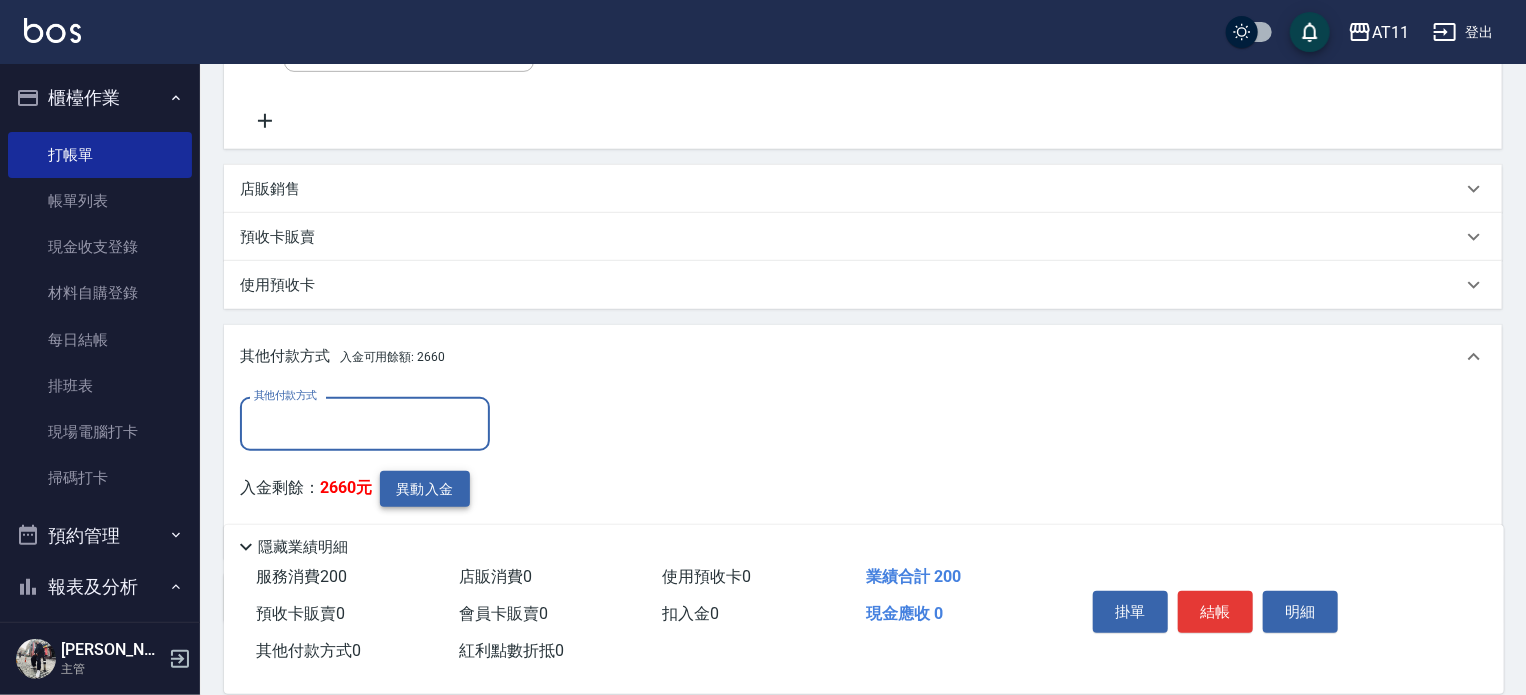 click on "異動入金" at bounding box center (425, 489) 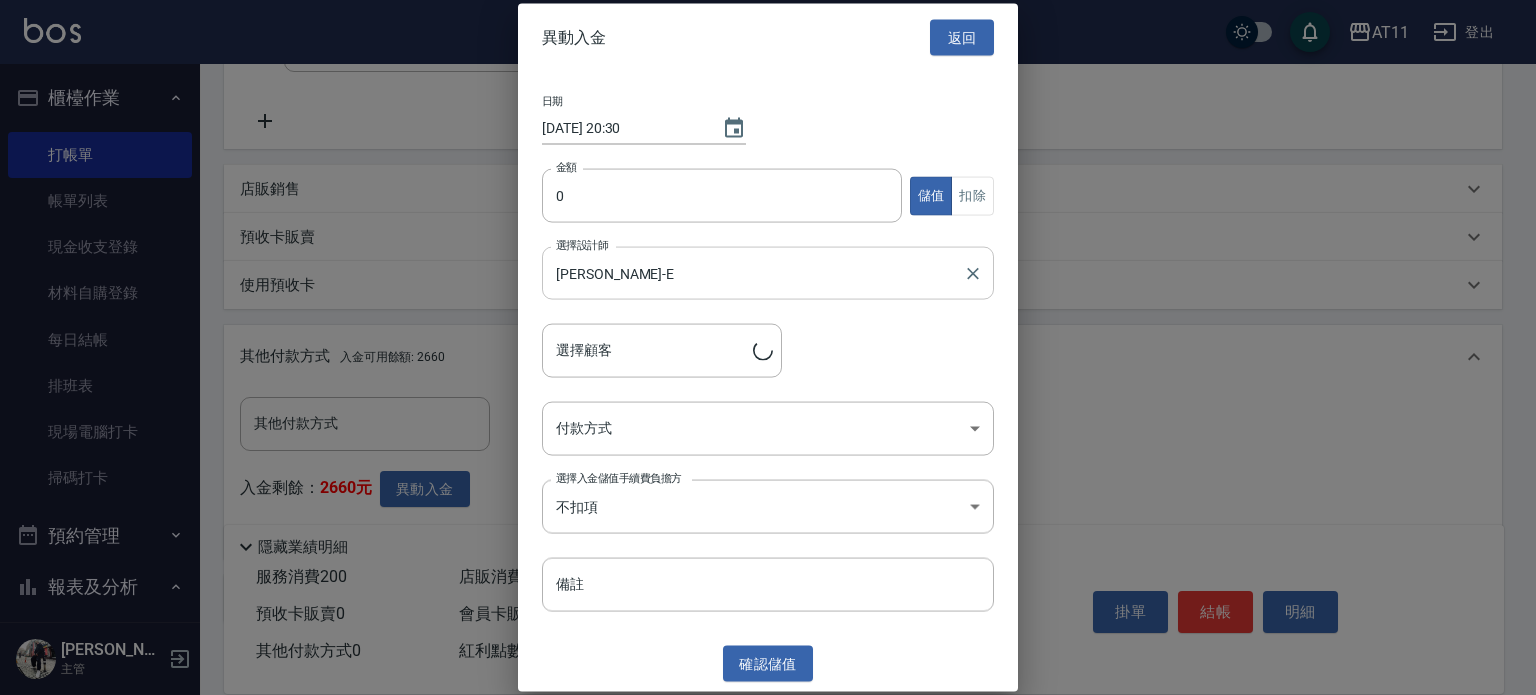 type on "林美惠/0935750230/" 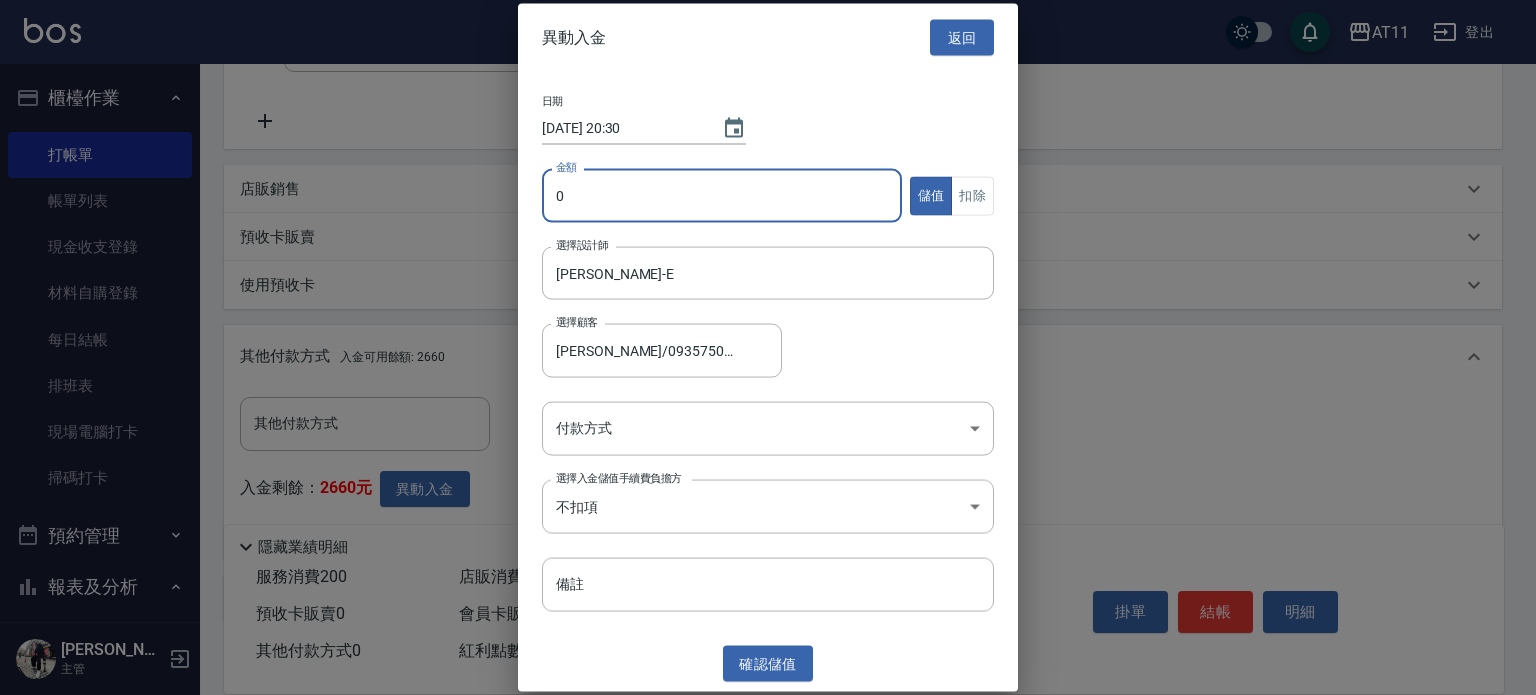 click on "0" at bounding box center [722, 196] 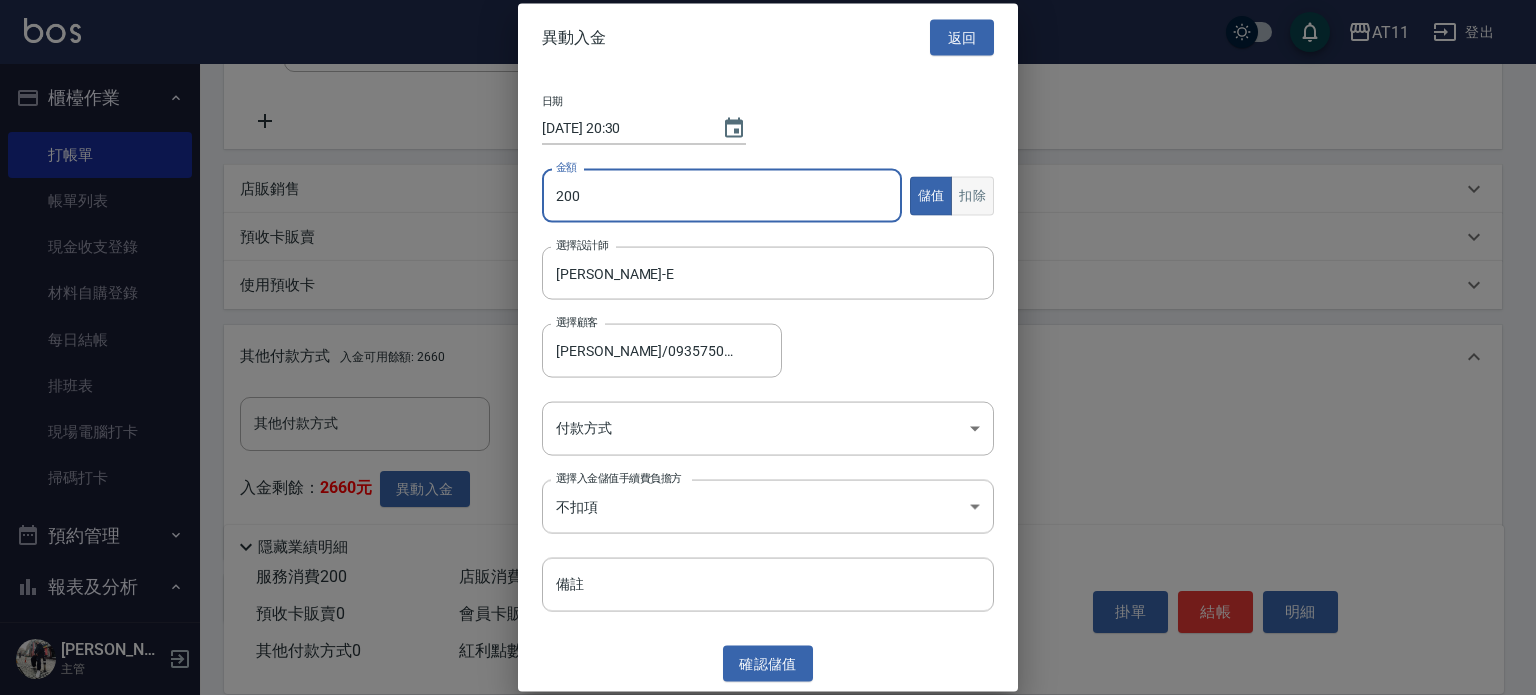 type on "200" 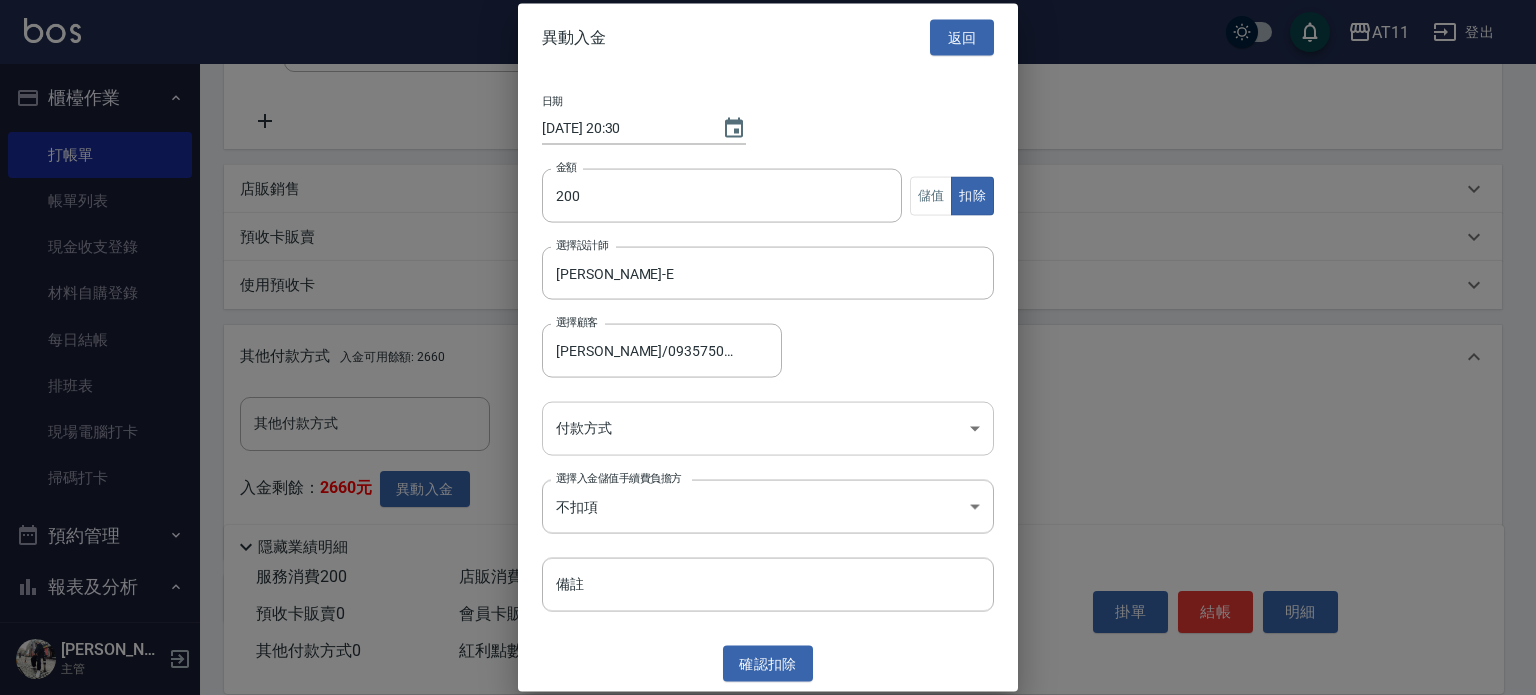 click on "AT11 登出 櫃檯作業 打帳單 帳單列表 現金收支登錄 材料自購登錄 每日結帳 排班表 現場電腦打卡 掃碼打卡 預約管理 預約管理 單日預約紀錄 單週預約紀錄 報表及分析 報表目錄 店家日報表 互助日報表 互助點數明細 設計師日報表 設計師抽成報表 店販抽成明細 客戶管理 客戶列表 卡券管理 入金管理 員工及薪資 員工列表 全店打卡記錄 商品管理 商品分類設定 商品列表 資料設定 服務分類設定 服務項目設定 預收卡設定 支付方式設定 第三方卡券設定 林宗易 主管 Key In 打帳單 上一筆訂單:#36 帳單速查 結帳前確認明細 連續打單結帳 掛單 結帳 明細 帳單日期 2025/07/13 20:29 鎖定日期 顧客姓名/手機號碼/編號 林美惠/0935750230/ 顧客姓名/手機號碼/編號 不留客資 服務人員姓名/編號 EVA-E 服務人員姓名/編號 指定 不指定 項目消費 服務名稱/代號 精油洗髮(111) 服務名稱/代號 價格" at bounding box center [768, 156] 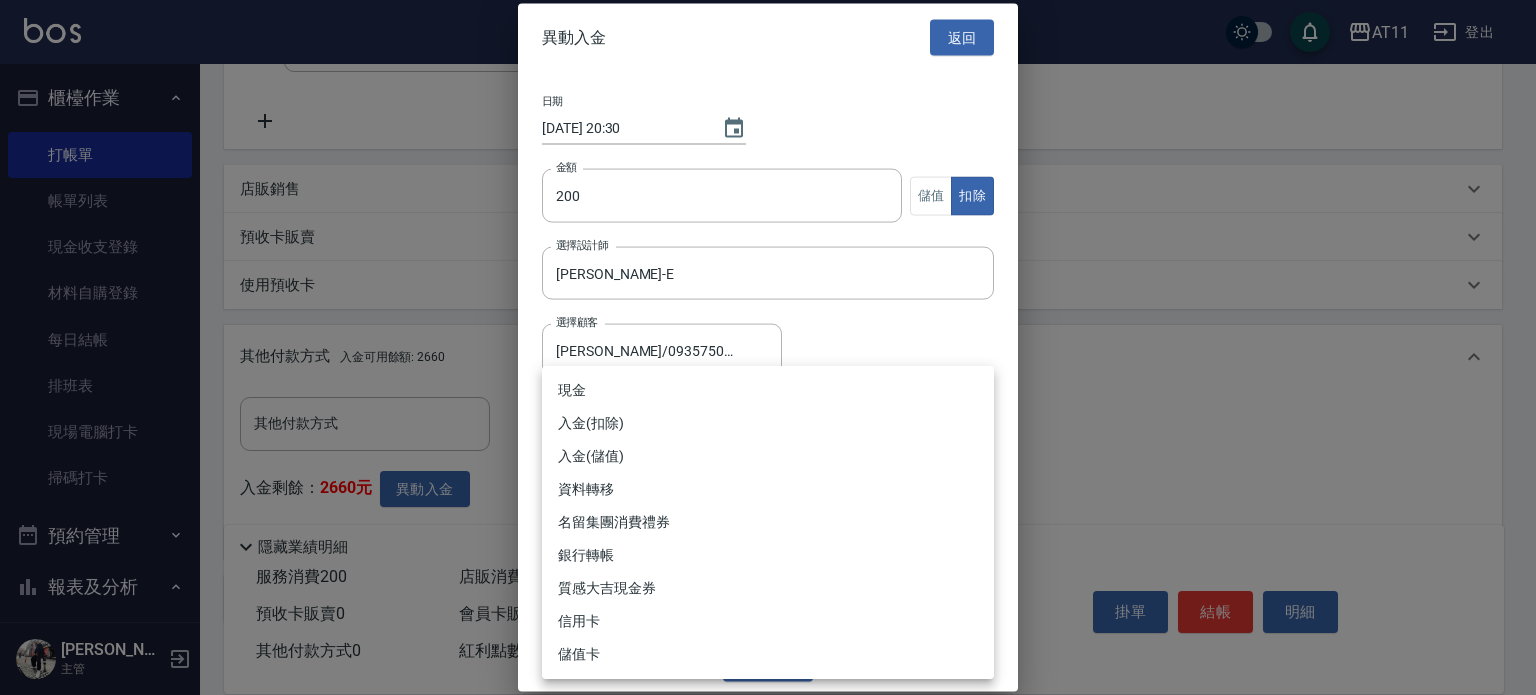 click on "入金(扣除)" at bounding box center [768, 423] 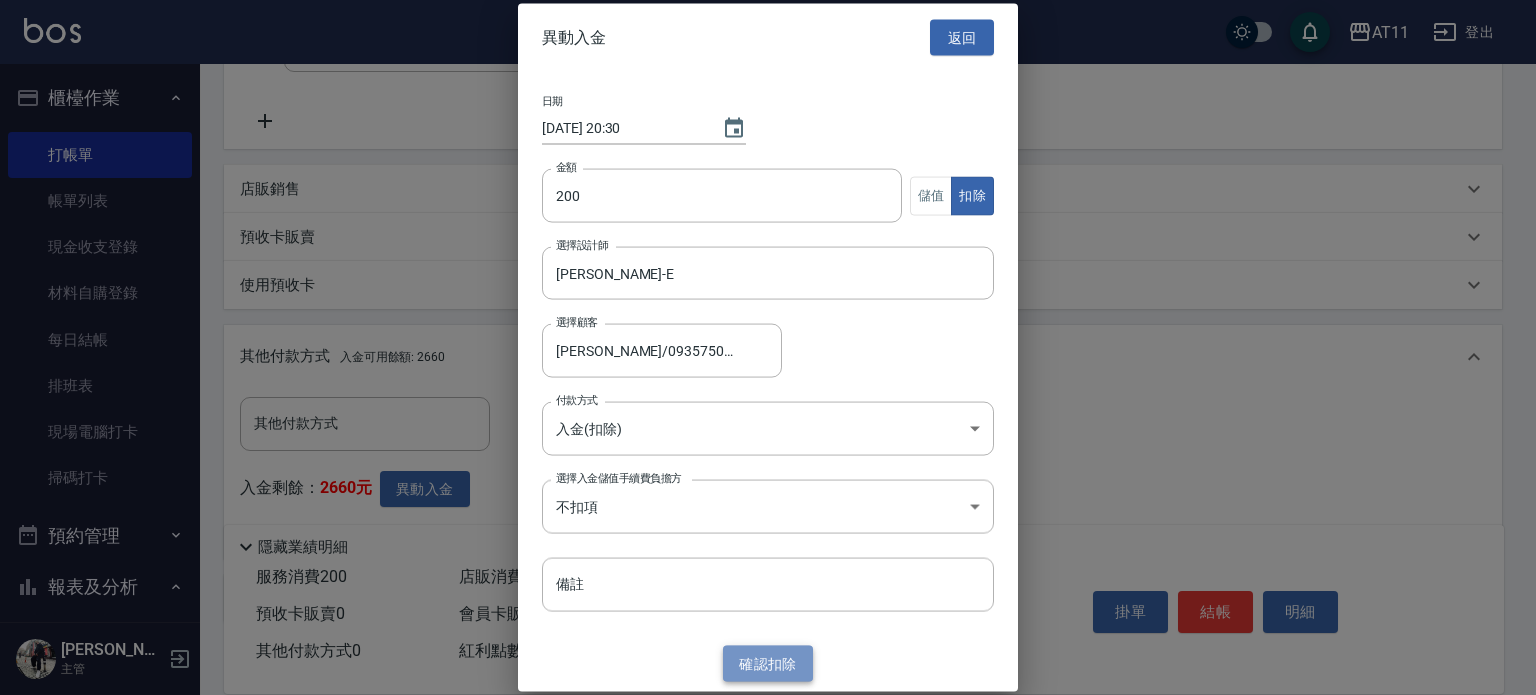 click on "確認 扣除" at bounding box center (768, 663) 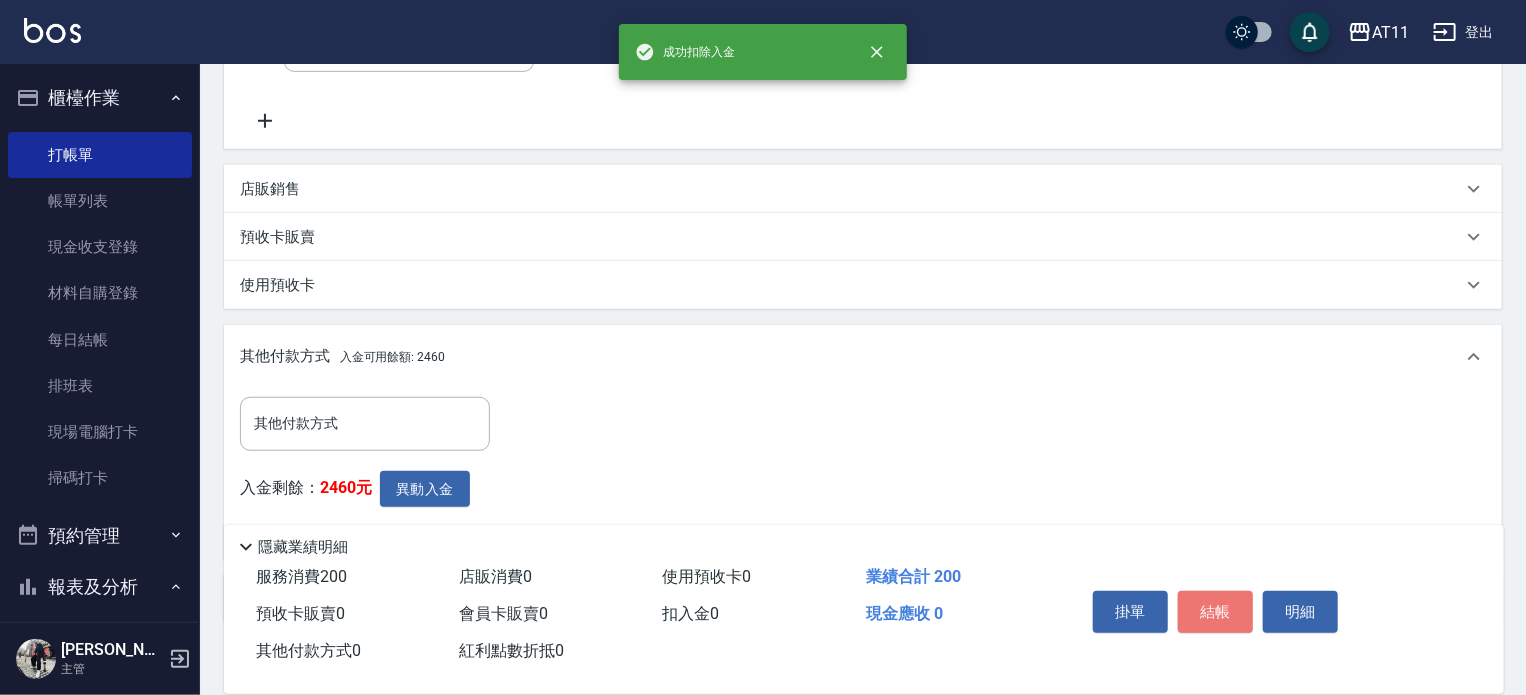 drag, startPoint x: 1225, startPoint y: 603, endPoint x: 1196, endPoint y: 590, distance: 31.780497 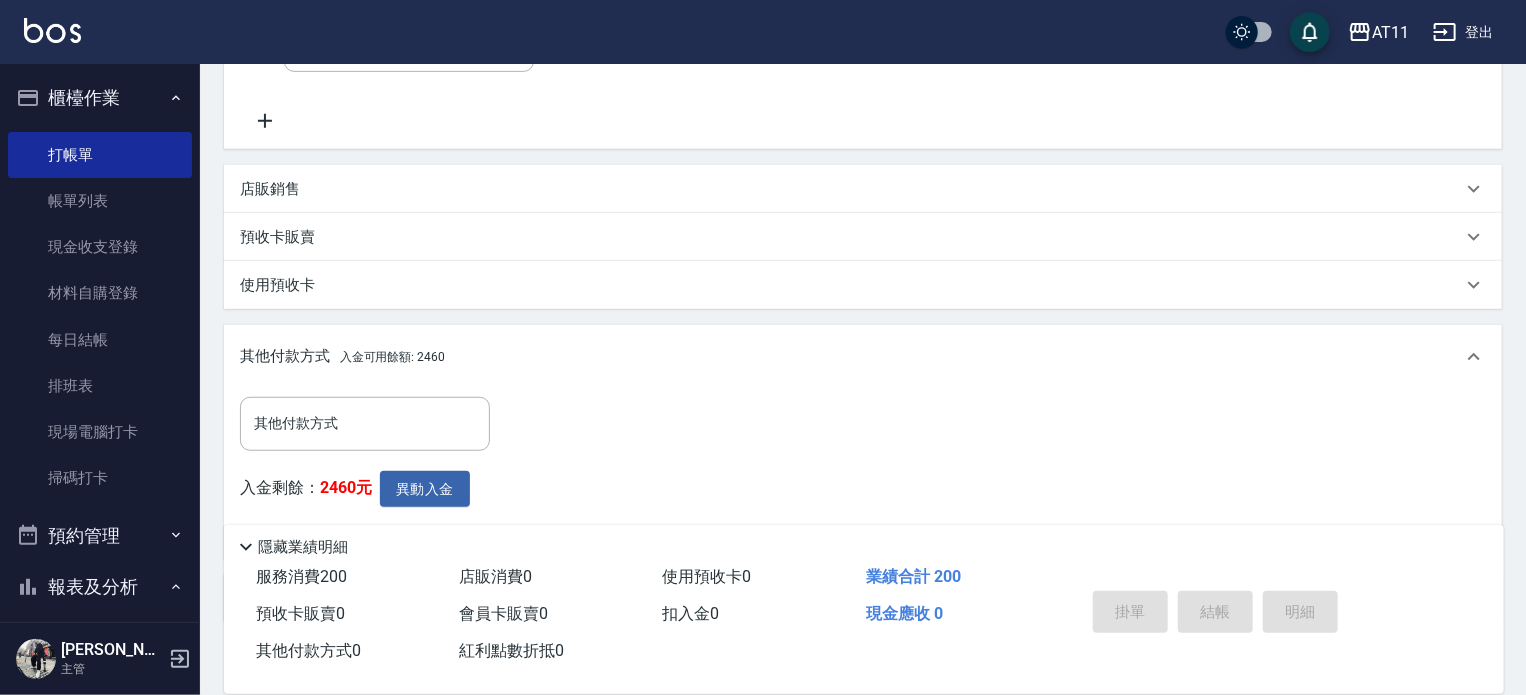type on "2025/07/13 20:30" 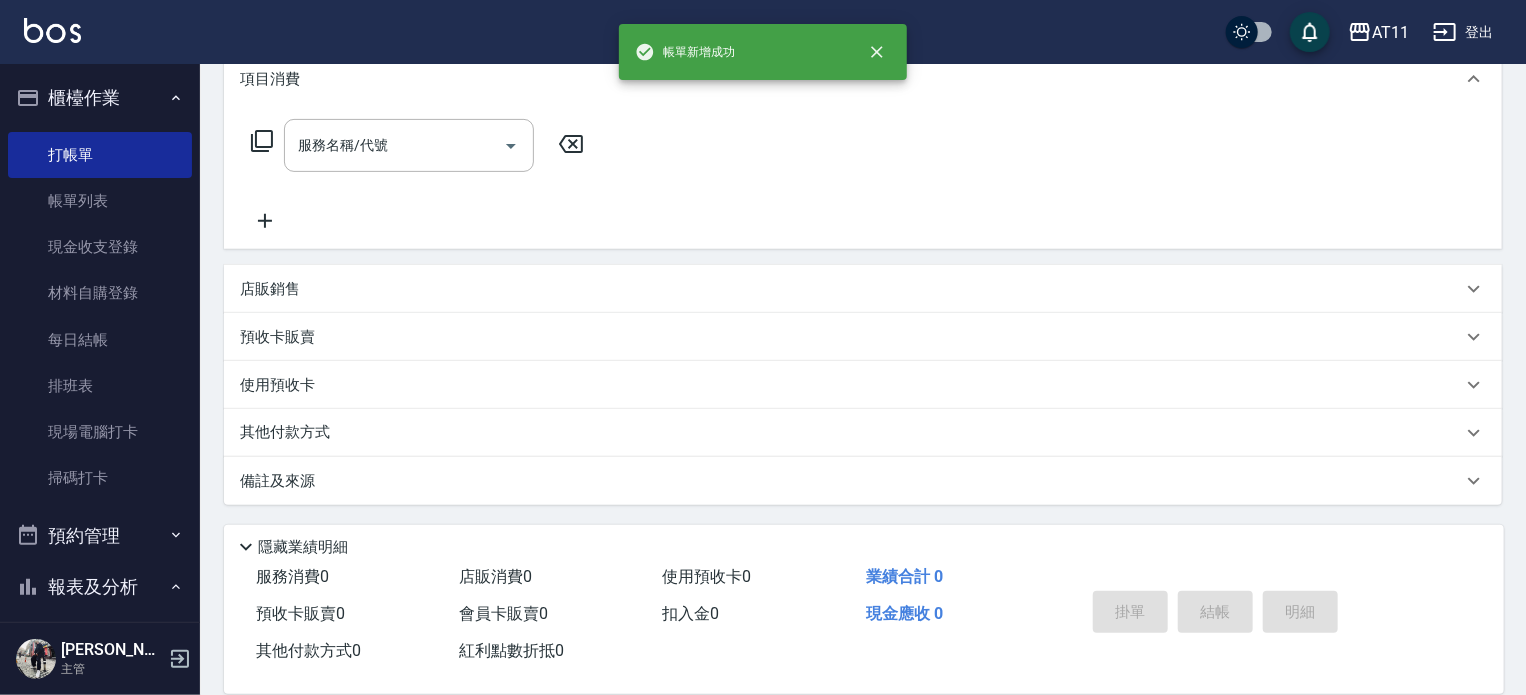 scroll, scrollTop: 0, scrollLeft: 0, axis: both 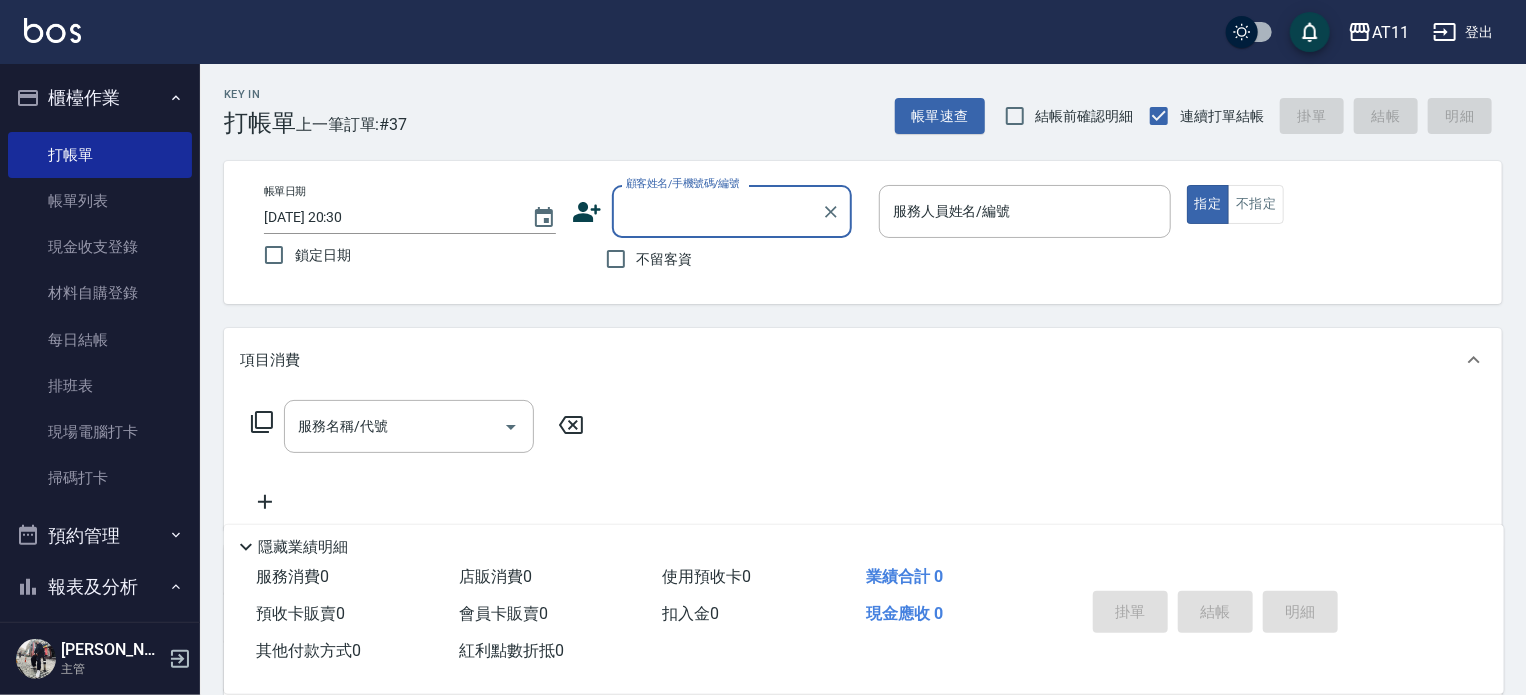 click on "不留客資" at bounding box center (665, 259) 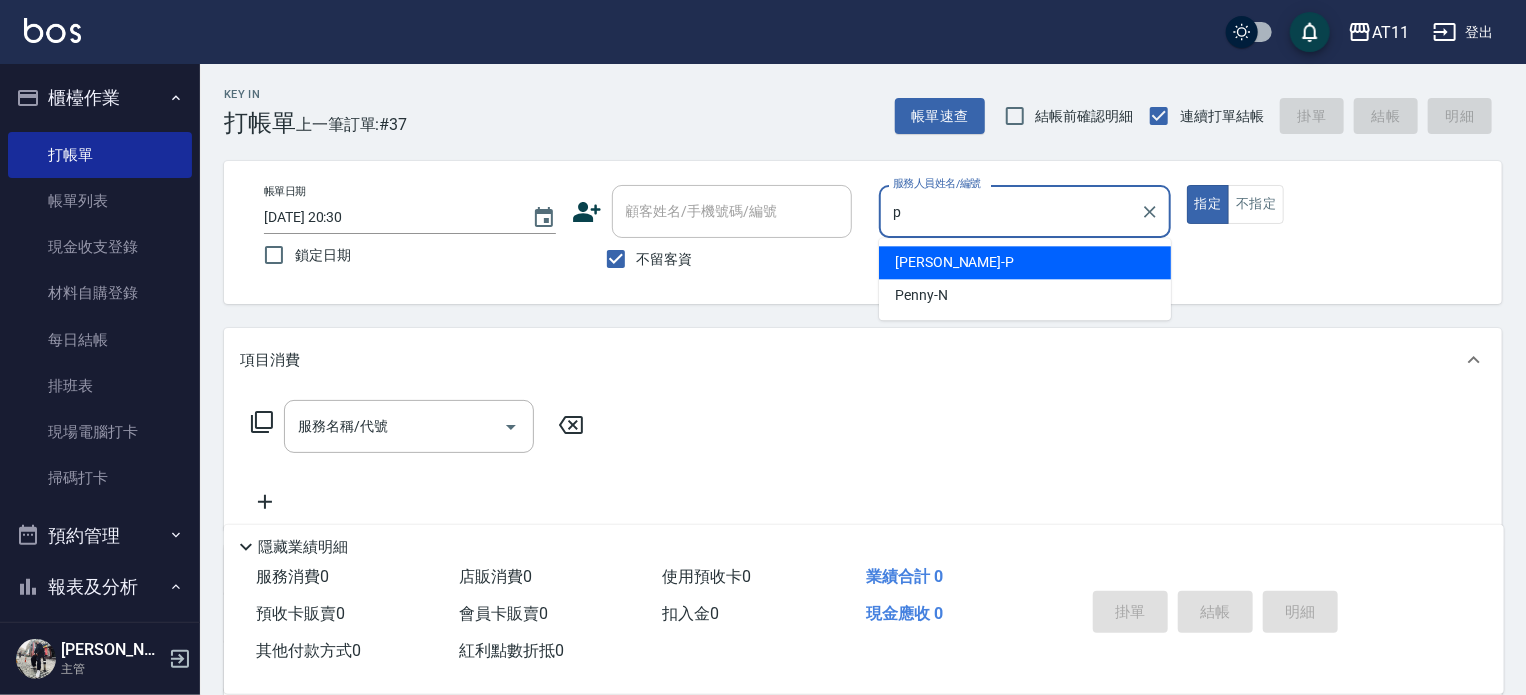 type on "Park-P" 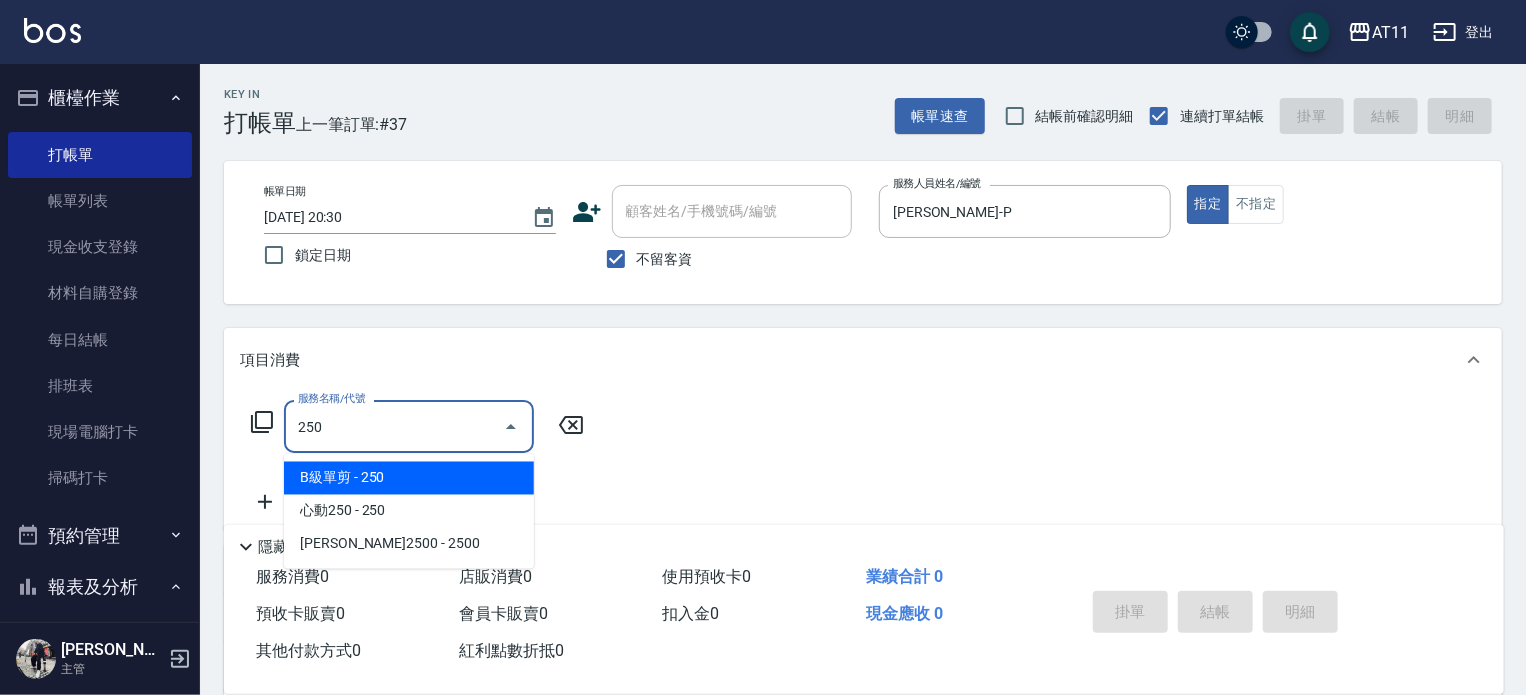 type on "B級單剪(250)" 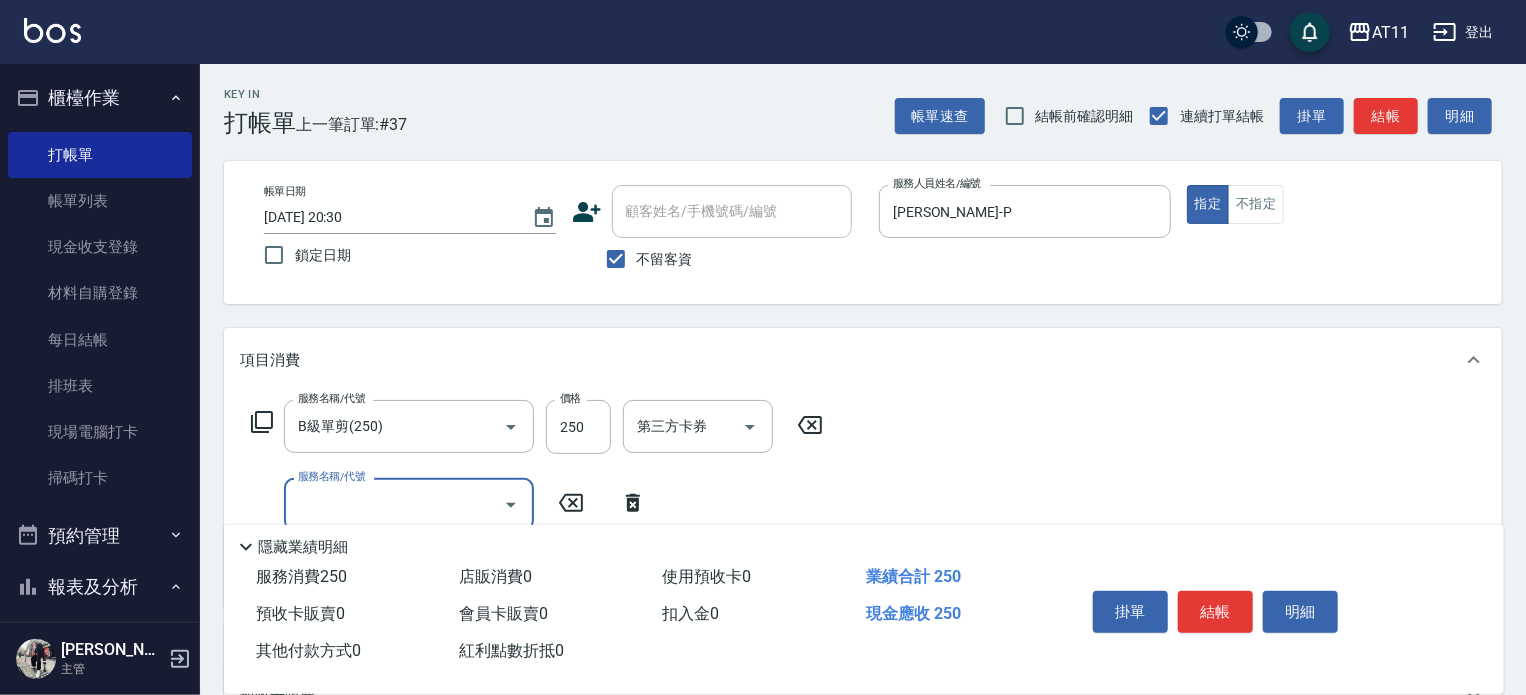 drag, startPoint x: 1234, startPoint y: 614, endPoint x: 1174, endPoint y: 595, distance: 62.936478 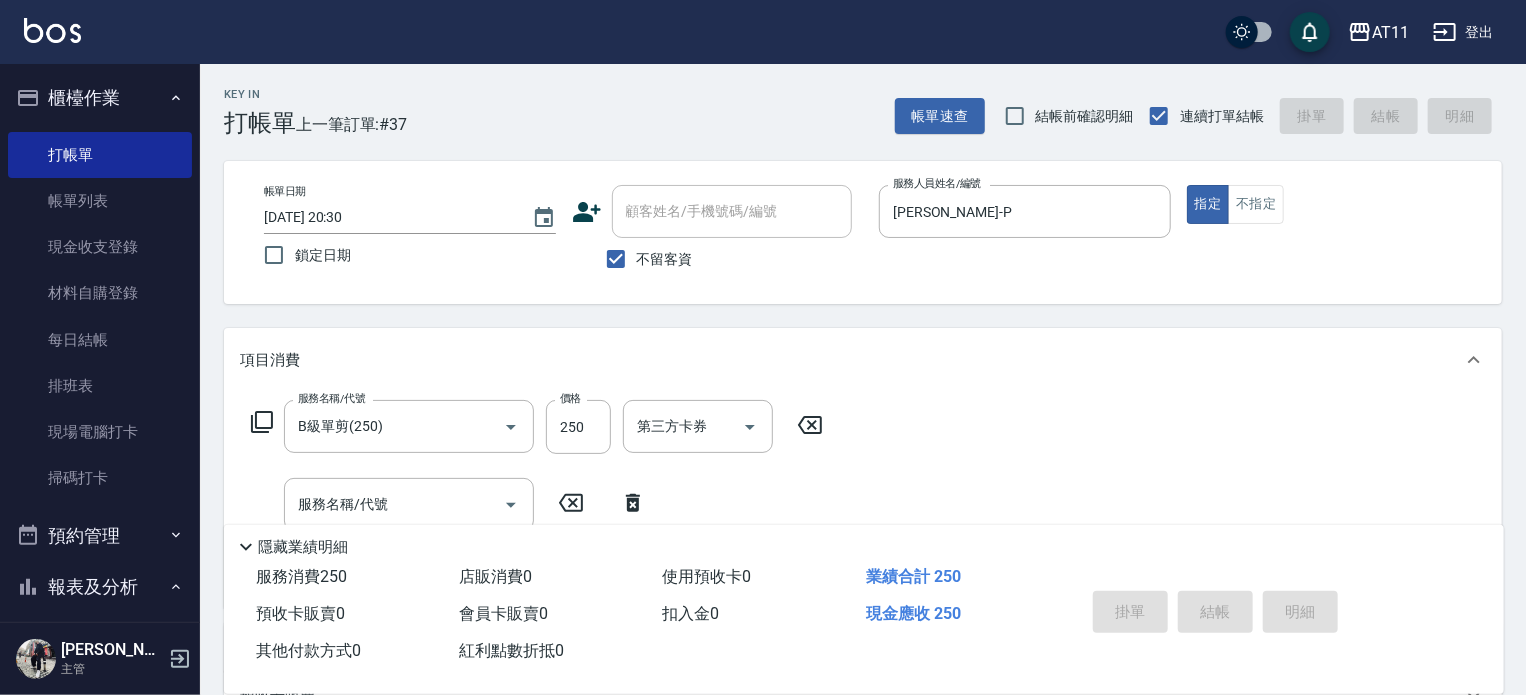 type 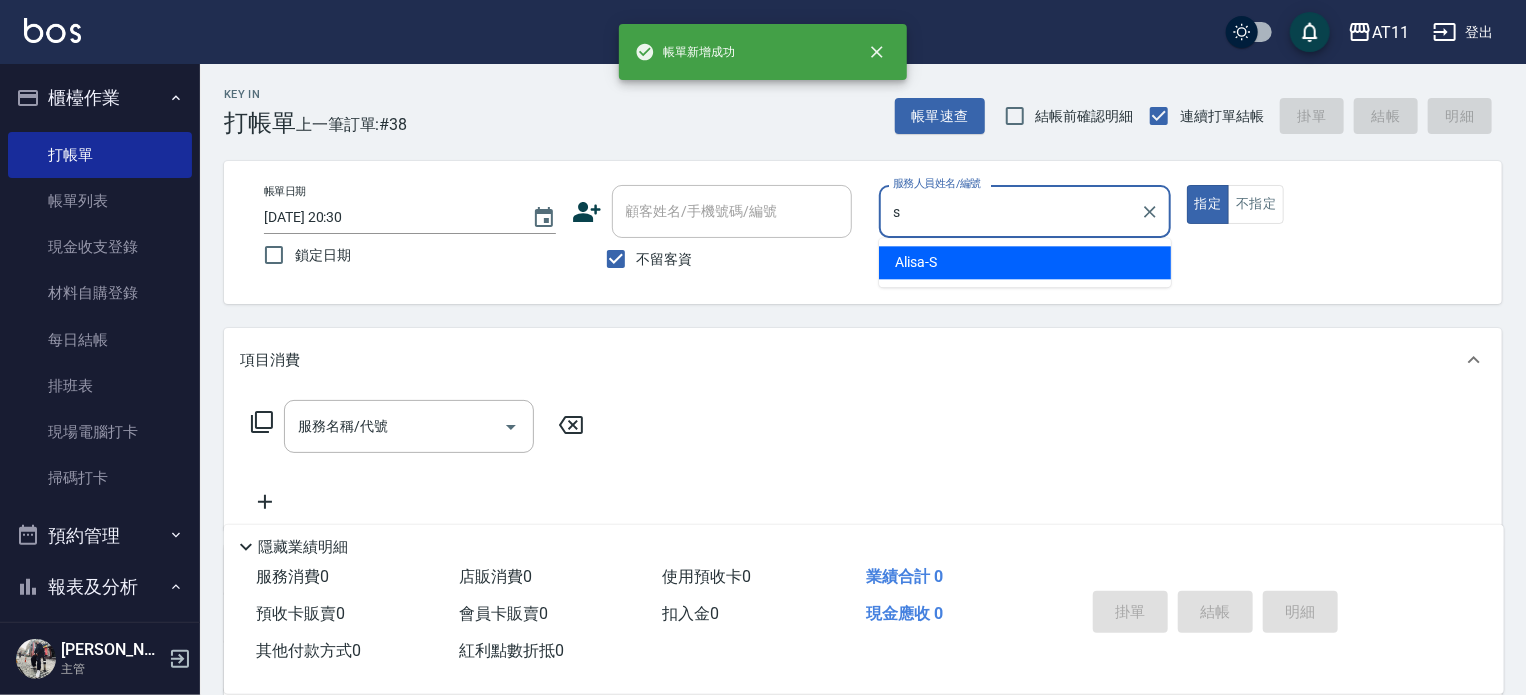 type on "Alisa-S" 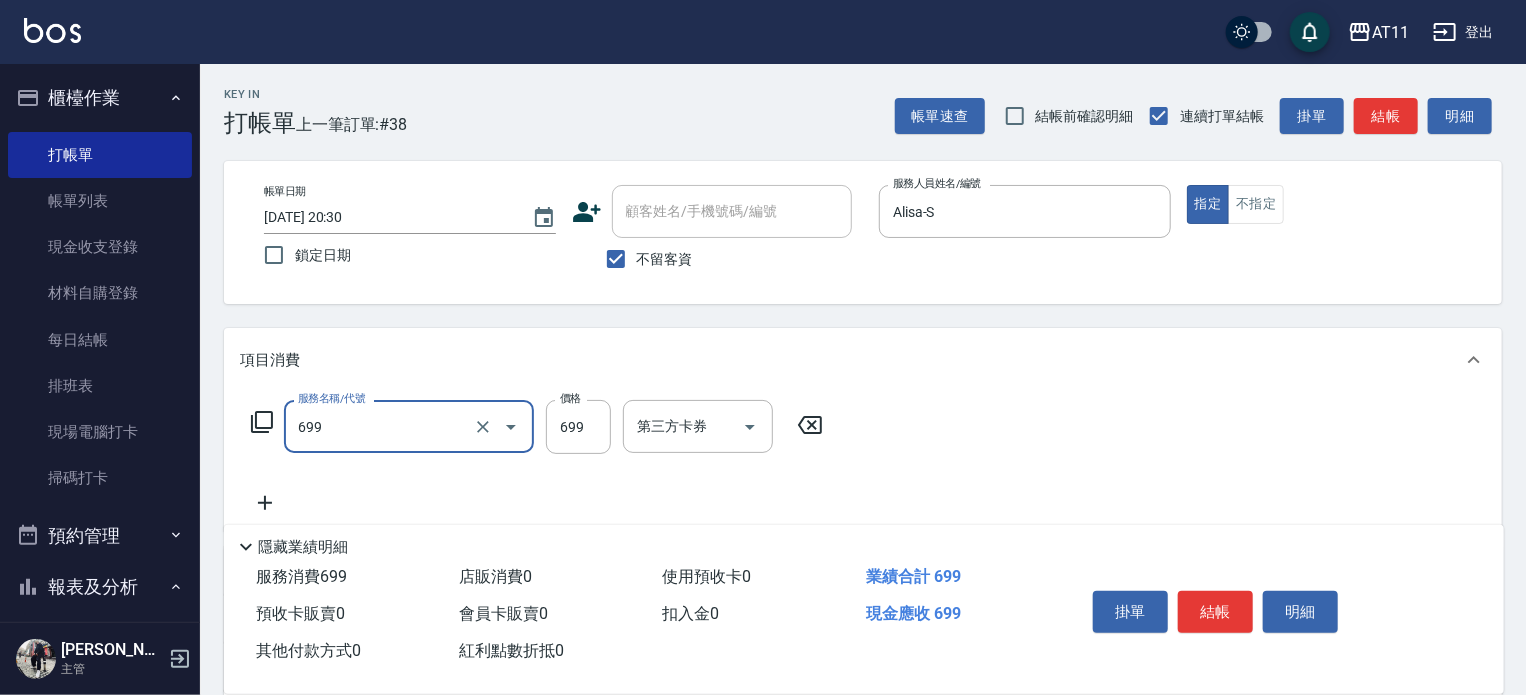 type on "SPA699(699)" 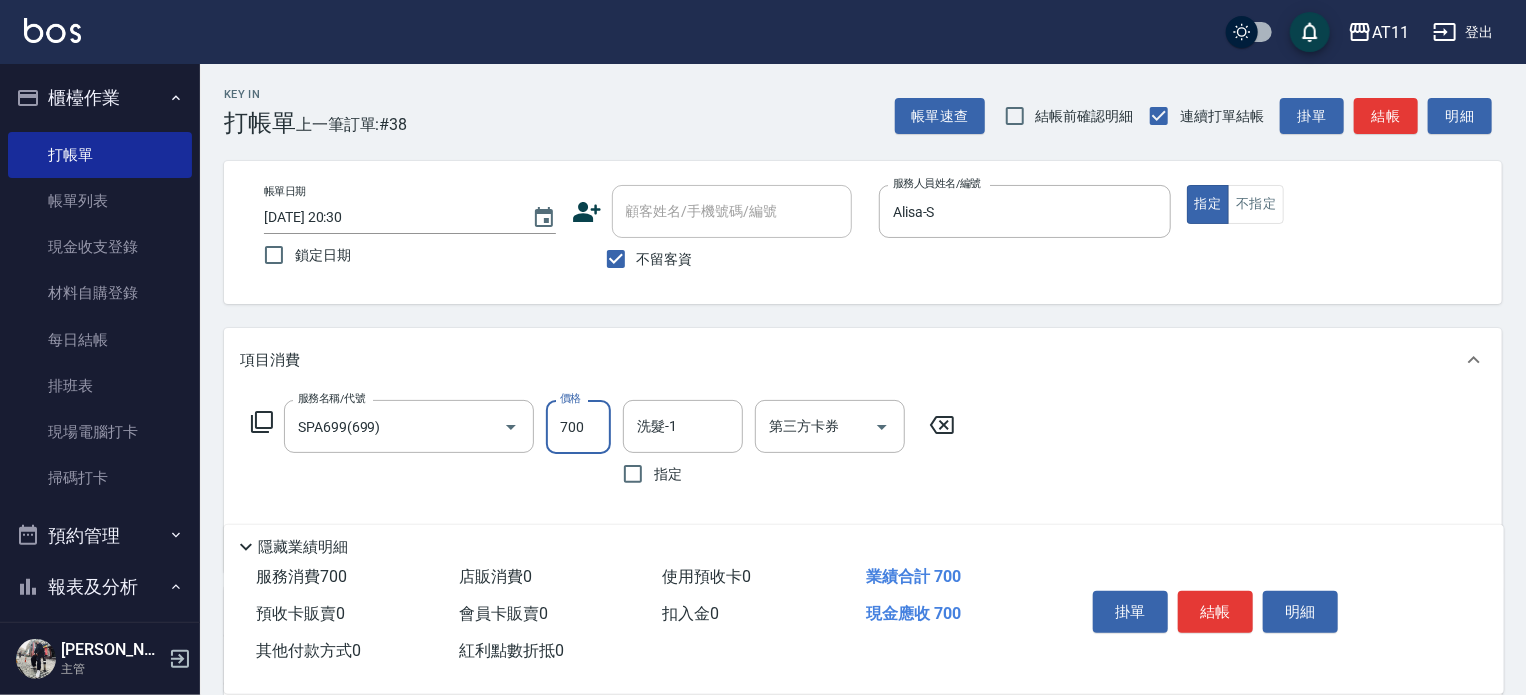 type on "700" 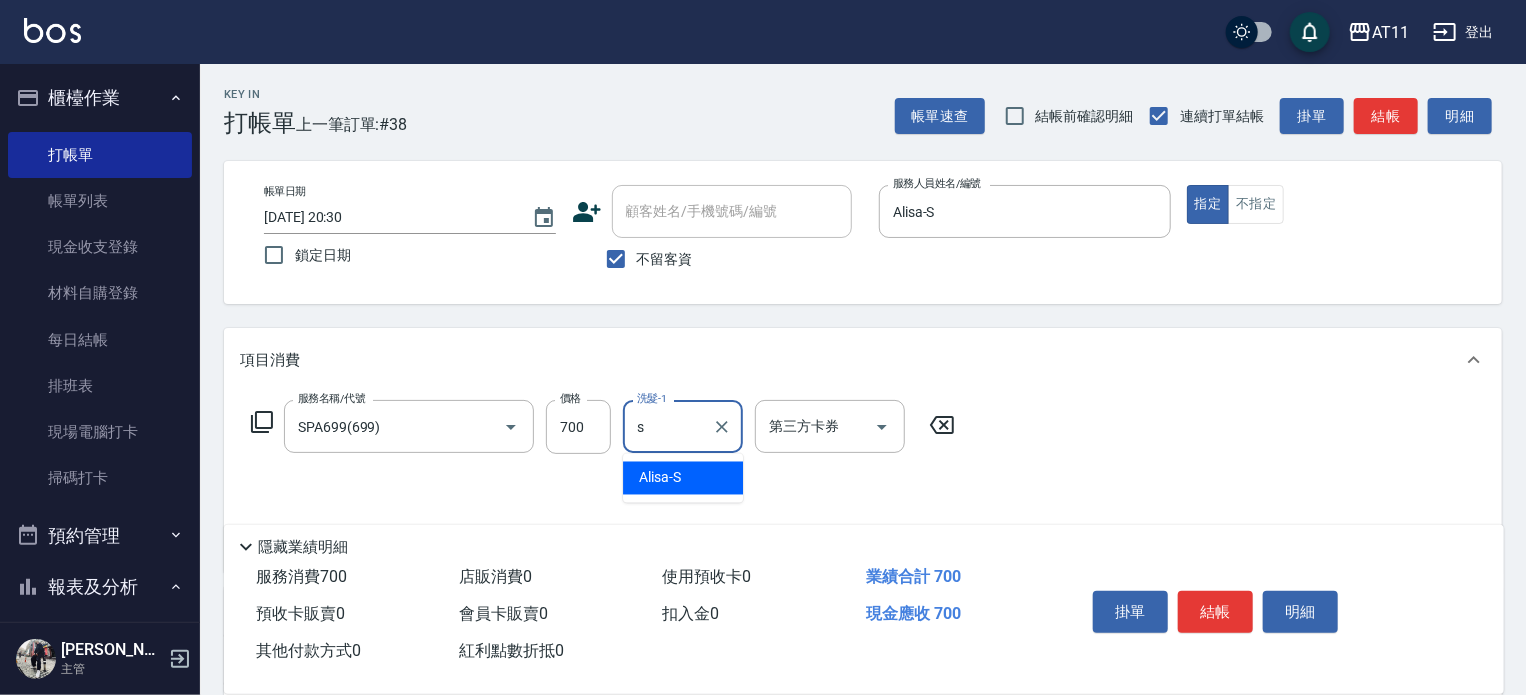 type on "Alisa-S" 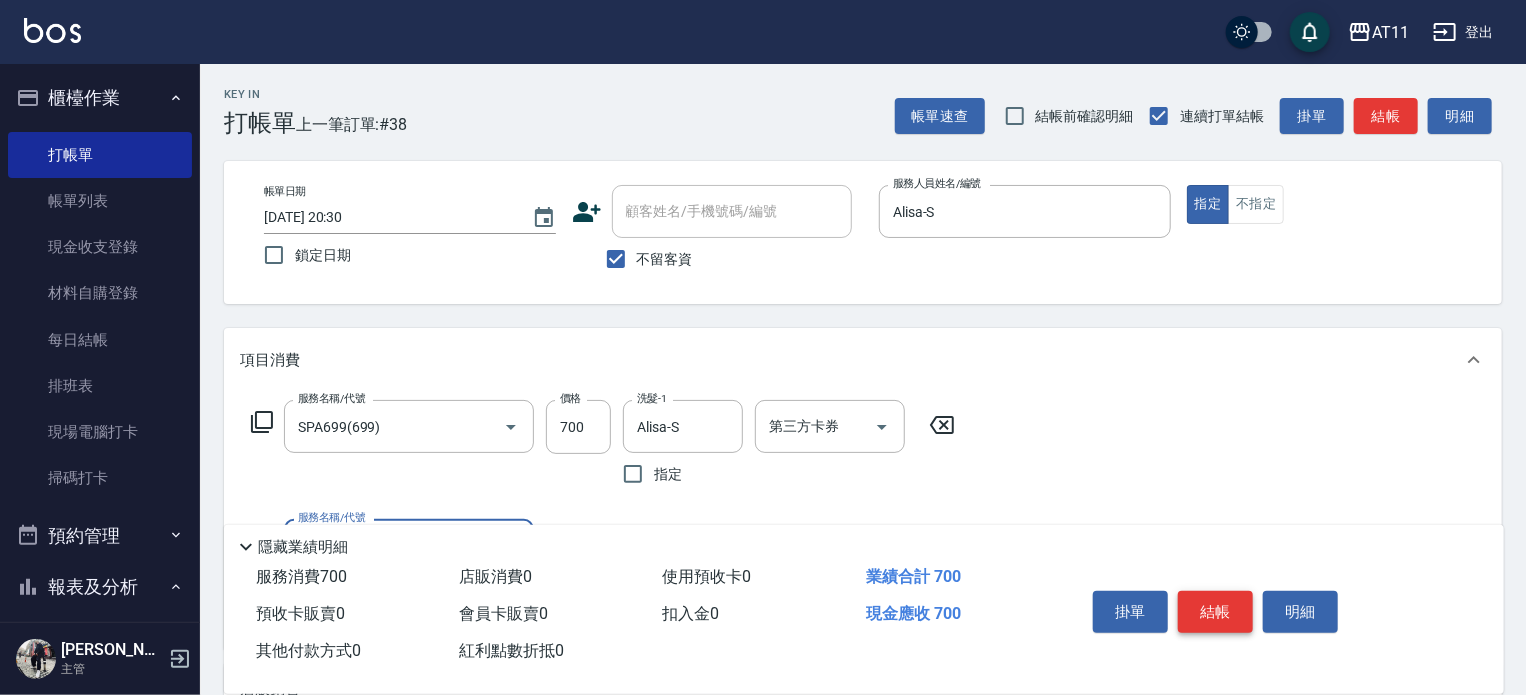 click on "結帳" at bounding box center [1215, 612] 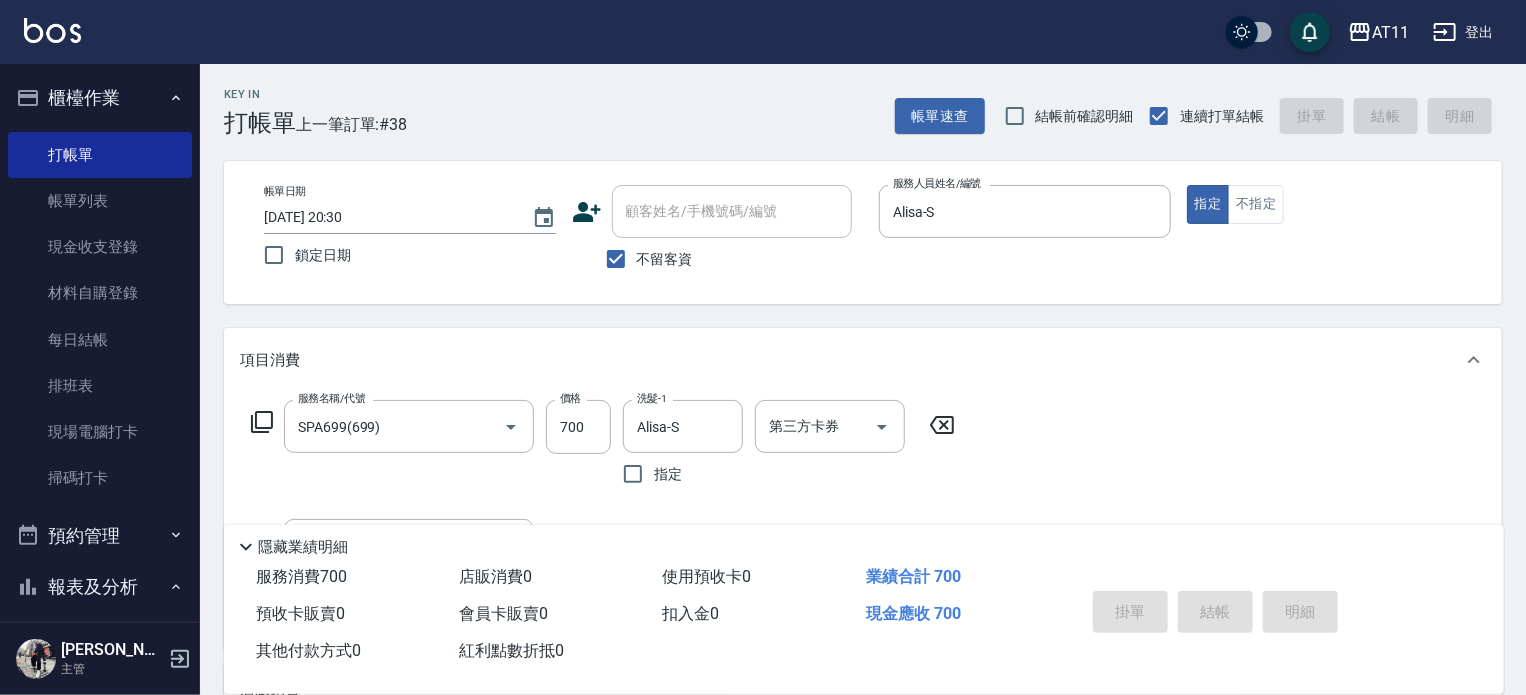 type 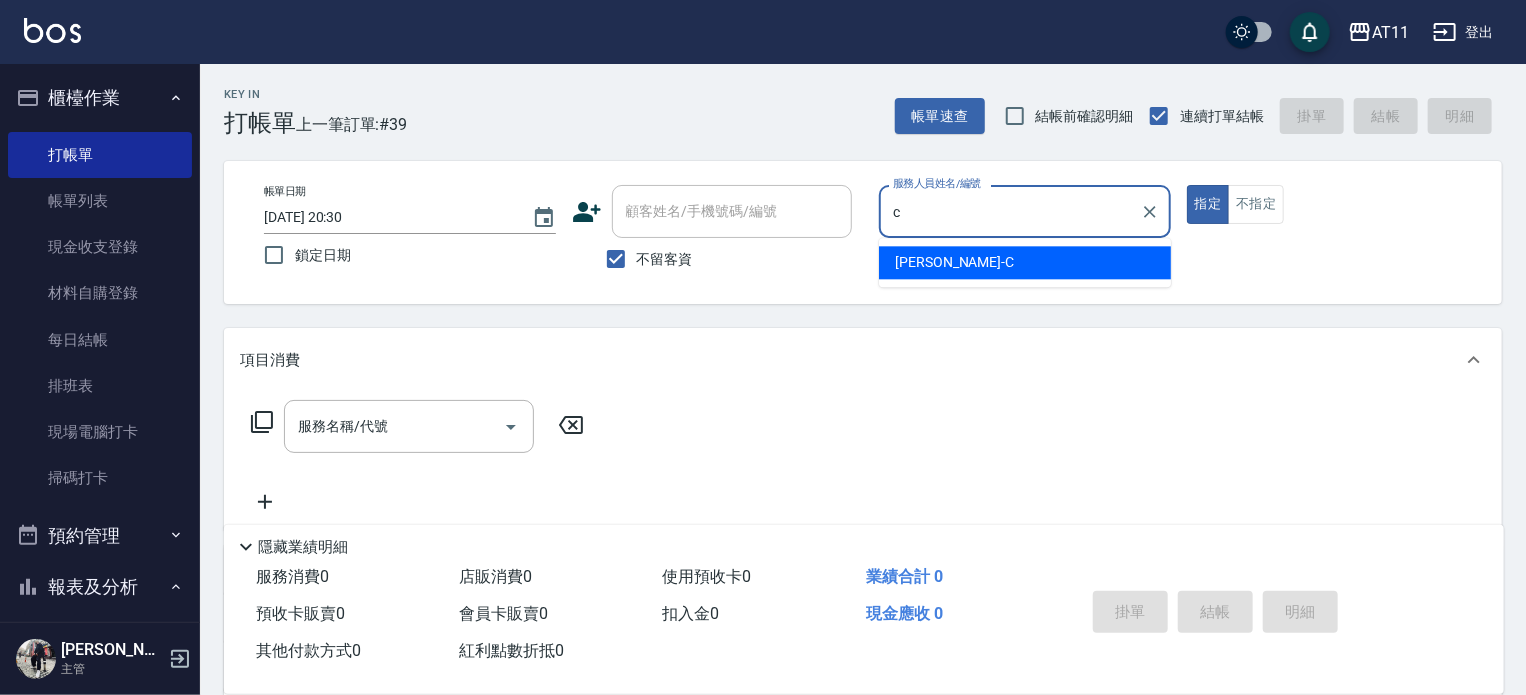 type on "Connie-C" 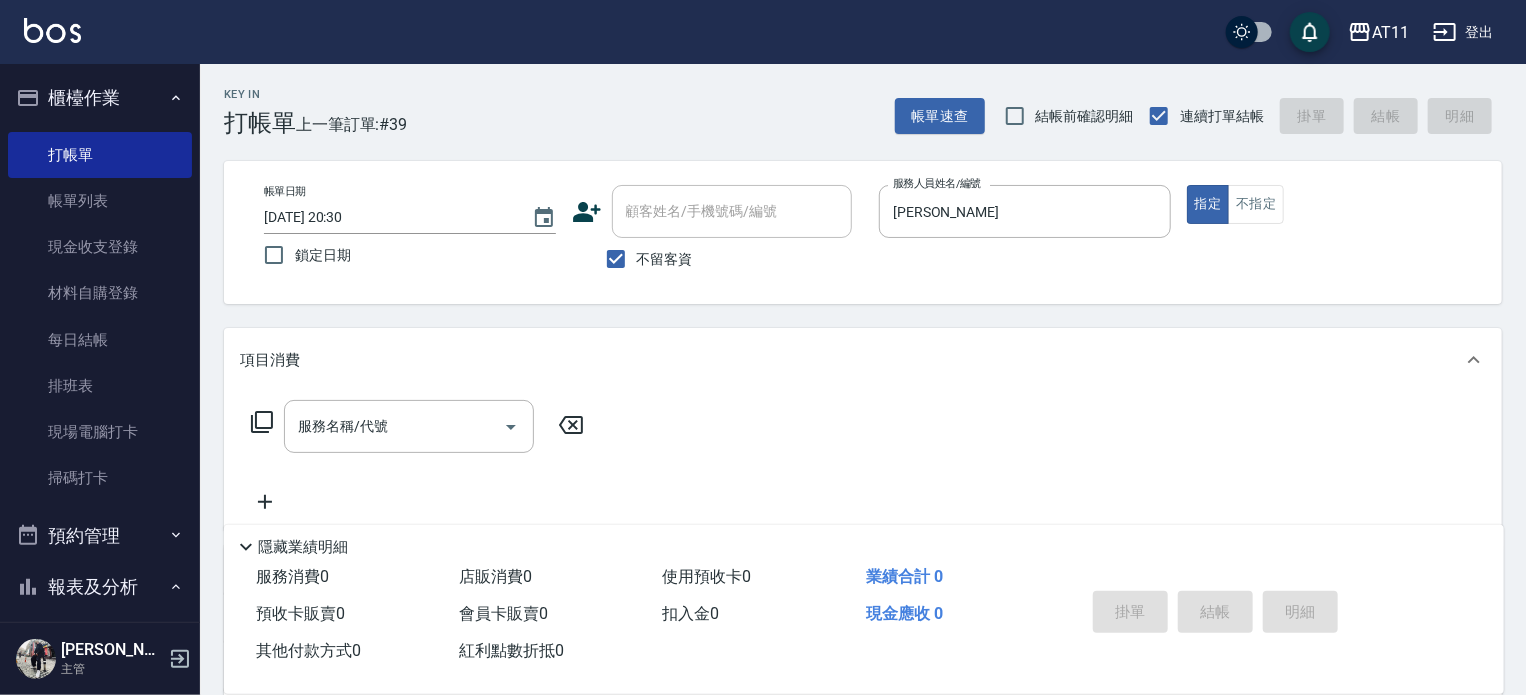 click on "不留客資" at bounding box center [665, 259] 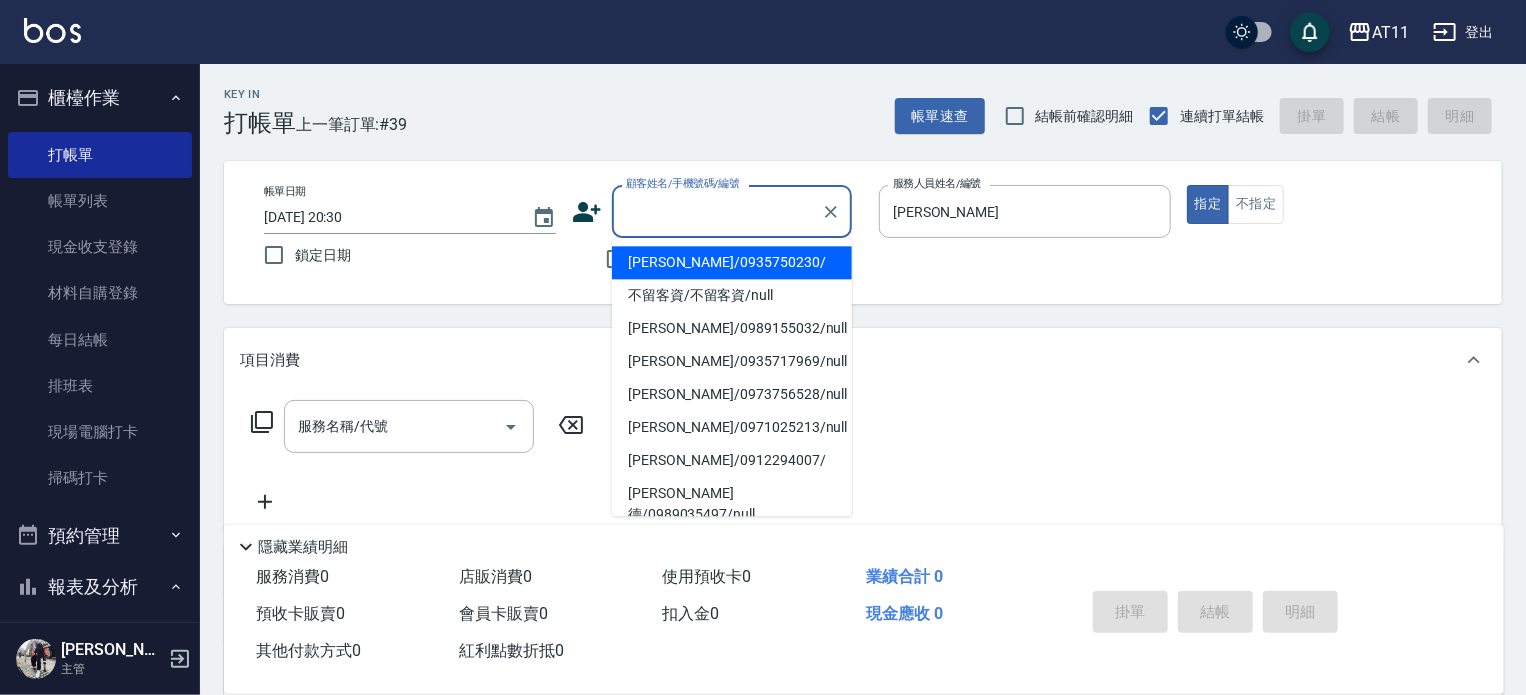click on "顧客姓名/手機號碼/編號" at bounding box center (717, 211) 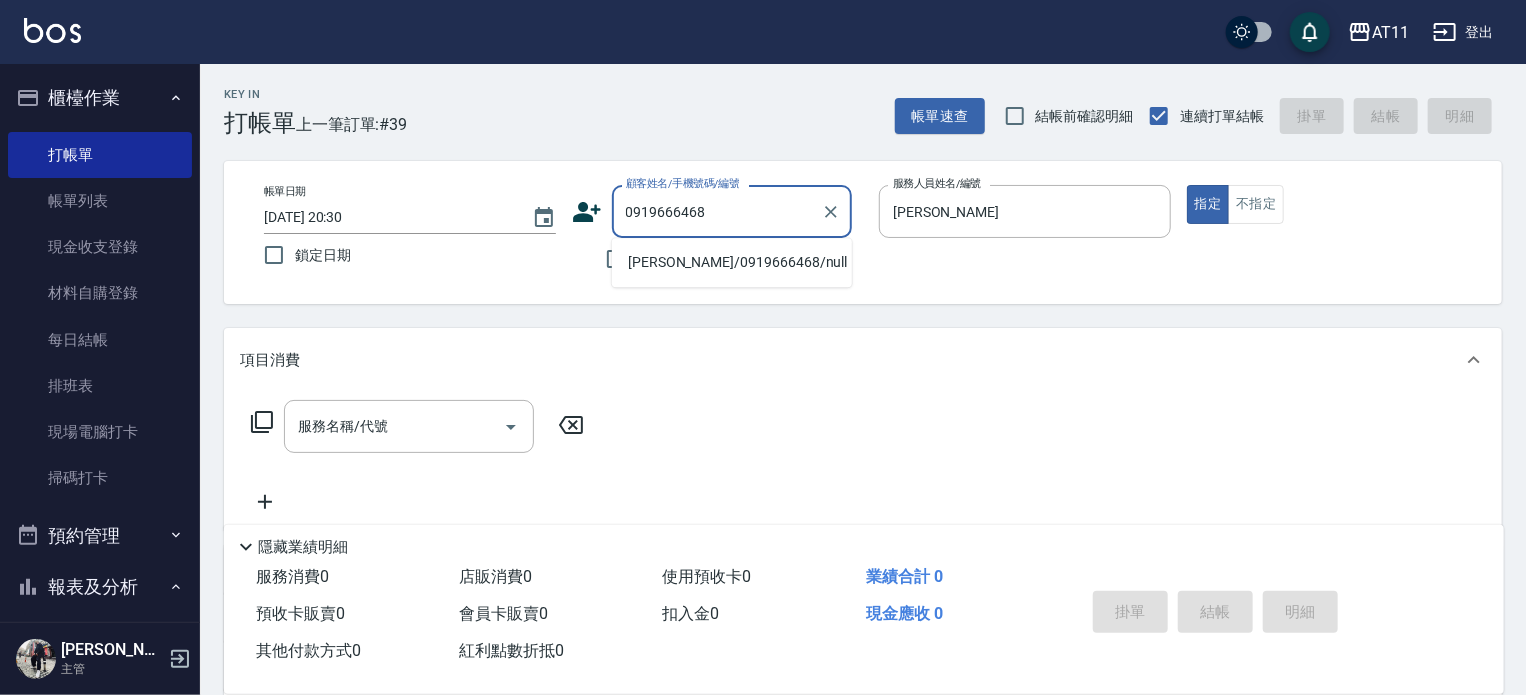 click on "廖睿城/0919666468/null" at bounding box center [732, 262] 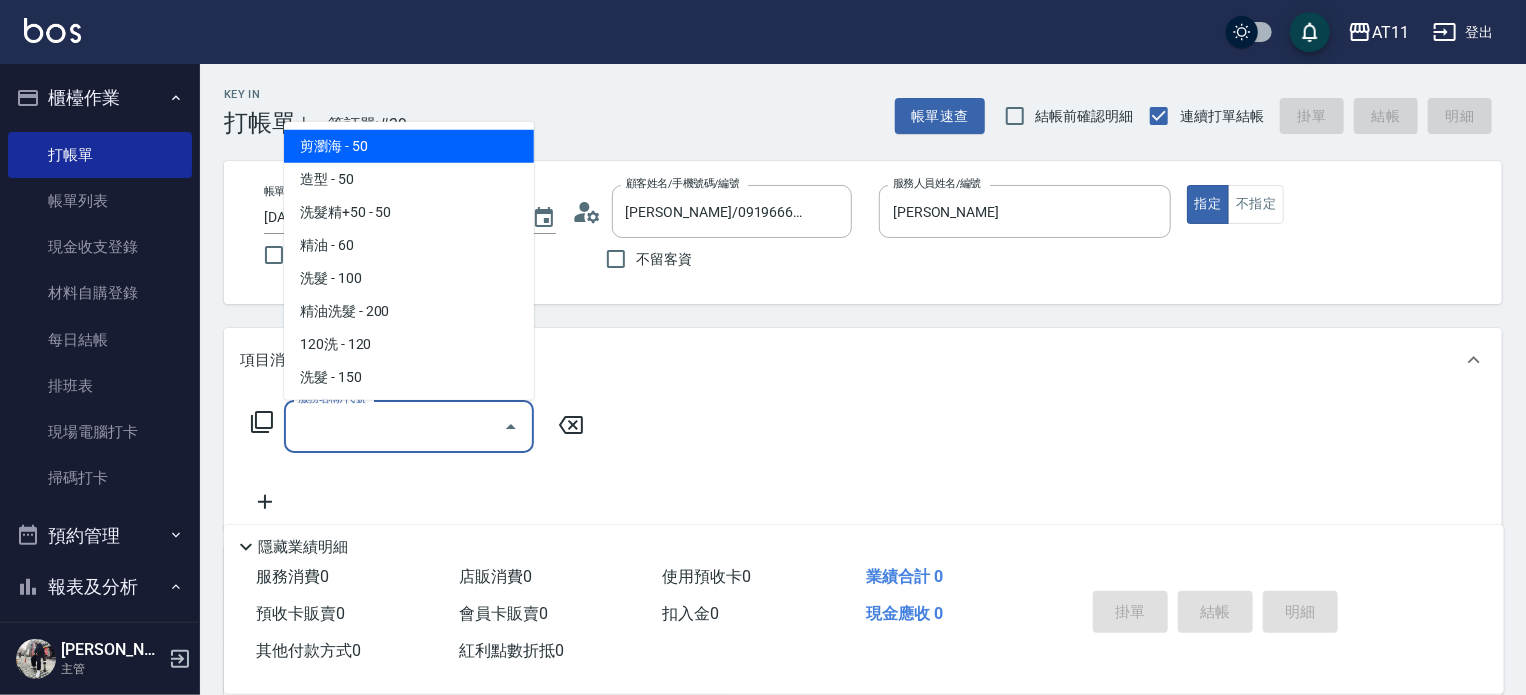 click on "服務名稱/代號" at bounding box center [394, 426] 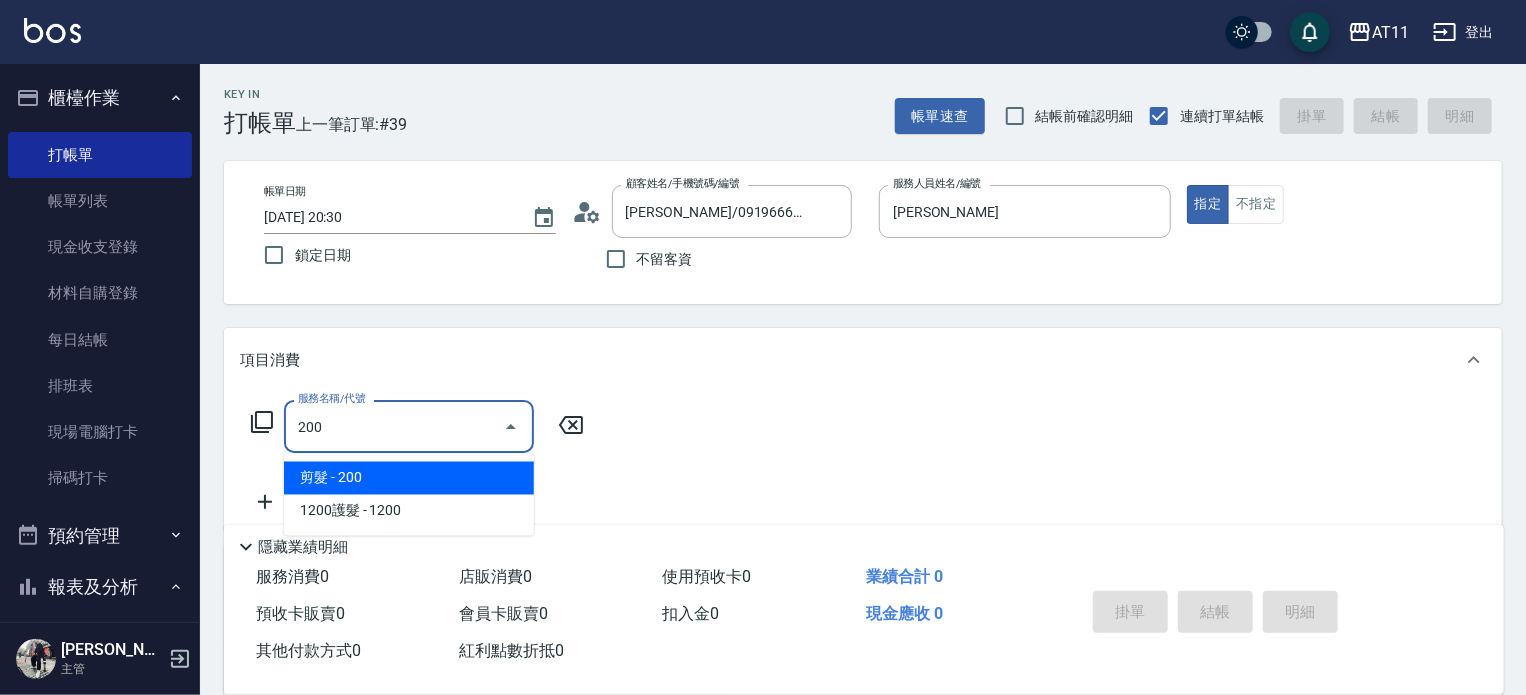 type on "剪髮(200)" 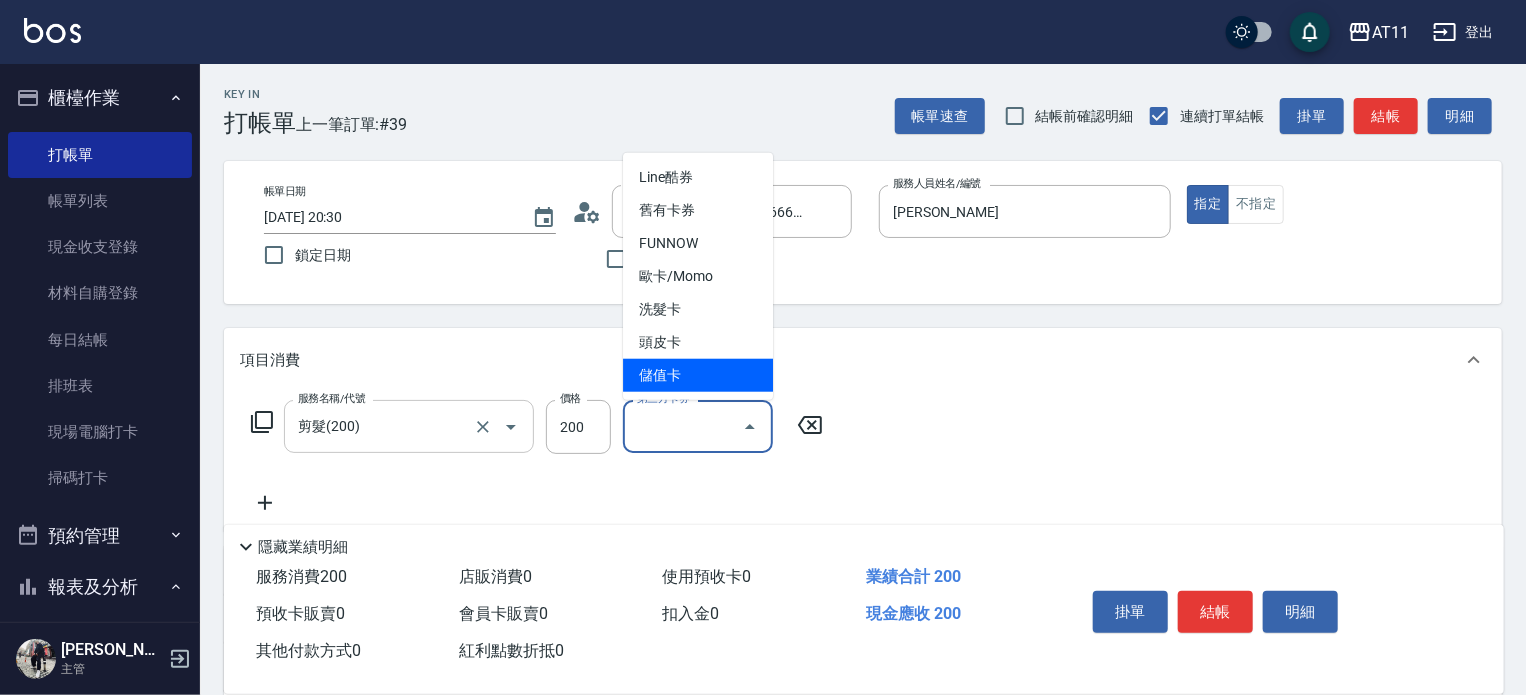 type on "儲值卡" 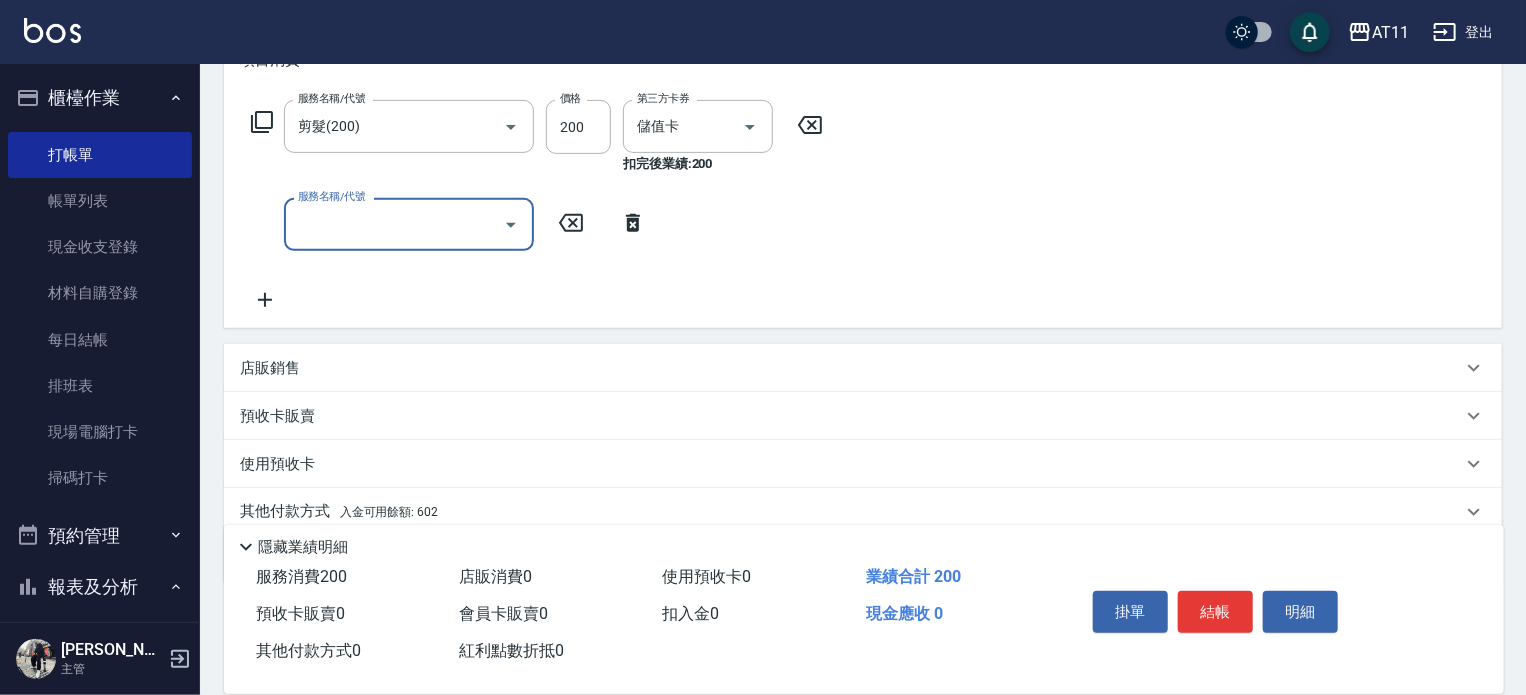 scroll, scrollTop: 379, scrollLeft: 0, axis: vertical 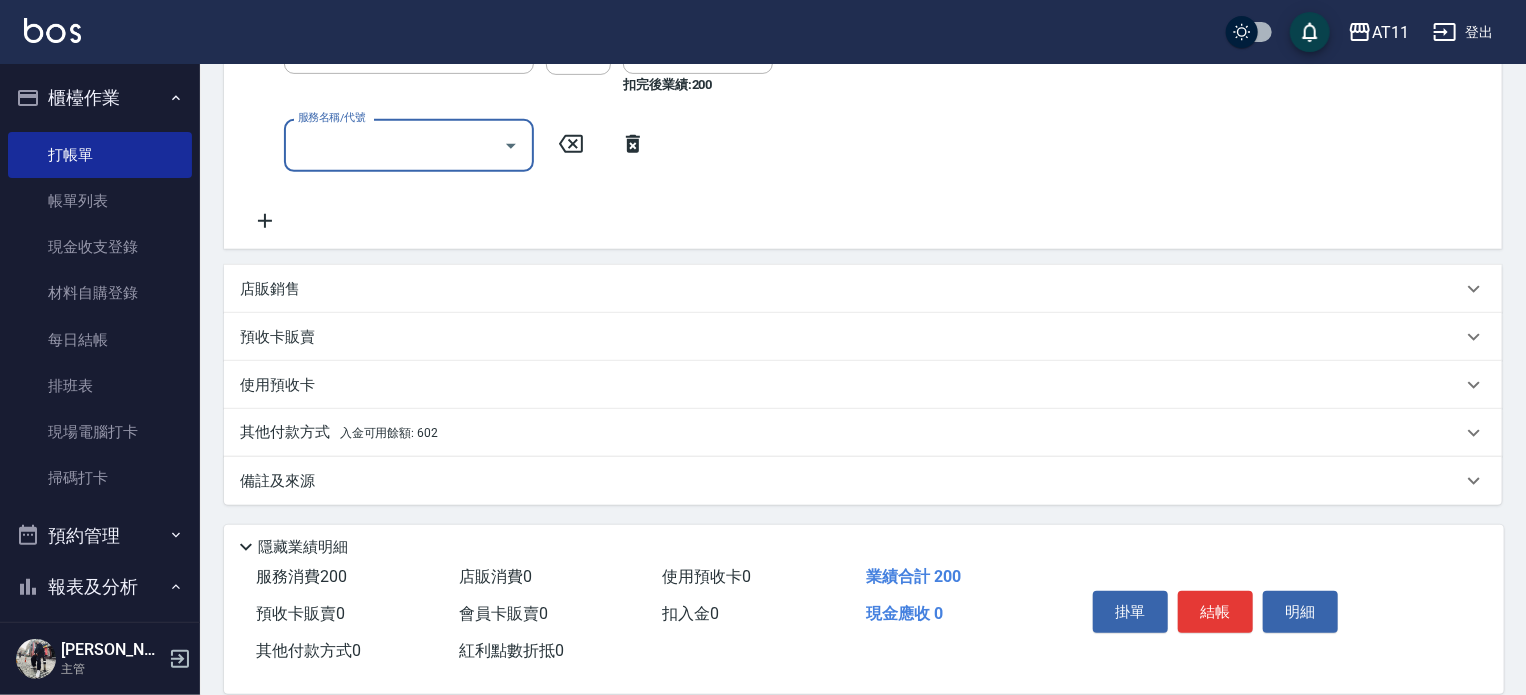 click on "入金可用餘額: 602" at bounding box center [389, 433] 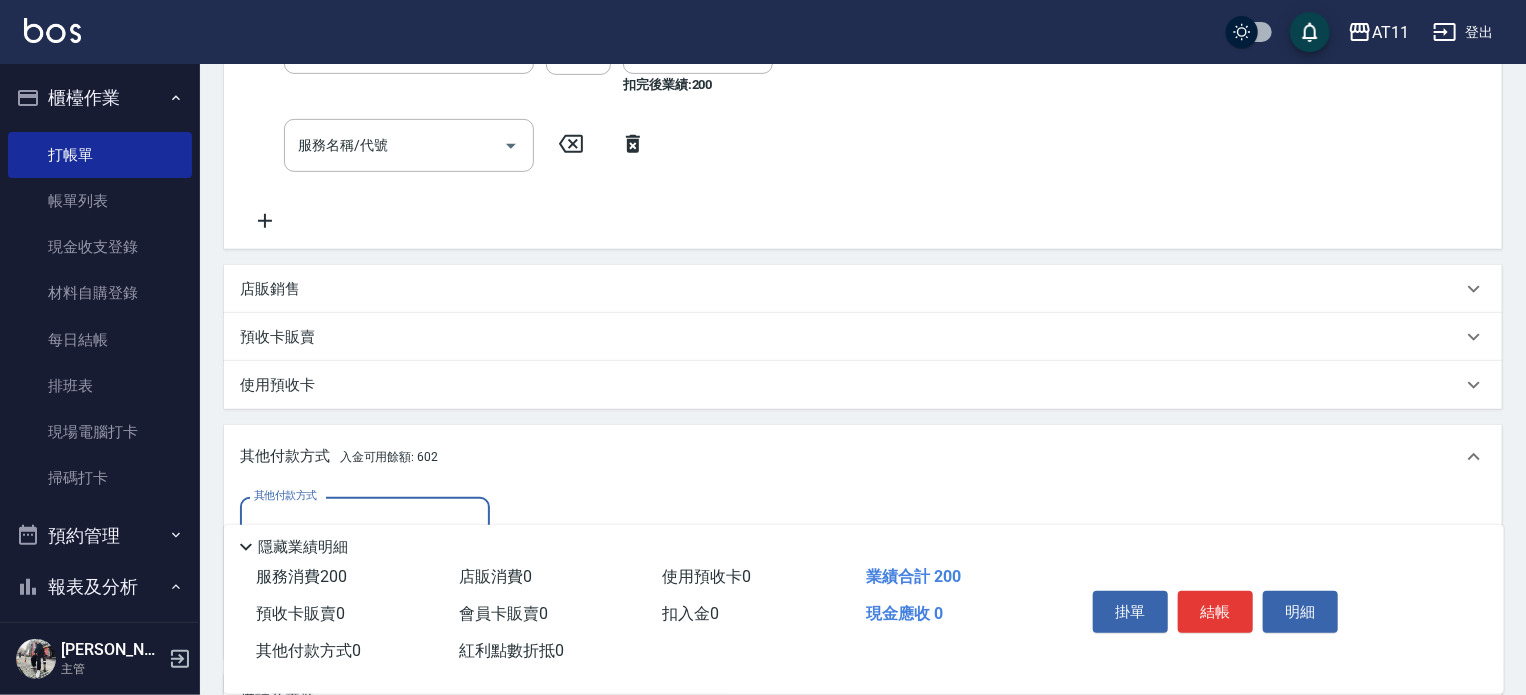 scroll, scrollTop: 0, scrollLeft: 0, axis: both 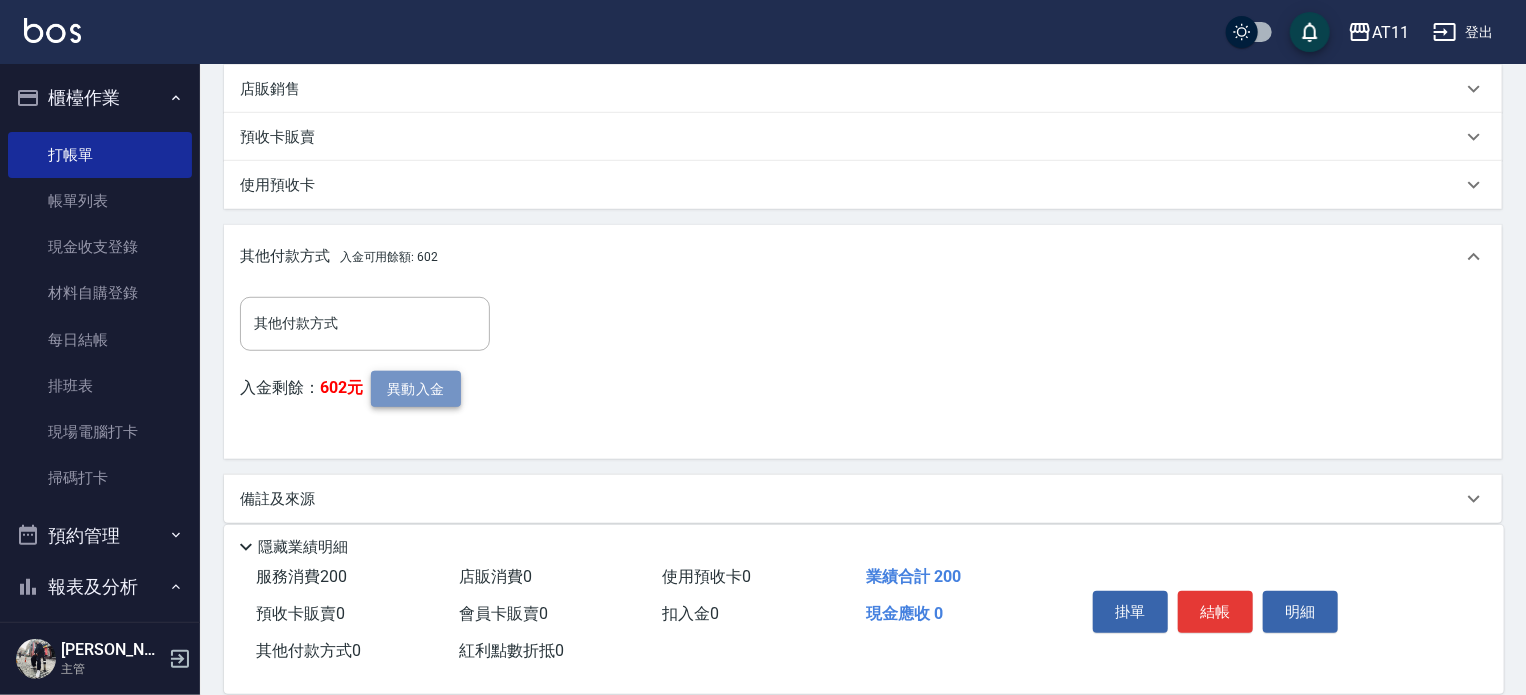 click on "異動入金" at bounding box center [416, 389] 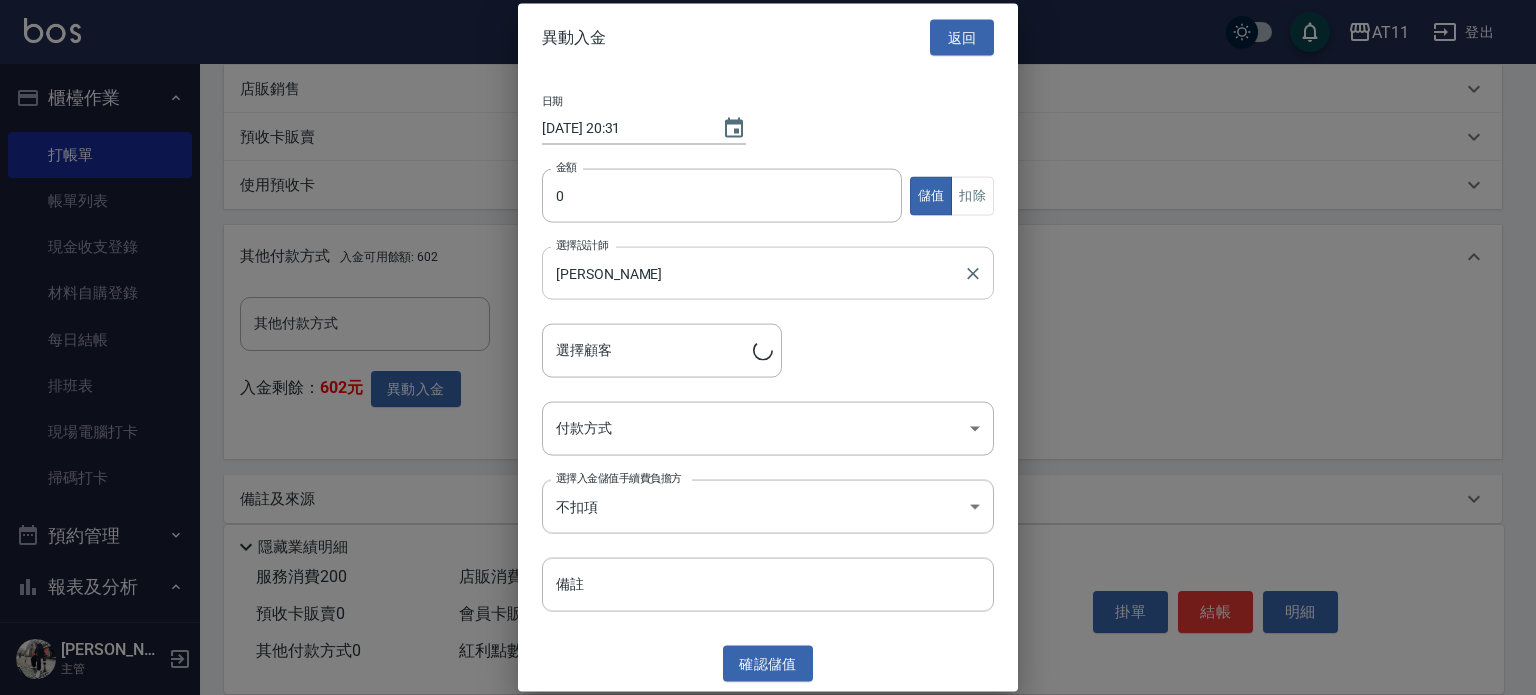 type on "廖睿城/0919666468" 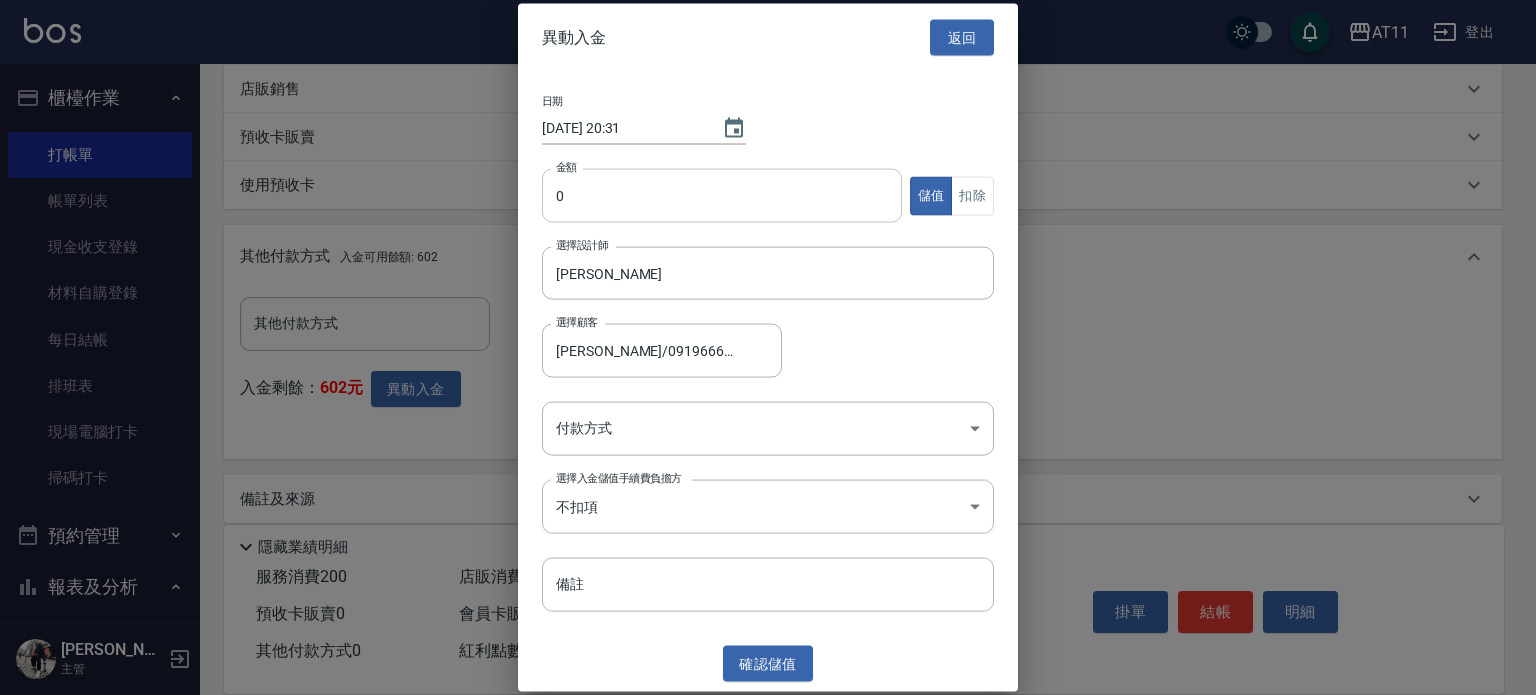 click on "0" at bounding box center (722, 196) 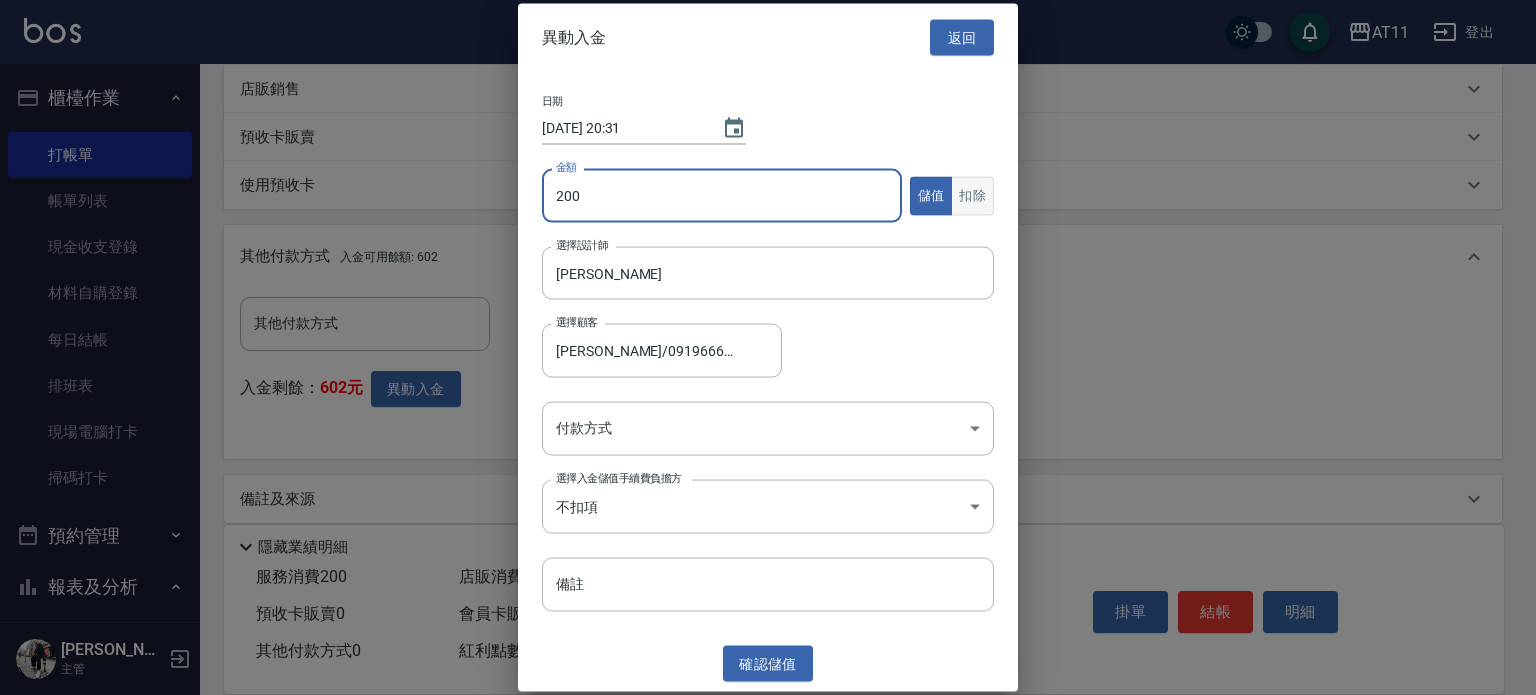 type on "200" 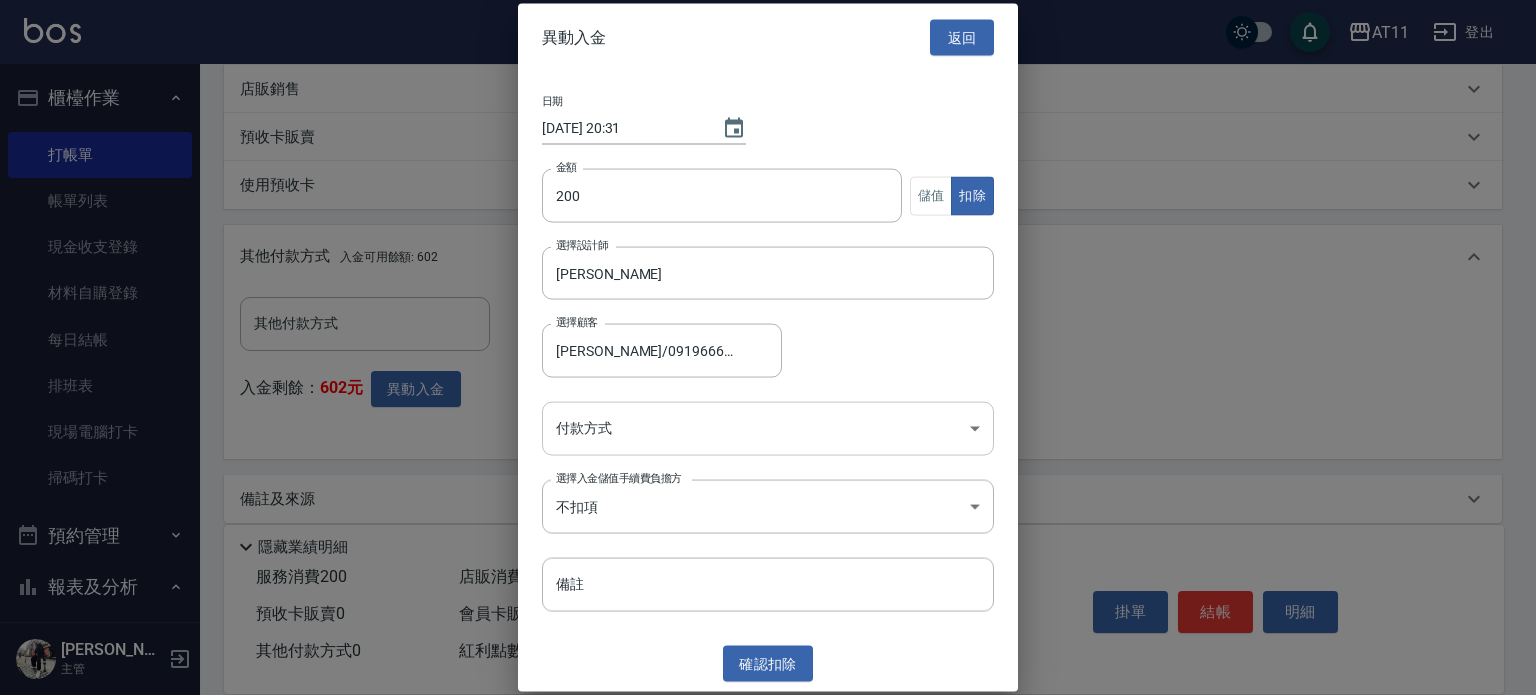 click on "AT11 登出 櫃檯作業 打帳單 帳單列表 現金收支登錄 材料自購登錄 每日結帳 排班表 現場電腦打卡 掃碼打卡 預約管理 預約管理 單日預約紀錄 單週預約紀錄 報表及分析 報表目錄 店家日報表 互助日報表 互助點數明細 設計師日報表 設計師抽成報表 店販抽成明細 客戶管理 客戶列表 卡券管理 入金管理 員工及薪資 員工列表 全店打卡記錄 商品管理 商品分類設定 商品列表 資料設定 服務分類設定 服務項目設定 預收卡設定 支付方式設定 第三方卡券設定 林宗易 主管 Key In 打帳單 上一筆訂單:#39 帳單速查 結帳前確認明細 連續打單結帳 掛單 結帳 明細 帳單日期 2025/07/13 20:30 鎖定日期 顧客姓名/手機號碼/編號 廖睿城/0919666468/null 顧客姓名/手機號碼/編號 不留客資 服務人員姓名/編號 Connie-C 服務人員姓名/編號 指定 不指定 項目消費 服務名稱/代號 剪髮(200) 服務名稱/代號 價格" at bounding box center (768, 67) 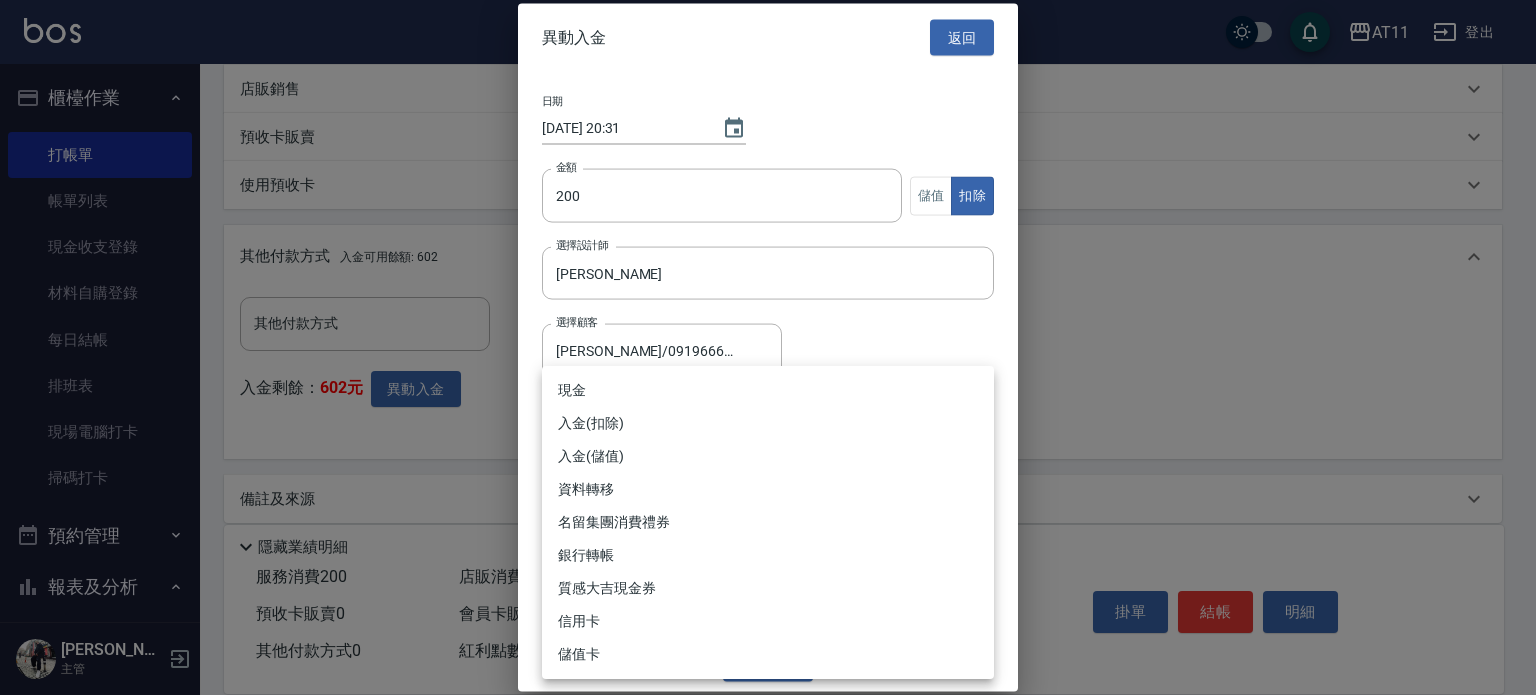 click on "入金(扣除)" at bounding box center (768, 423) 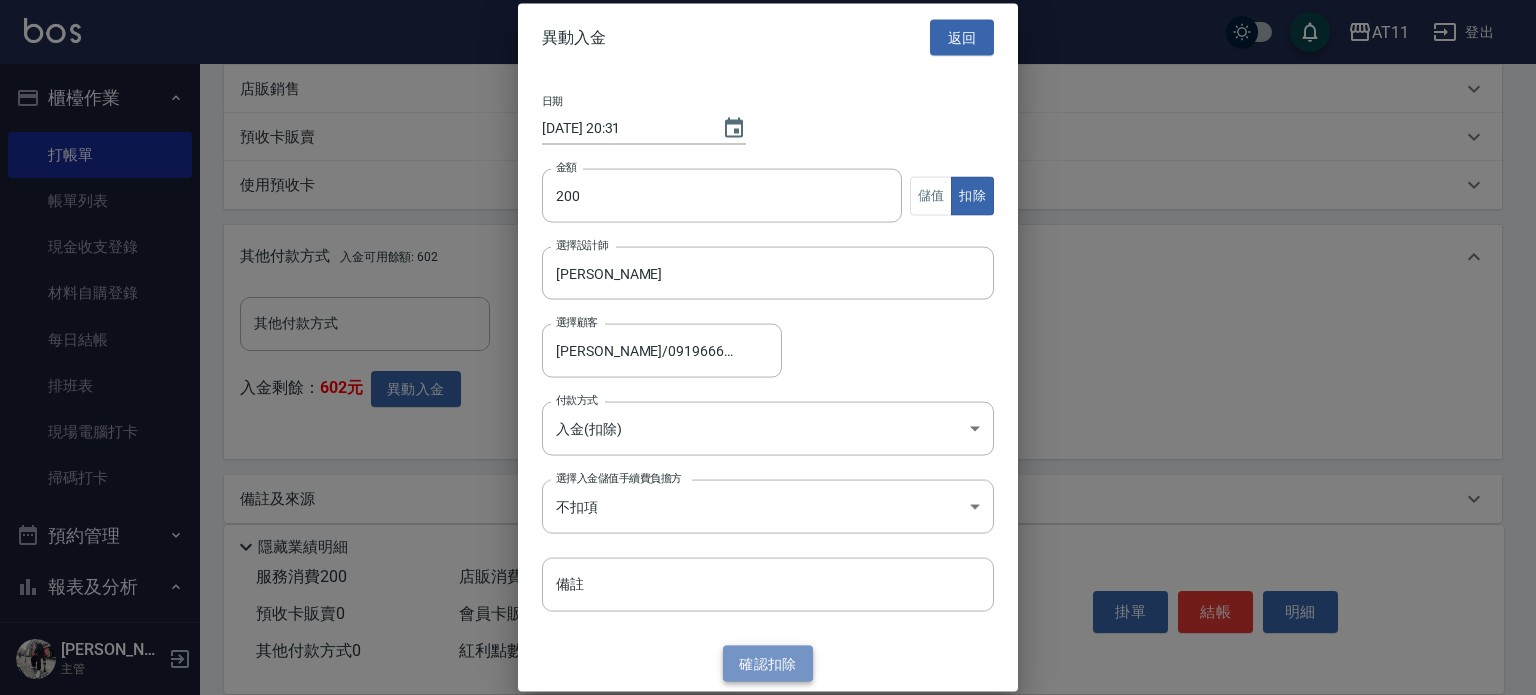 click on "確認 扣除" at bounding box center (768, 663) 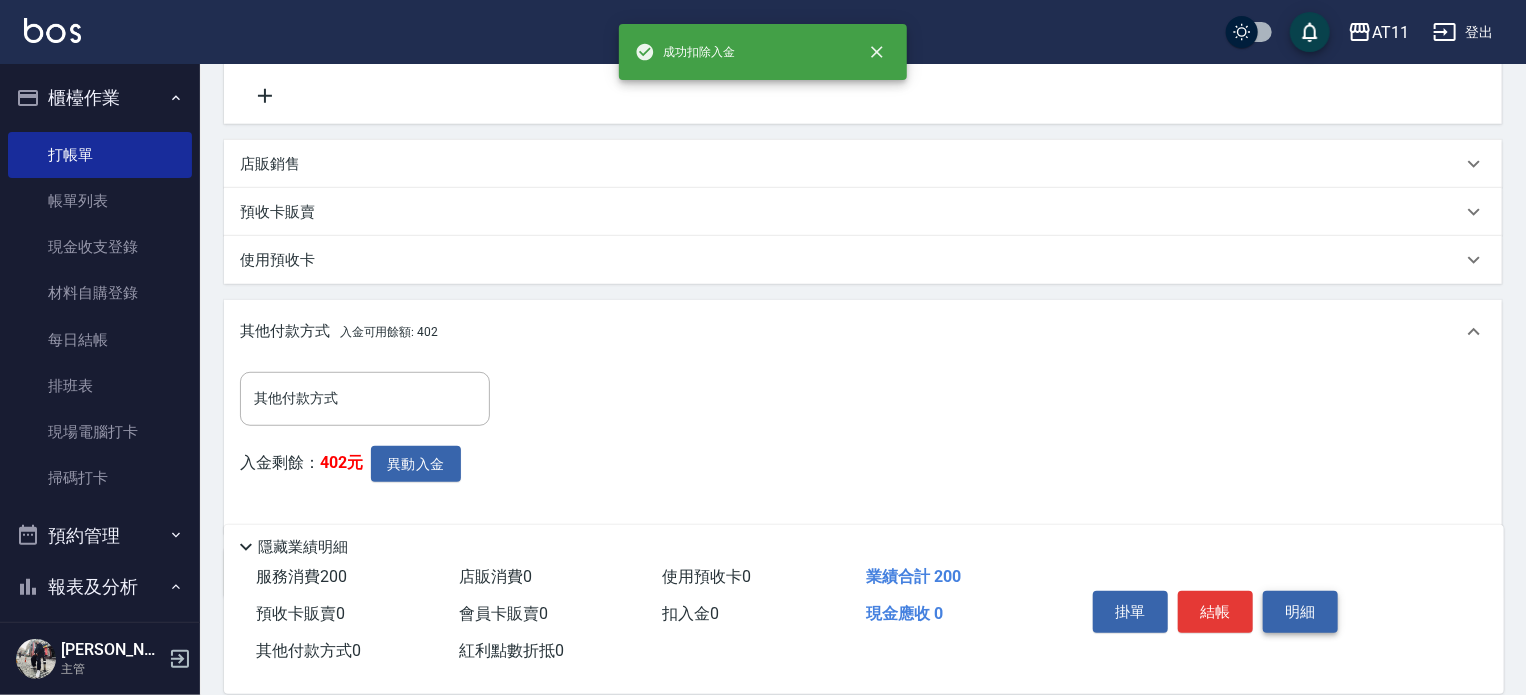 scroll, scrollTop: 579, scrollLeft: 0, axis: vertical 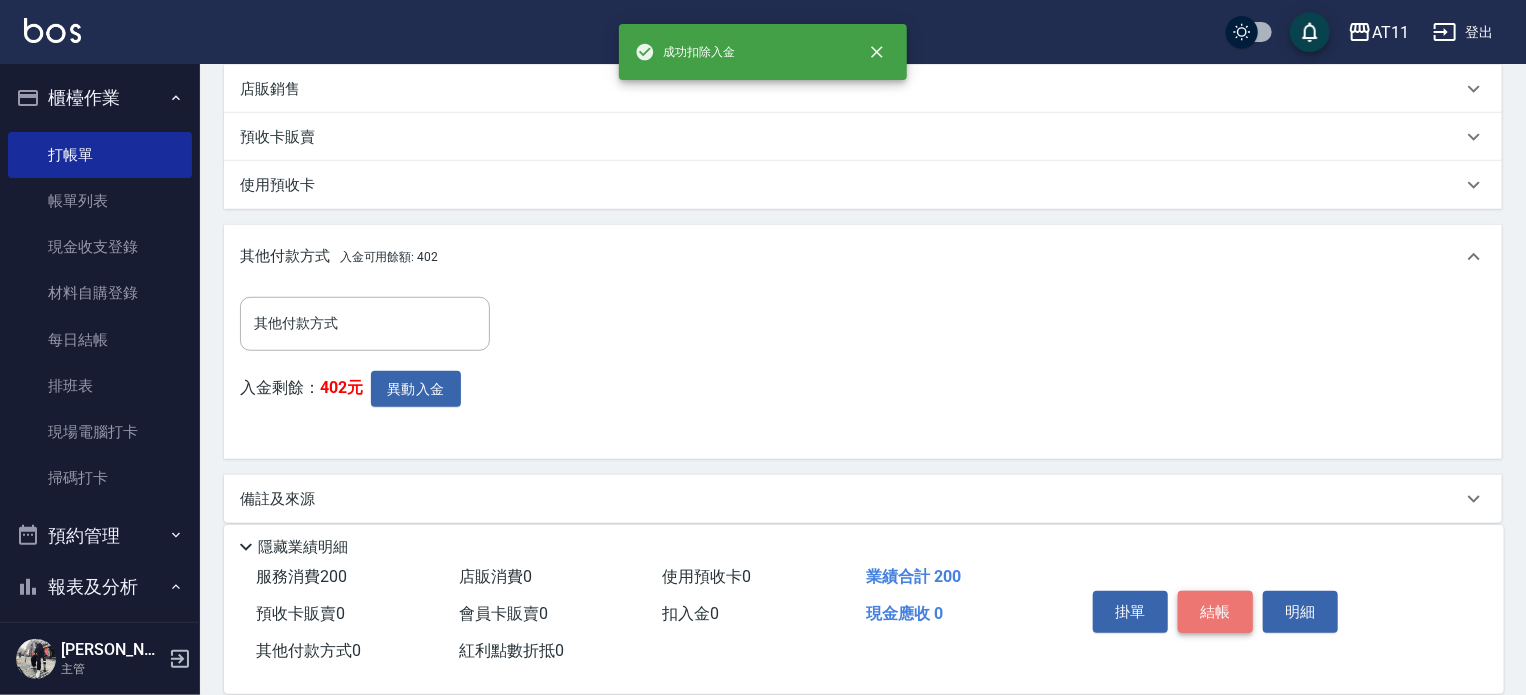 click on "結帳" at bounding box center (1215, 612) 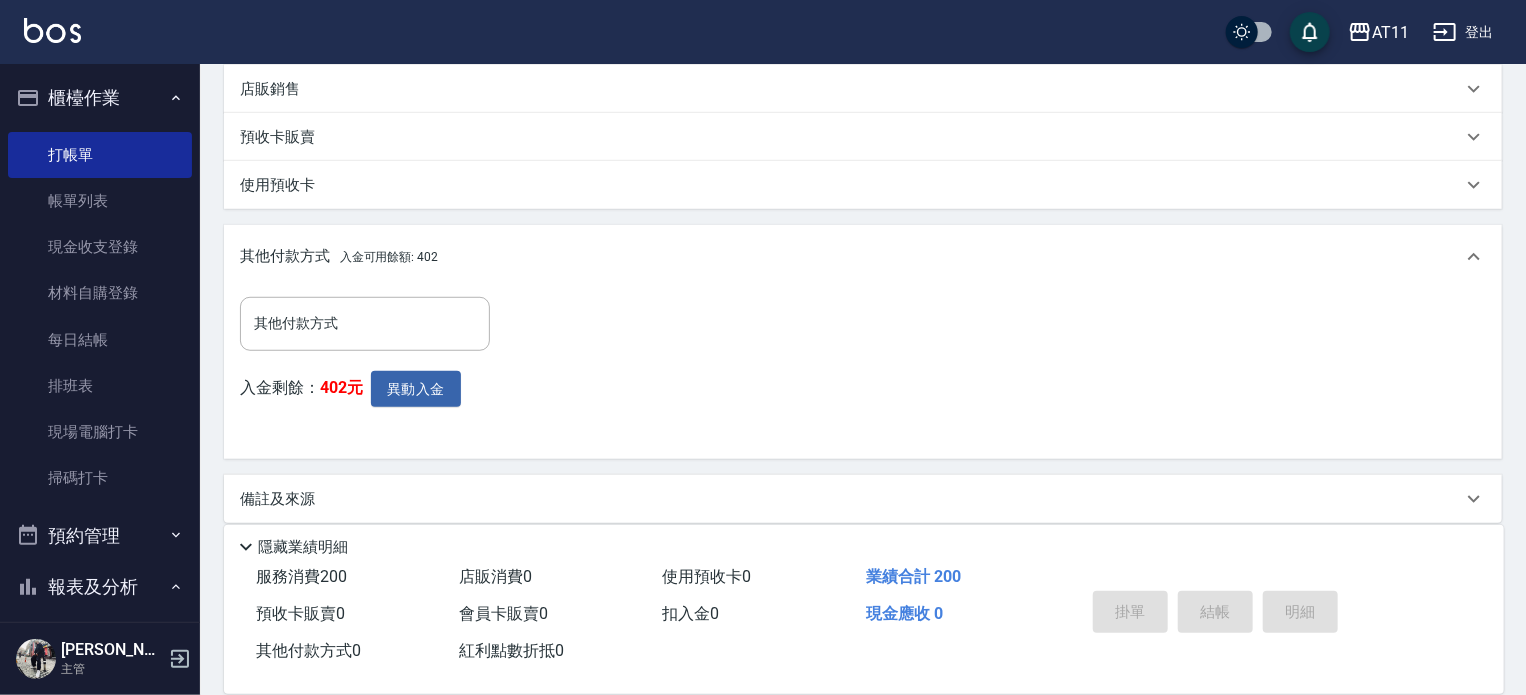 type on "2025/07/13 20:31" 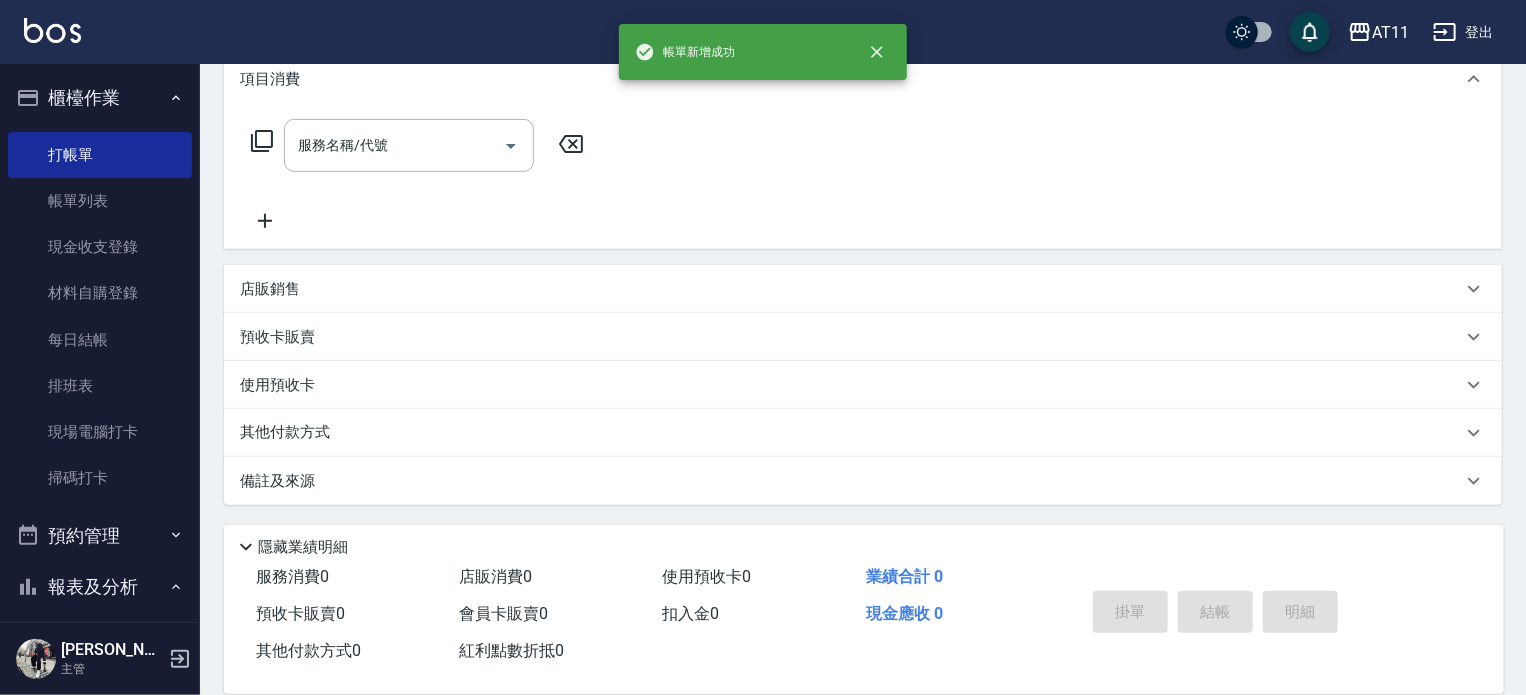 scroll, scrollTop: 0, scrollLeft: 0, axis: both 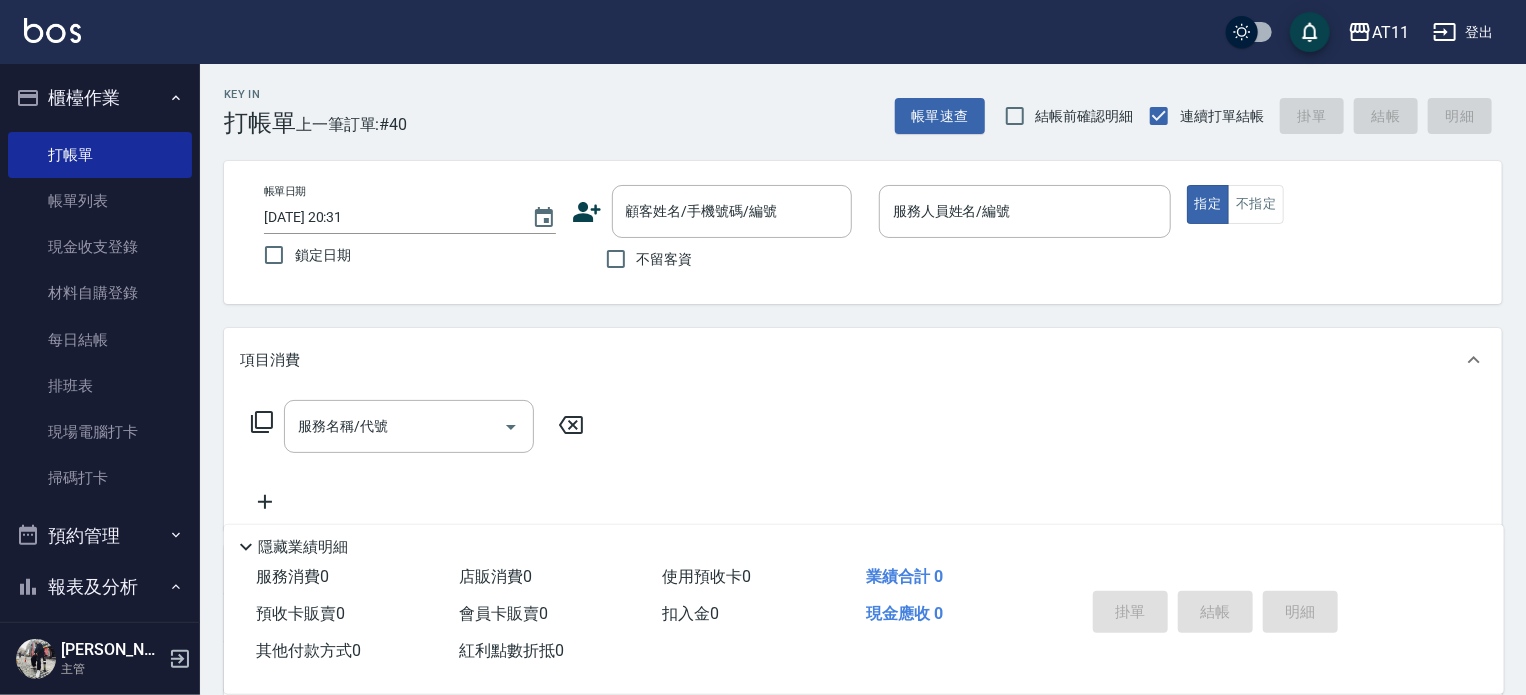 click on "不留客資" at bounding box center [665, 259] 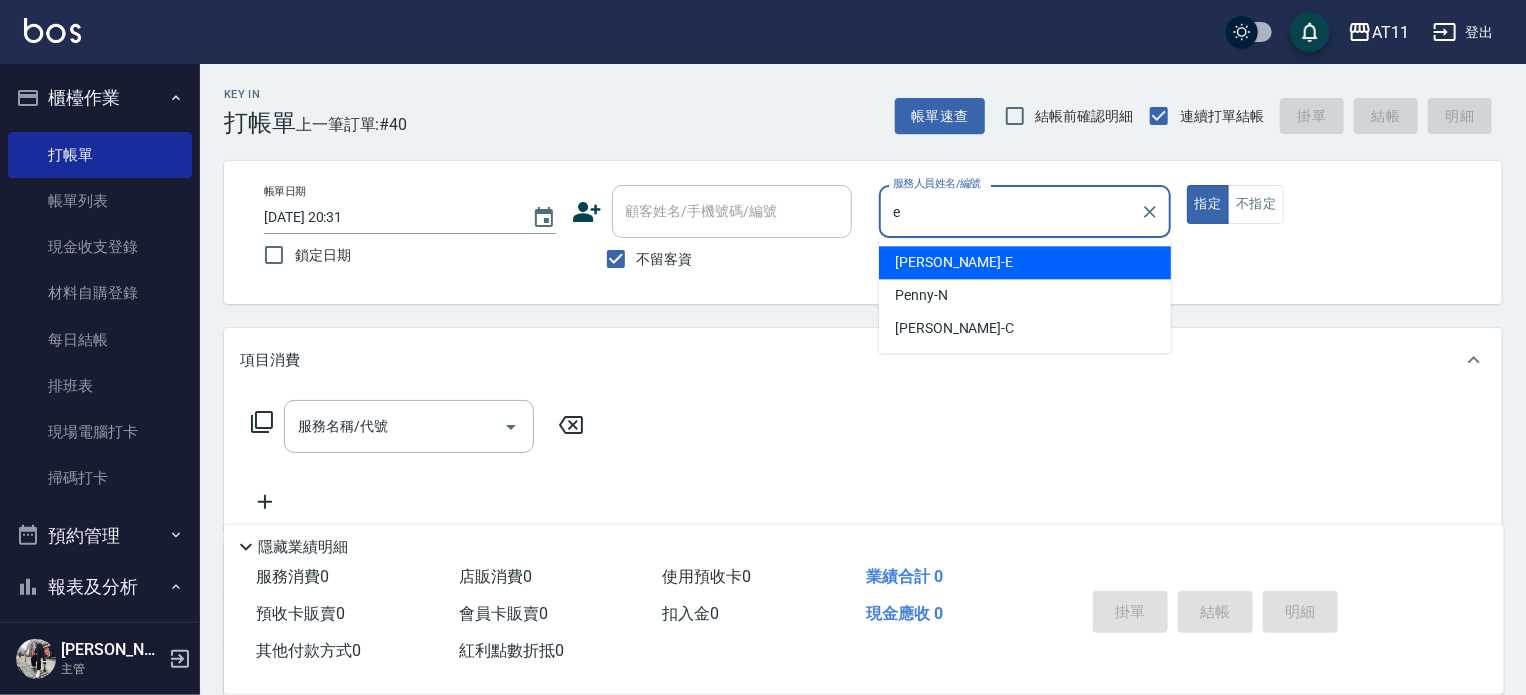 type on "EVA-E" 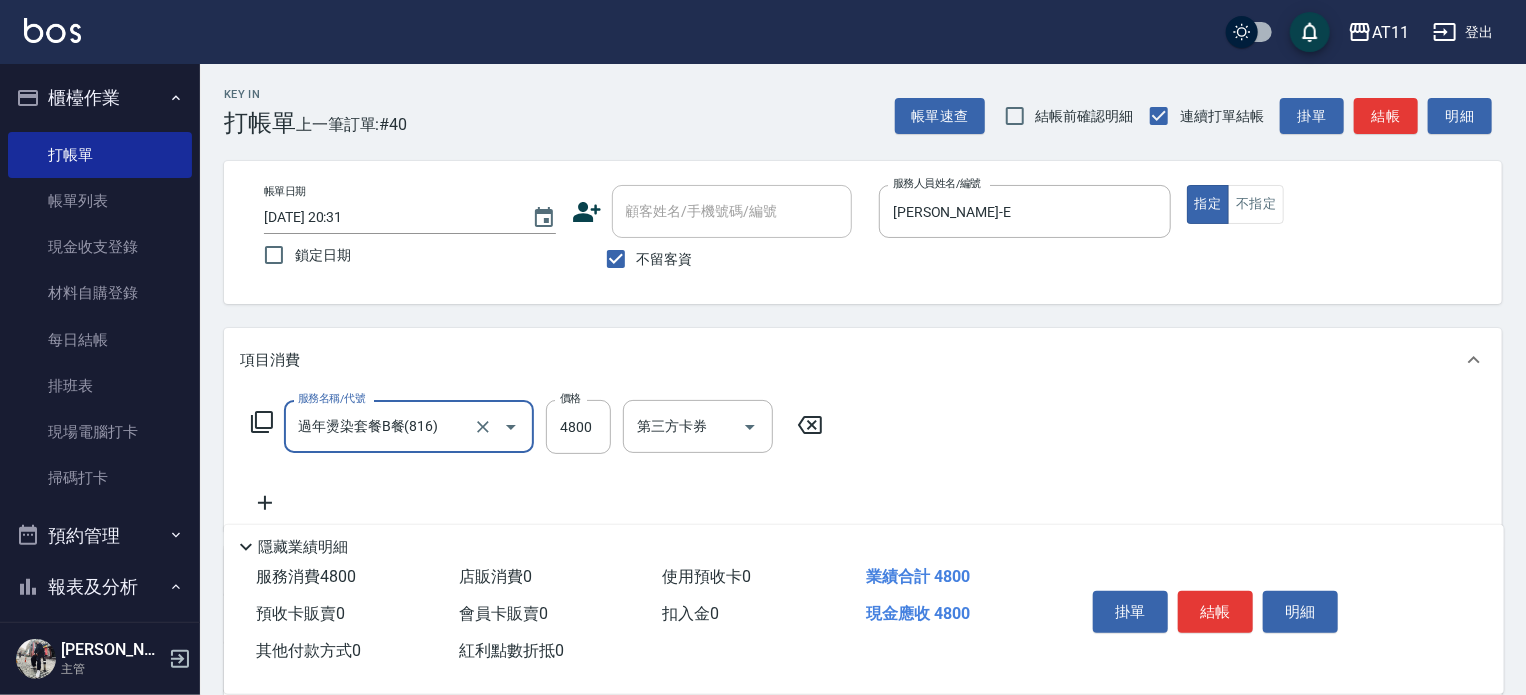 type on "過年燙染套餐B餐(816)" 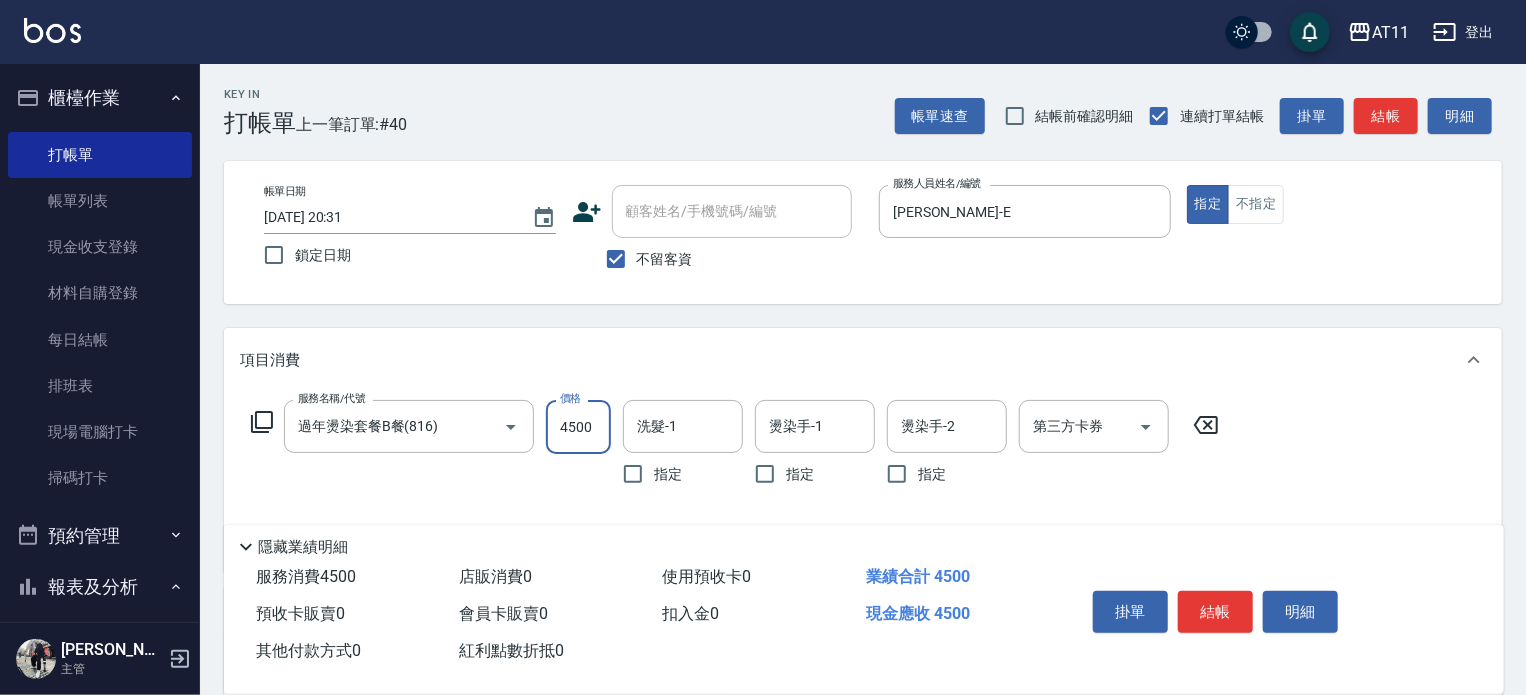 type on "4500" 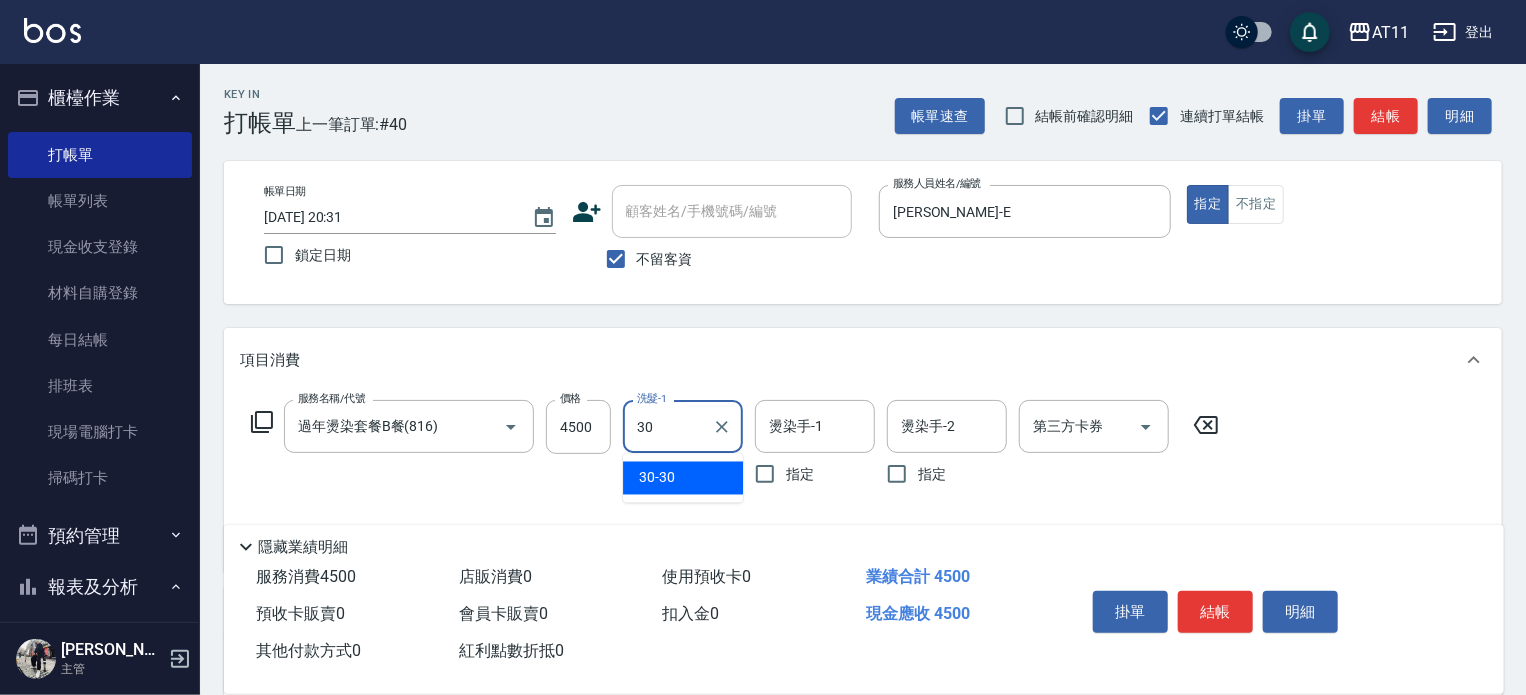 type on "30-30" 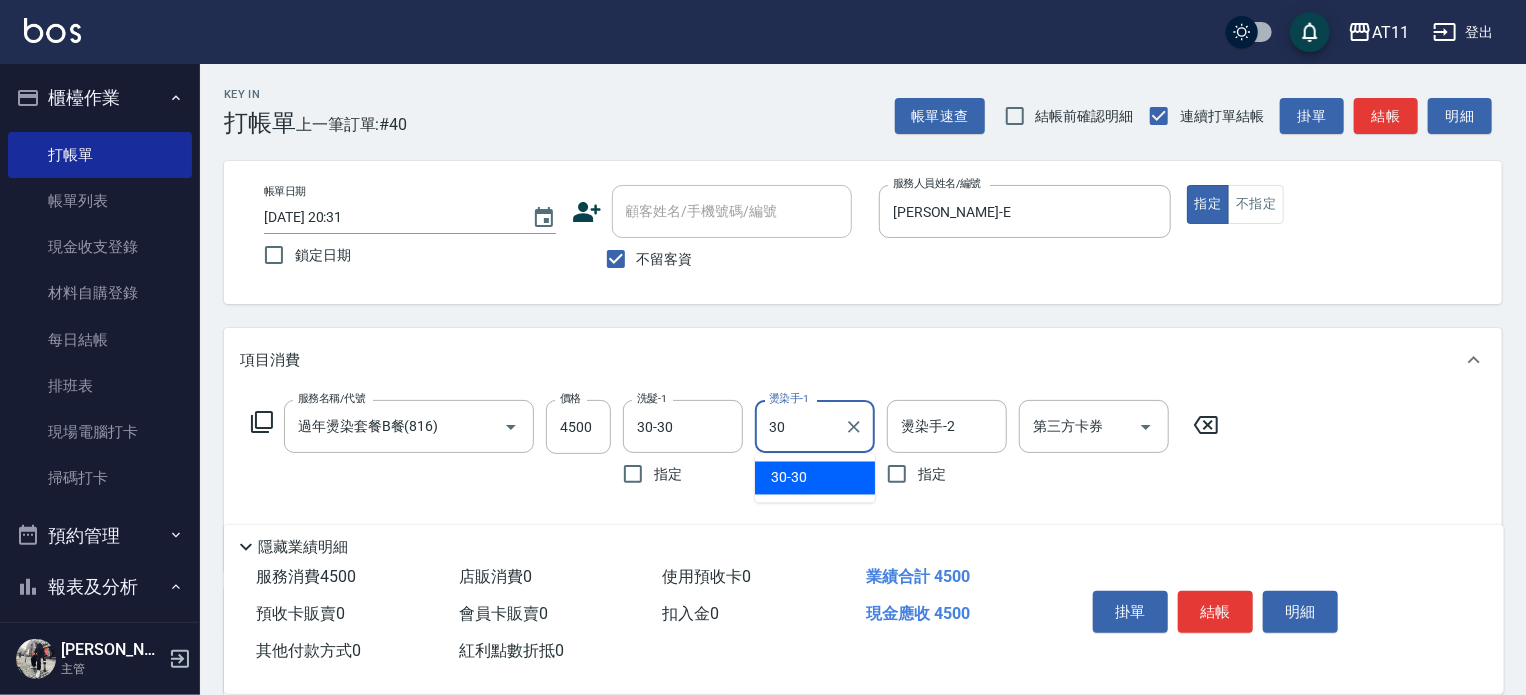 type on "30-30" 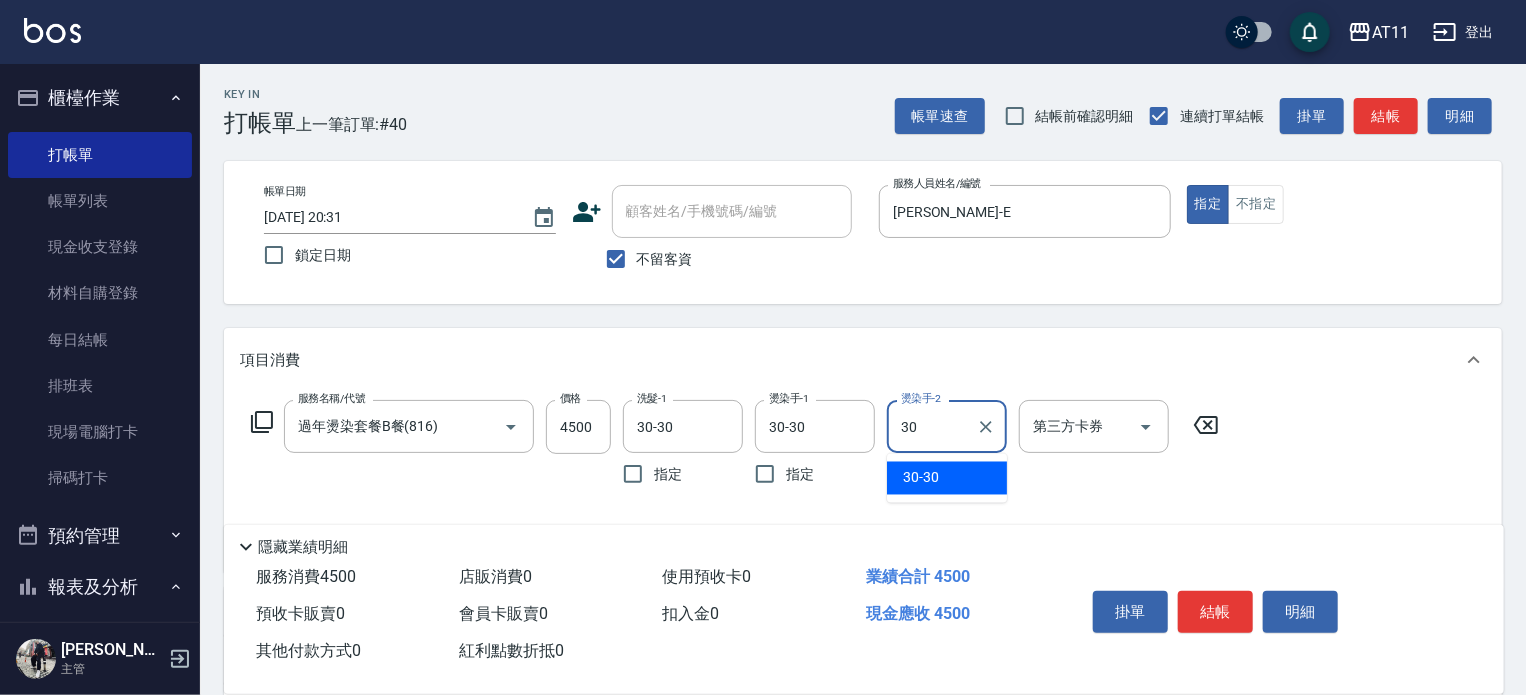 type on "30-30" 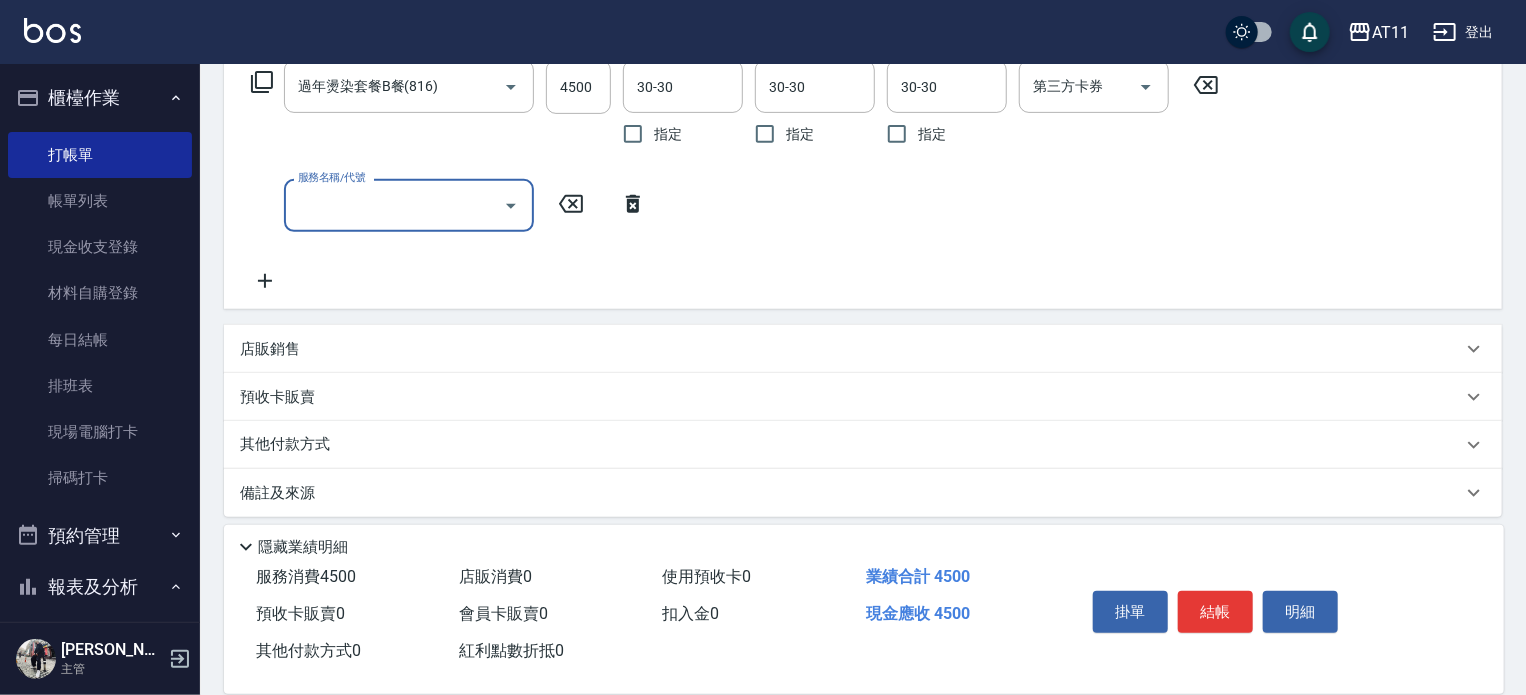 scroll, scrollTop: 352, scrollLeft: 0, axis: vertical 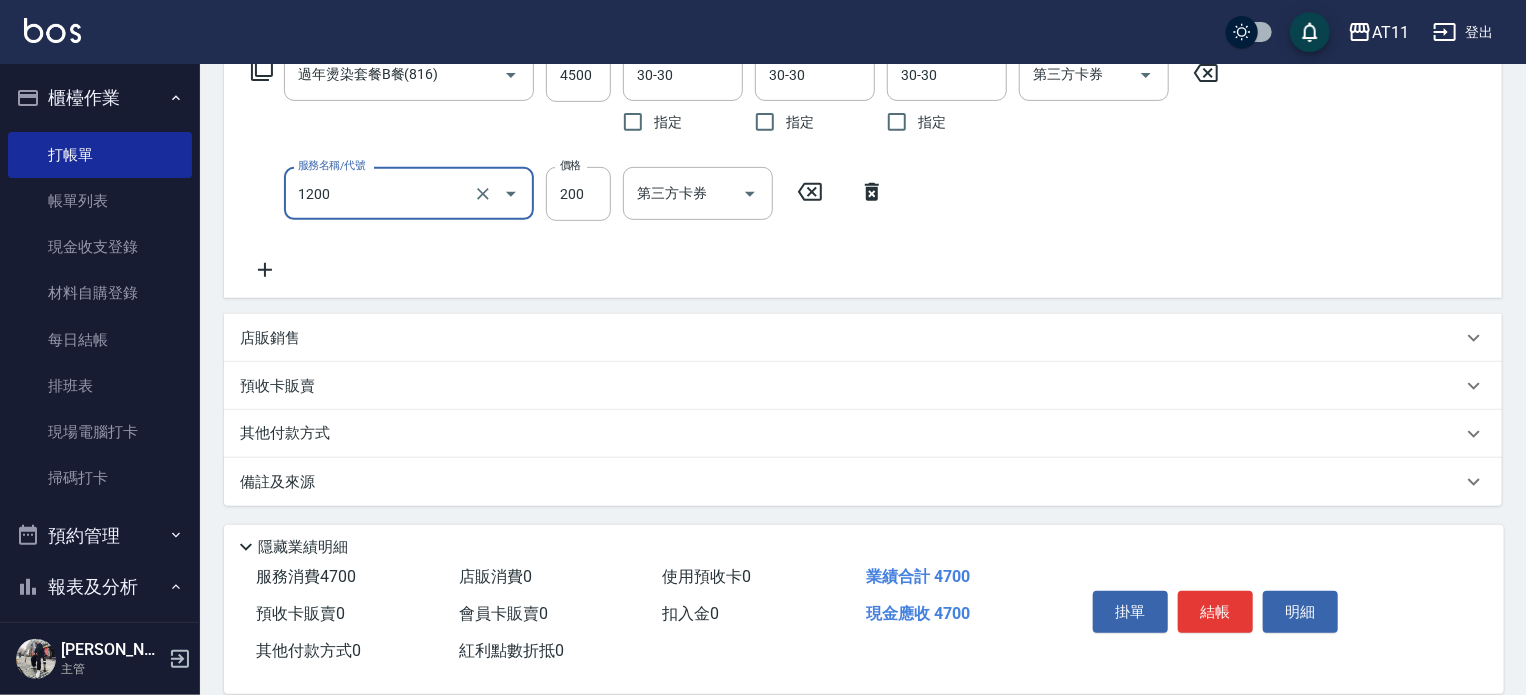 type on "染髮加長度(1200)" 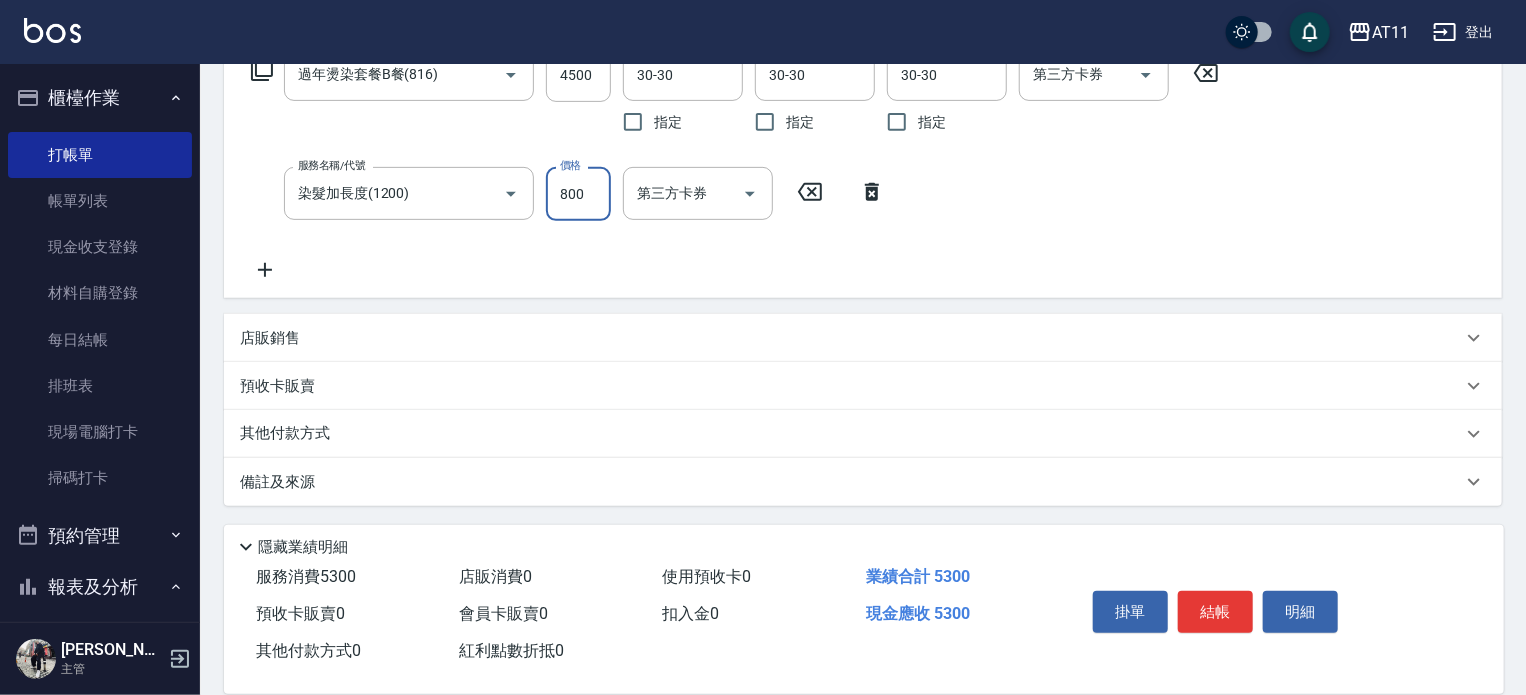 type on "800" 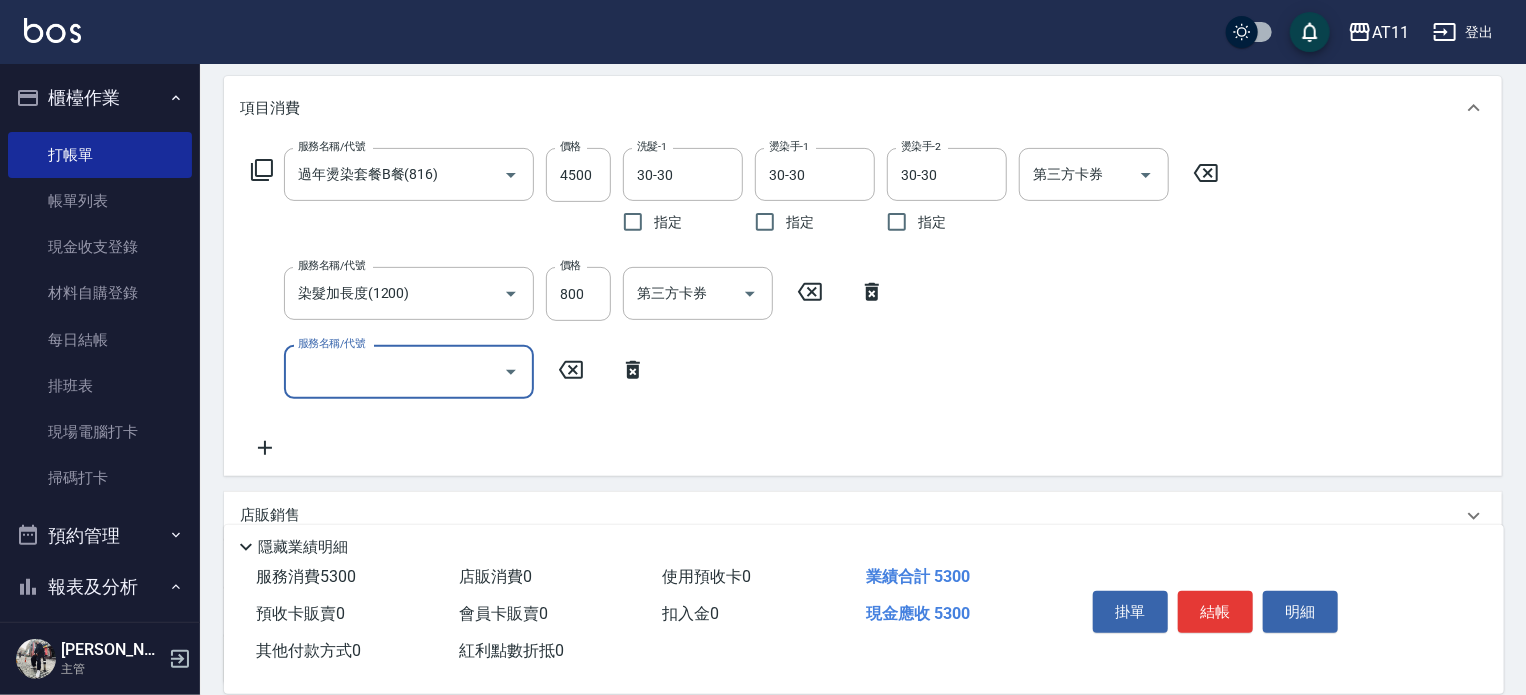 scroll, scrollTop: 52, scrollLeft: 0, axis: vertical 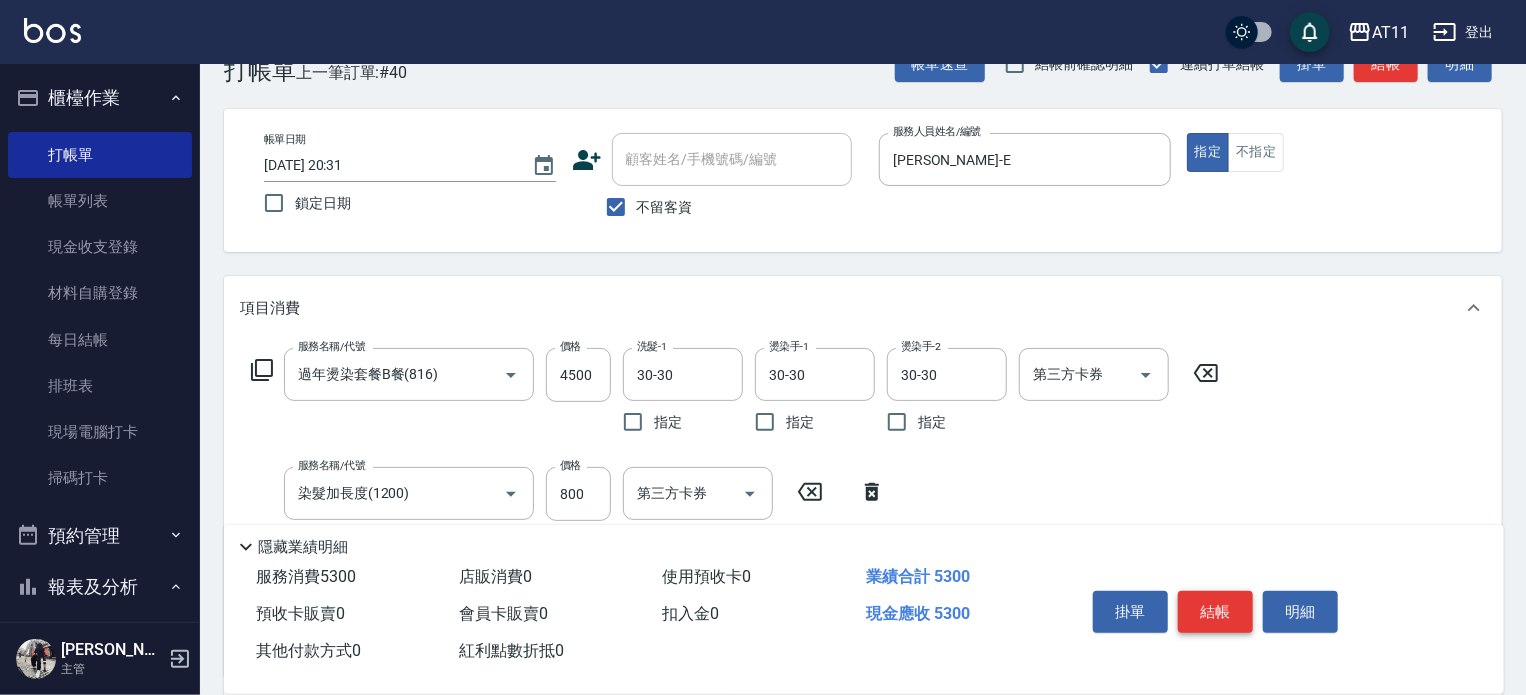 click on "結帳" at bounding box center (1215, 612) 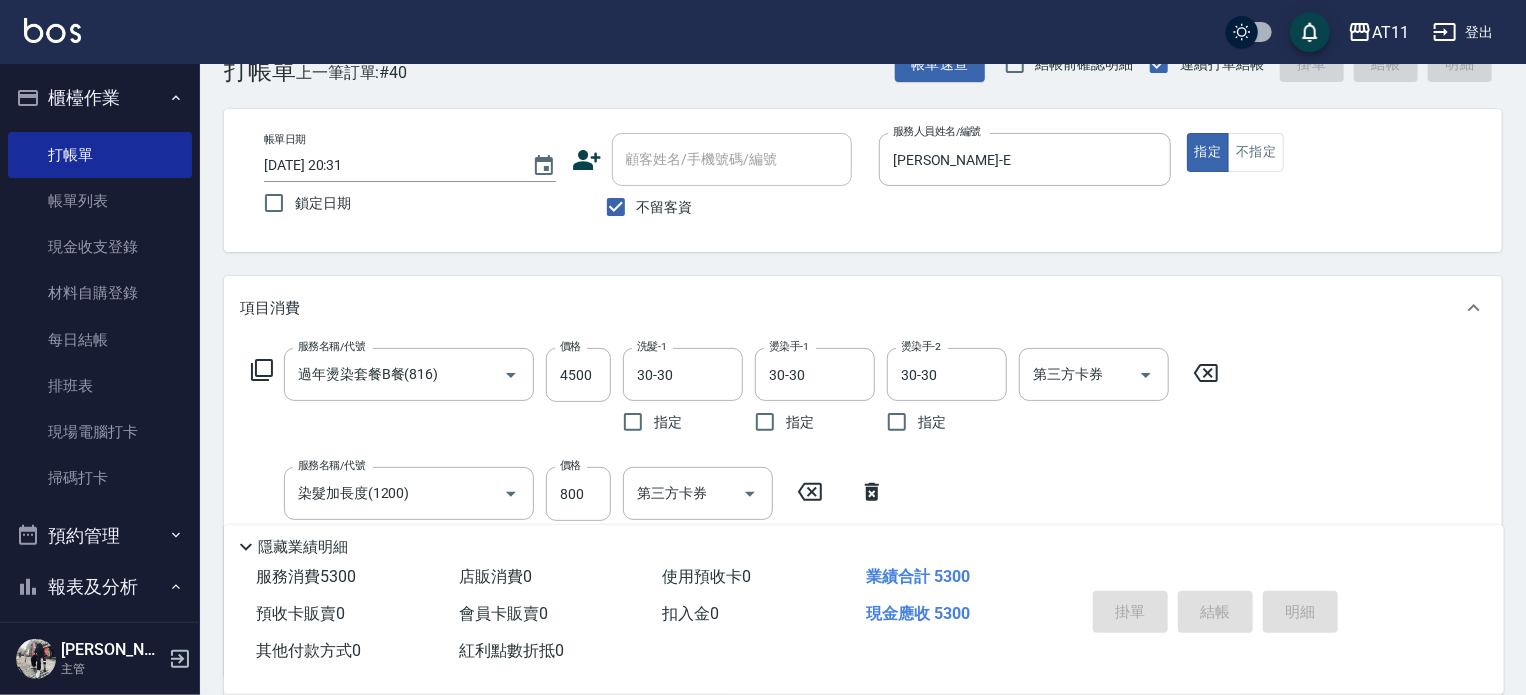 type 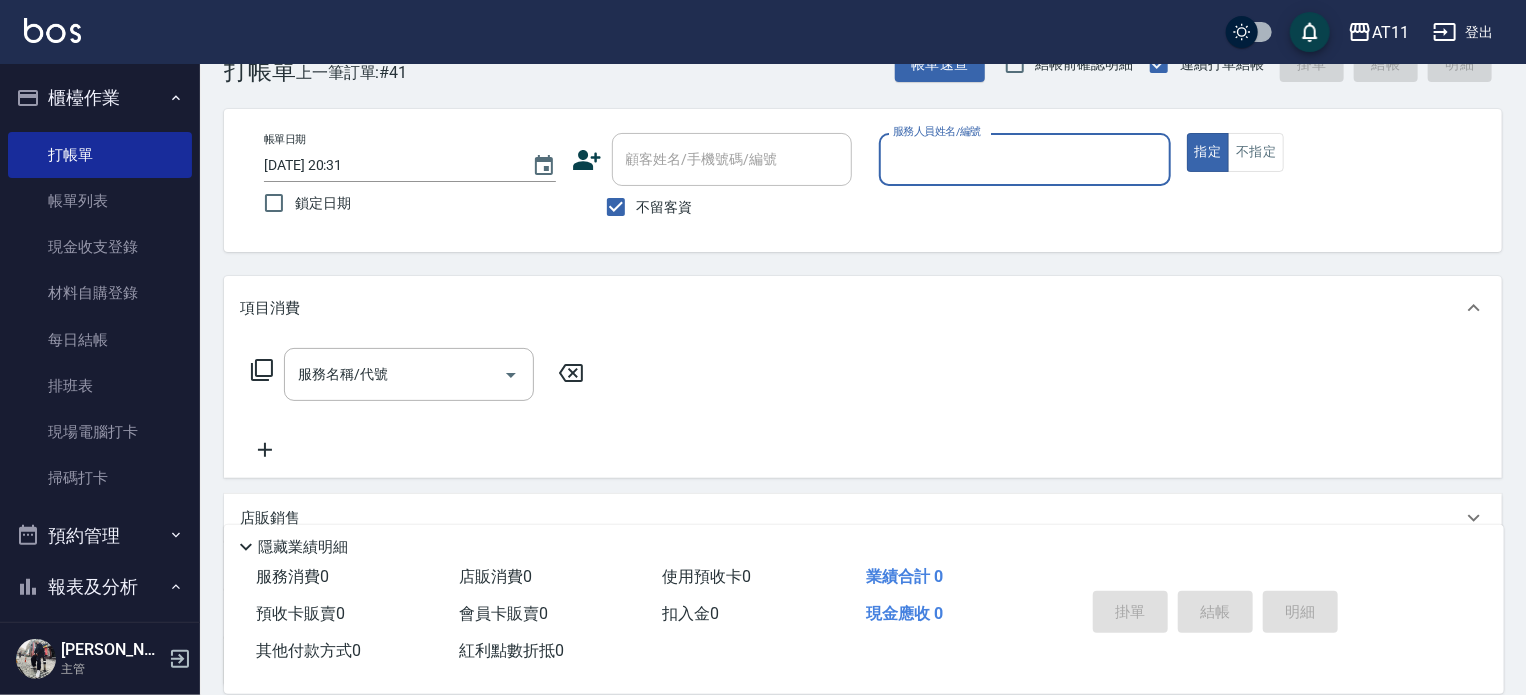 type on "ㄍ" 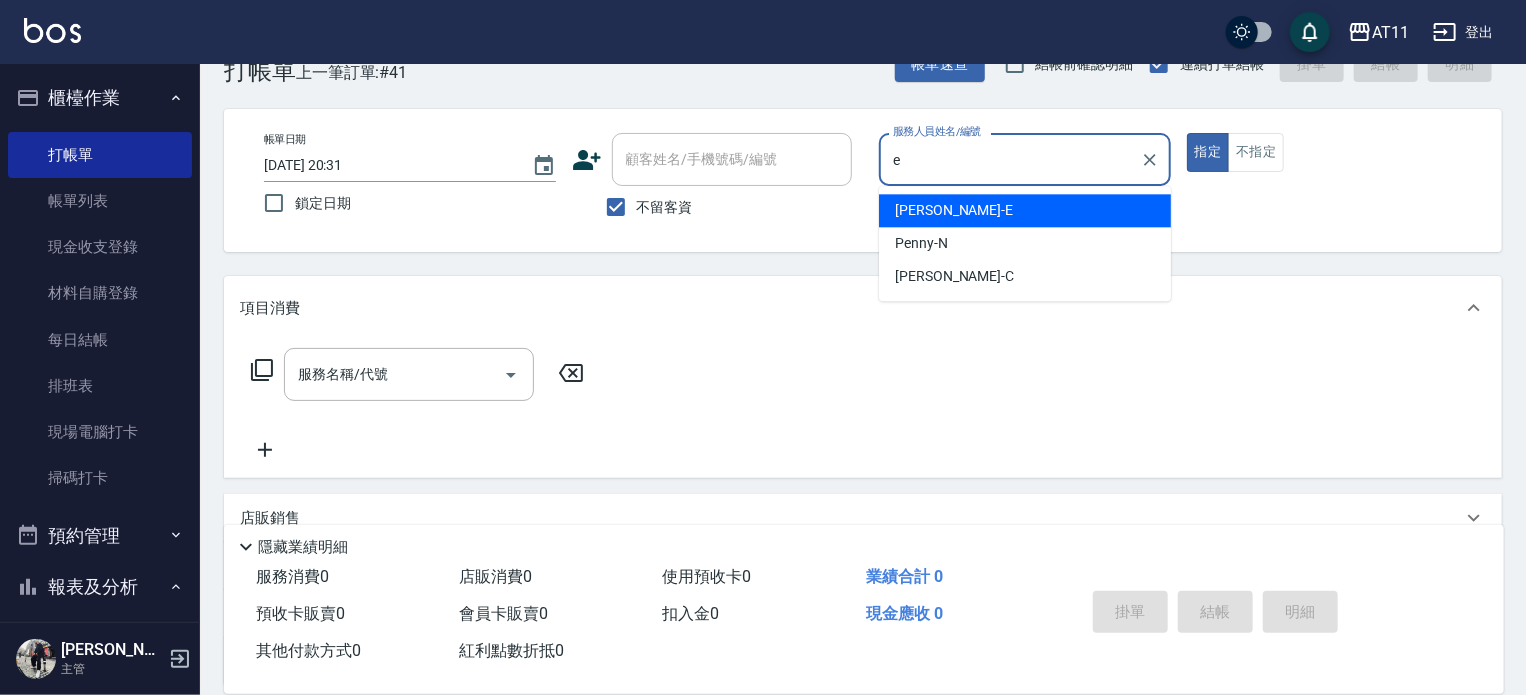 type on "EVA-E" 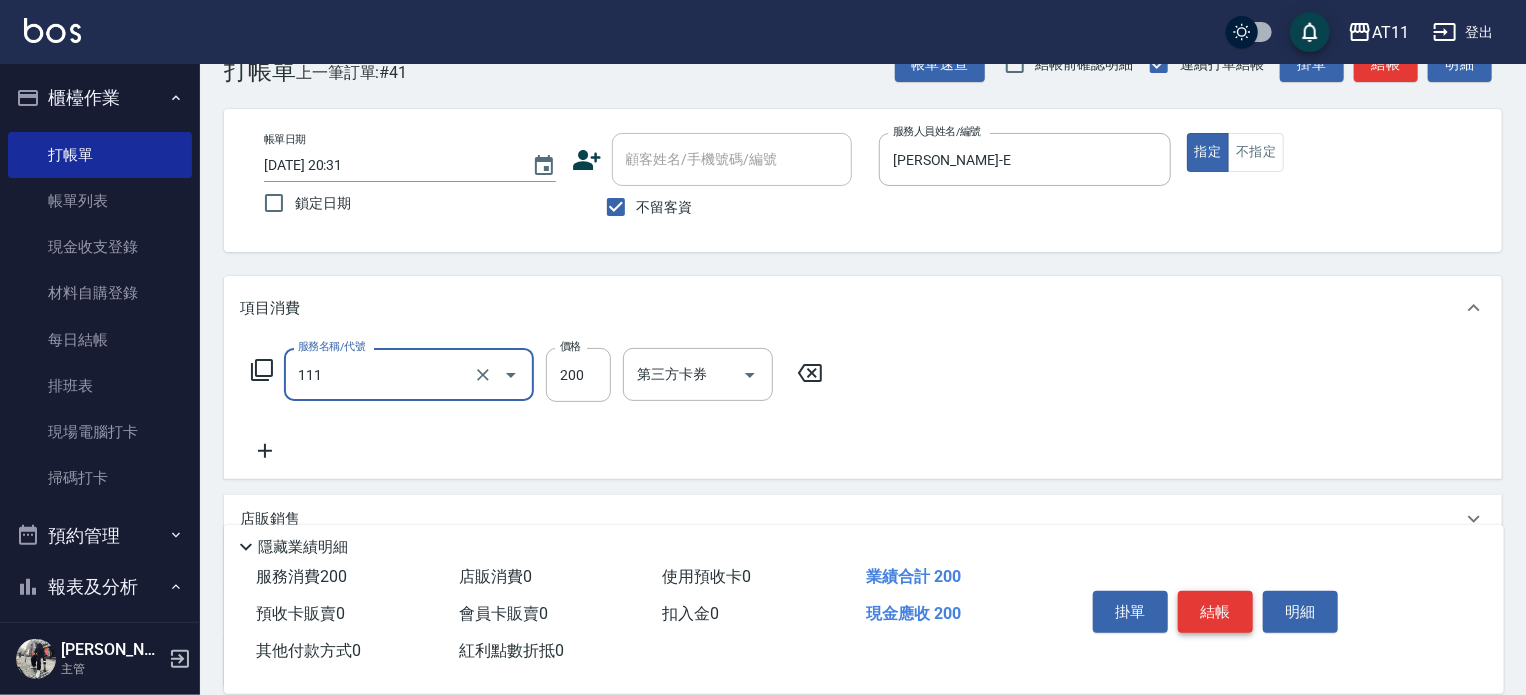type on "精油洗髮(111)" 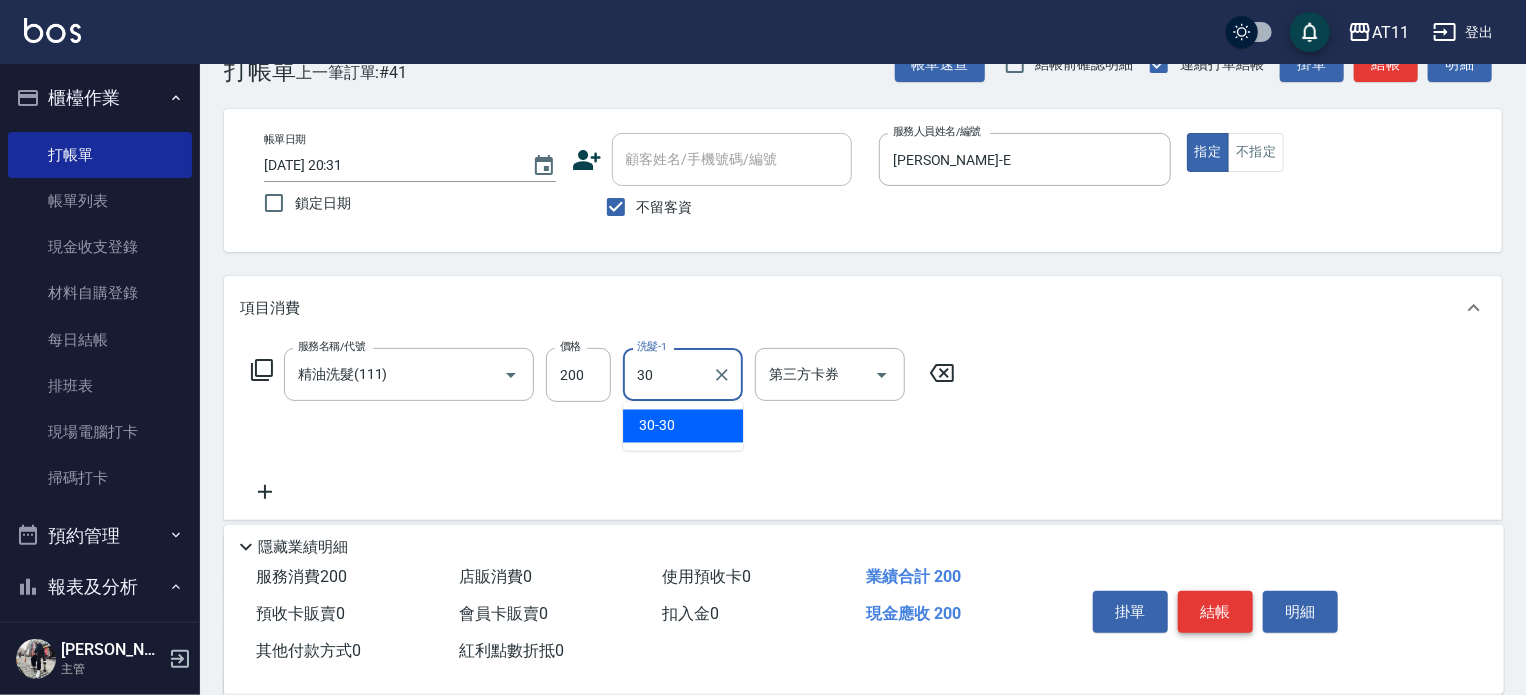 type on "30-30" 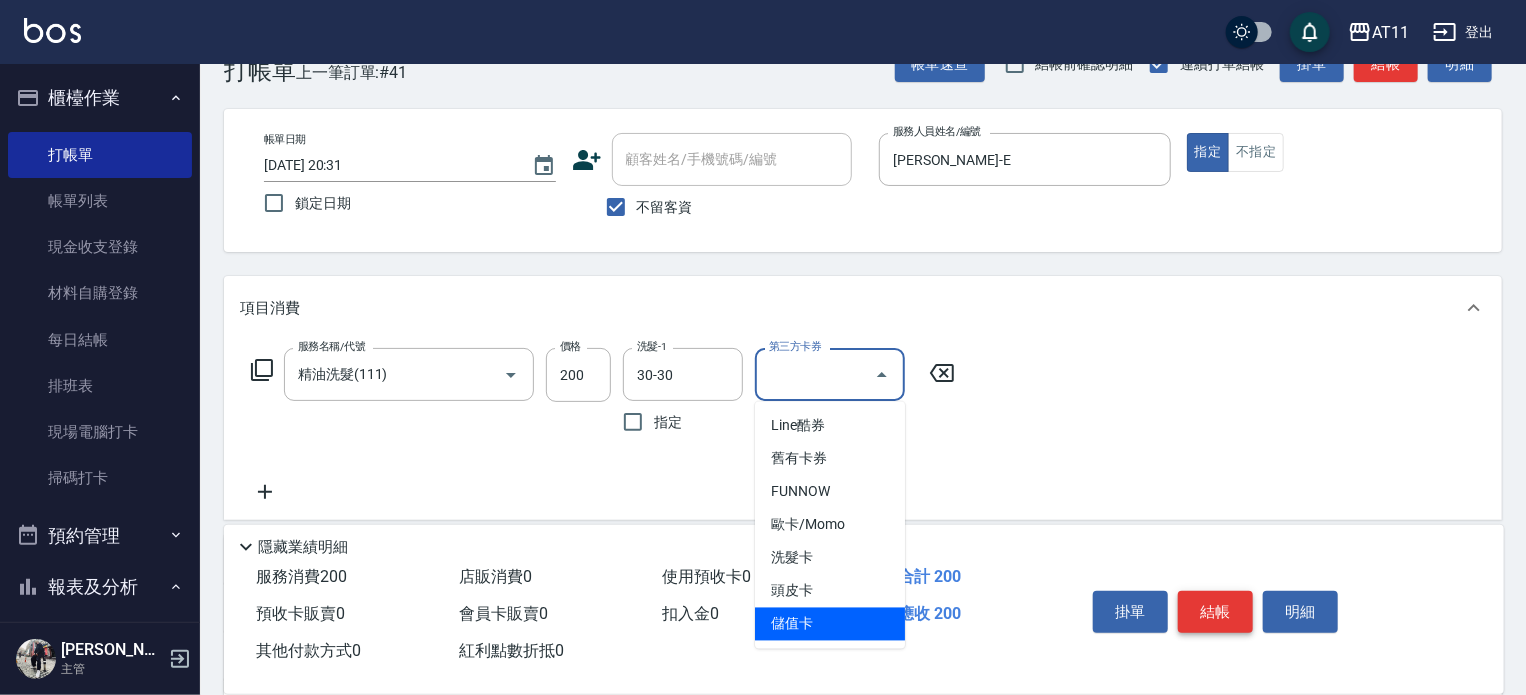 type on "儲值卡" 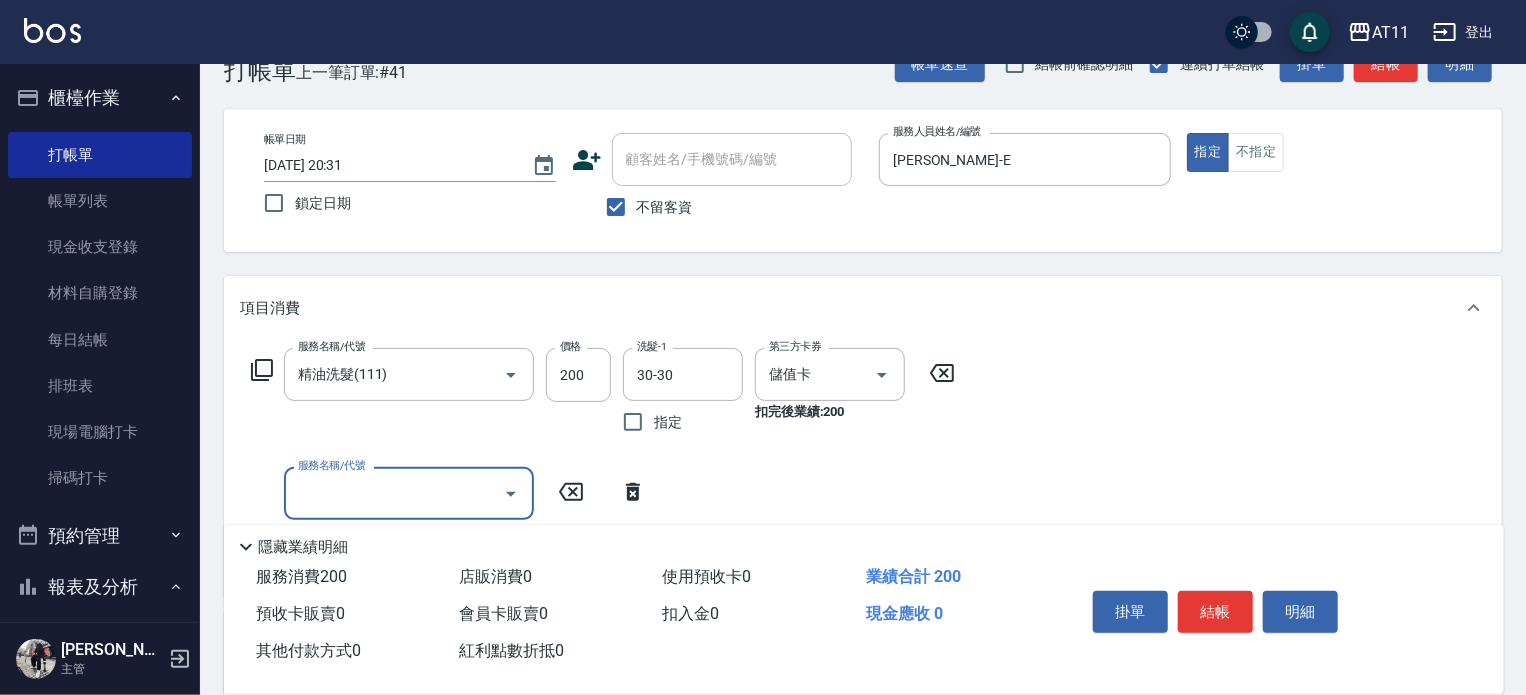 click on "不留客資" at bounding box center [665, 207] 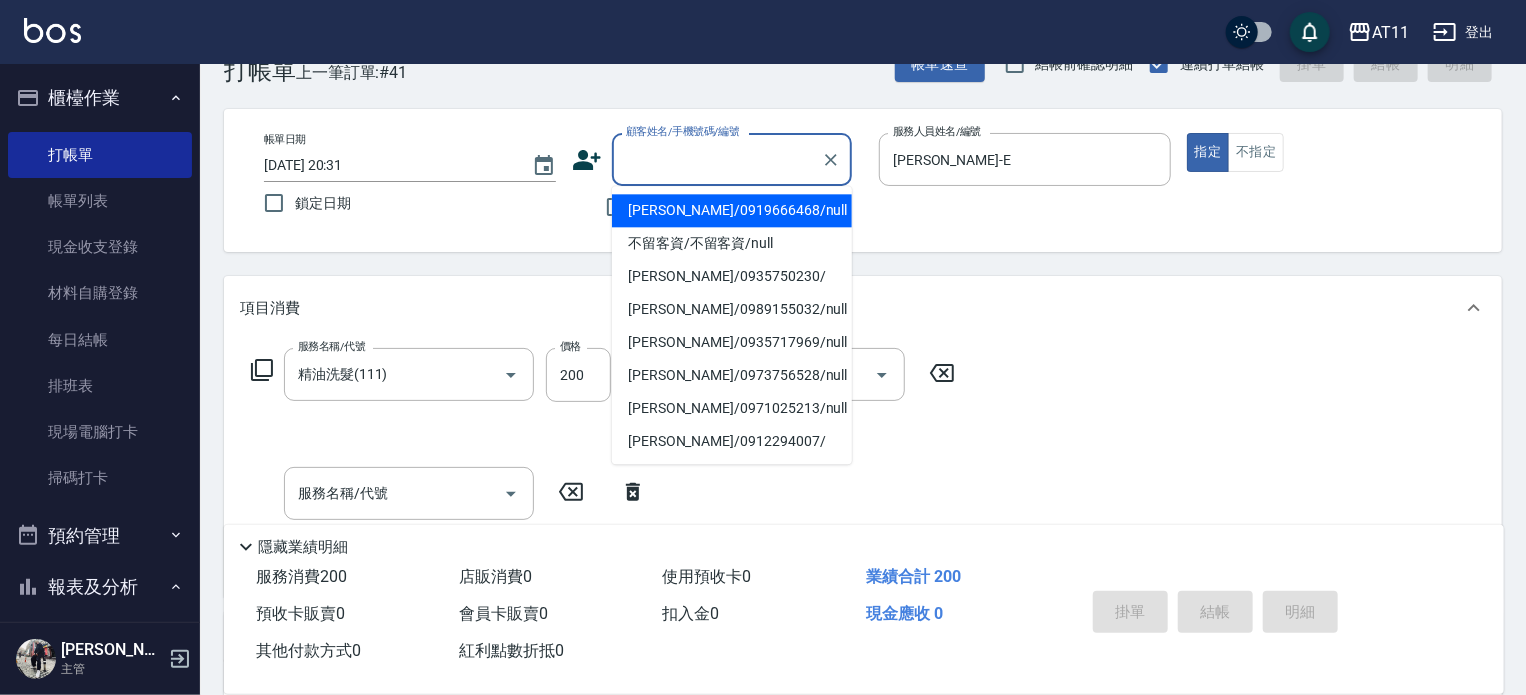 click on "顧客姓名/手機號碼/編號" at bounding box center (717, 159) 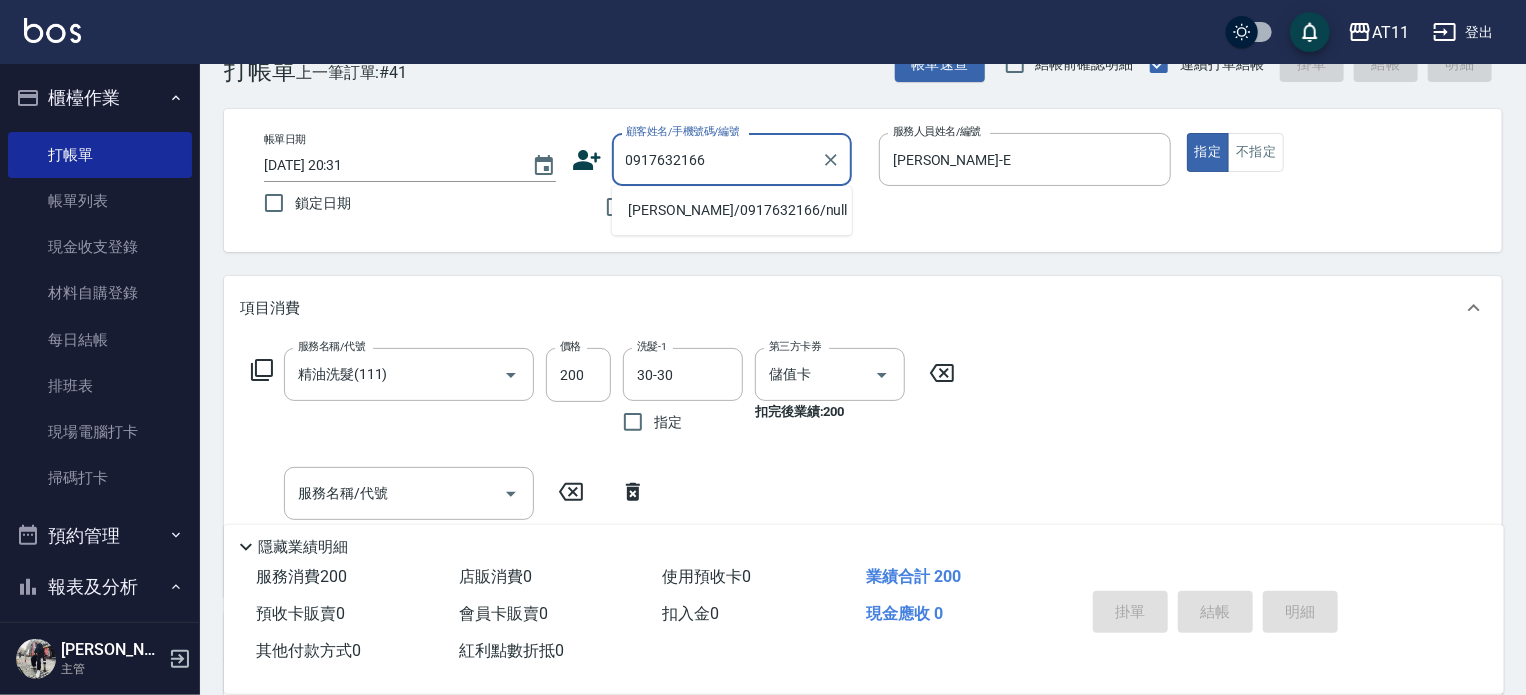 click on "陳軍樺/0917632166/null" at bounding box center (732, 210) 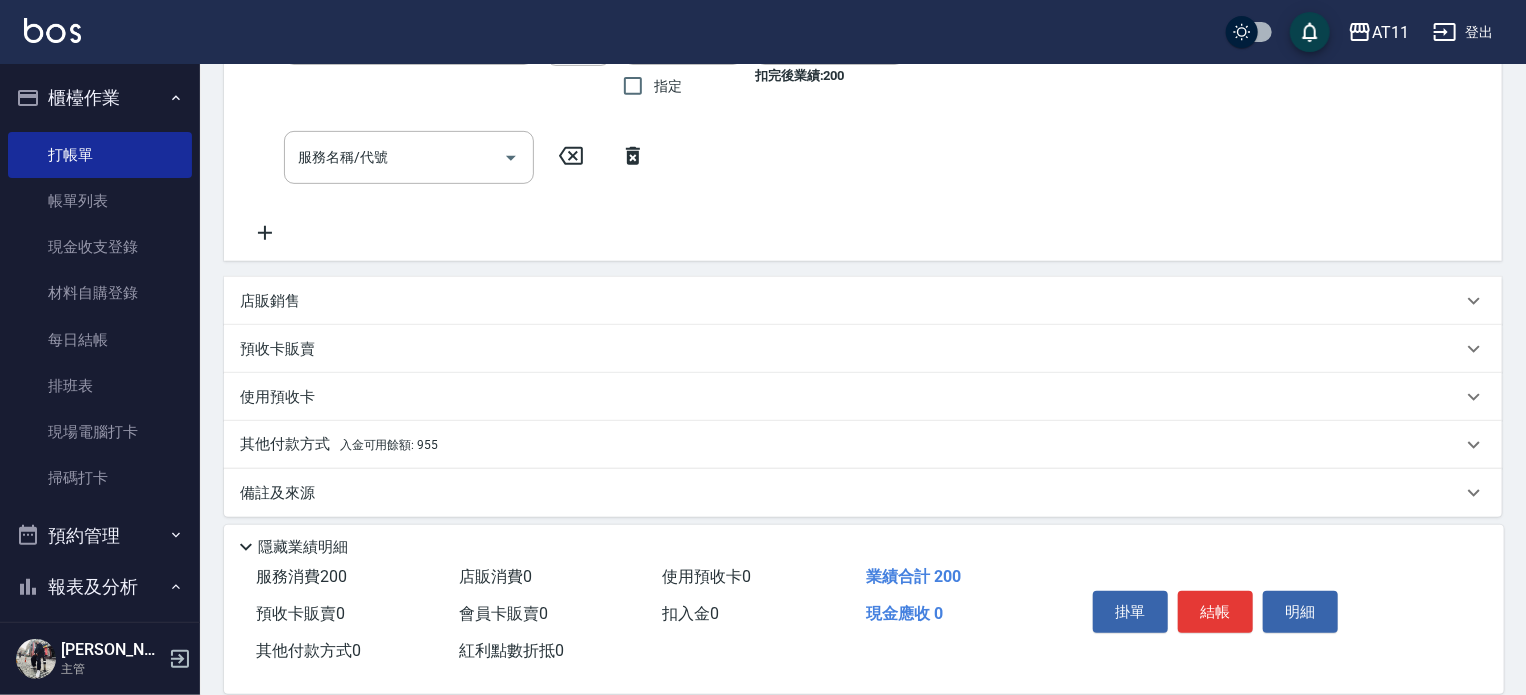 scroll, scrollTop: 400, scrollLeft: 0, axis: vertical 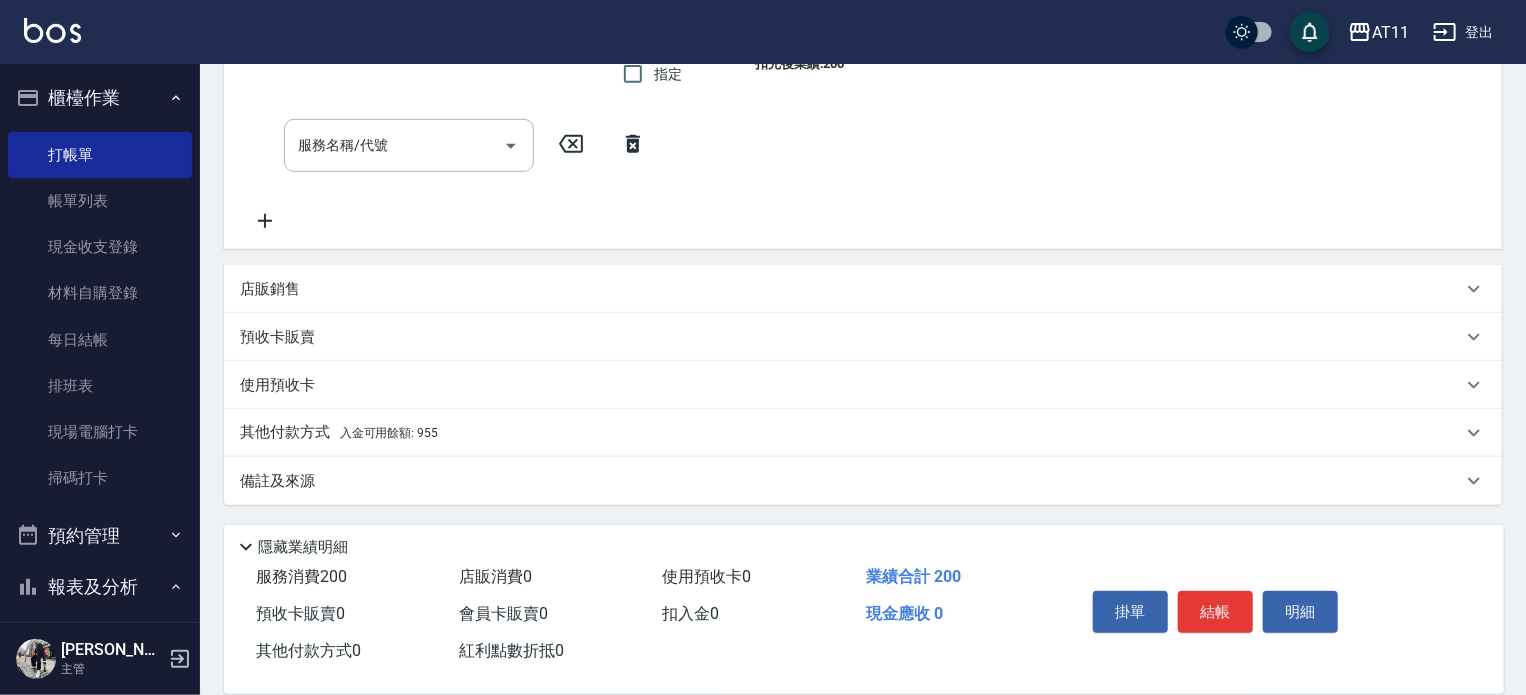 click on "入金可用餘額: 955" at bounding box center (389, 433) 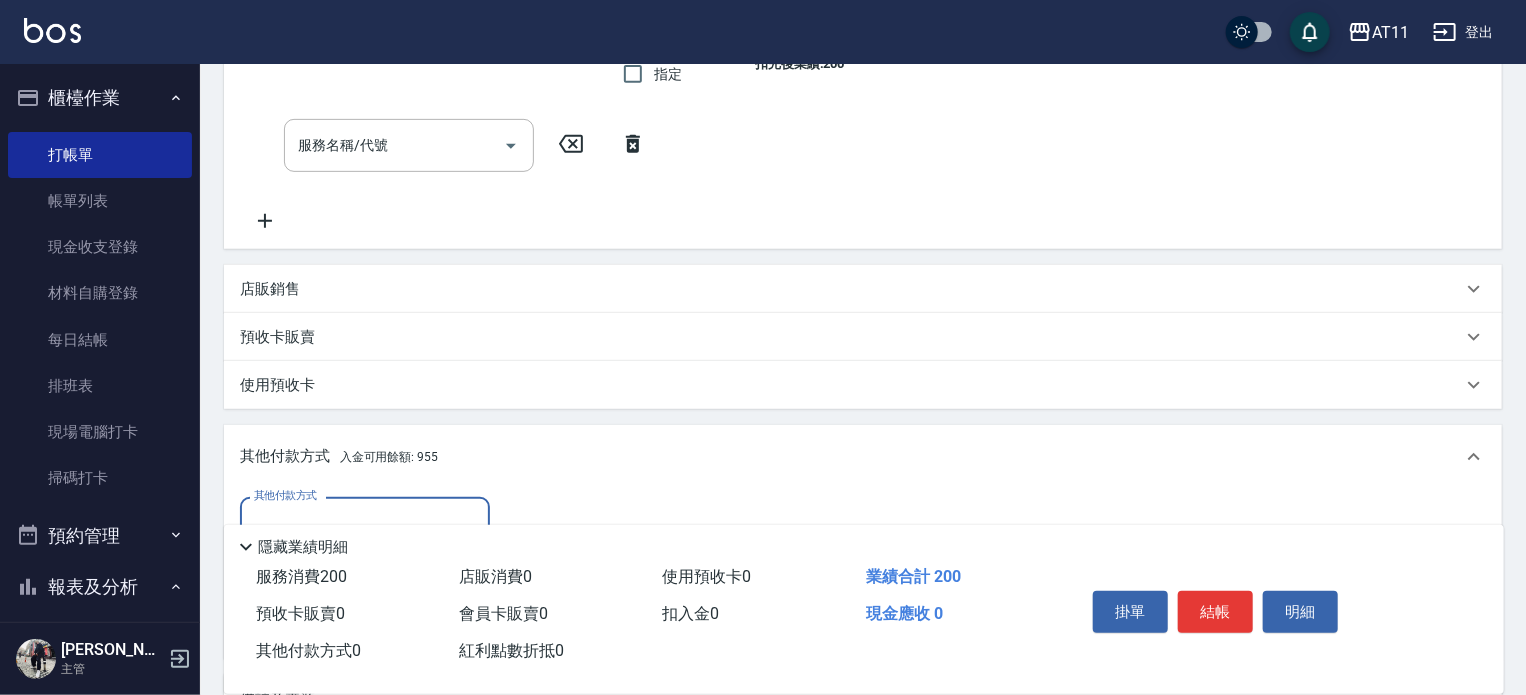 scroll, scrollTop: 0, scrollLeft: 0, axis: both 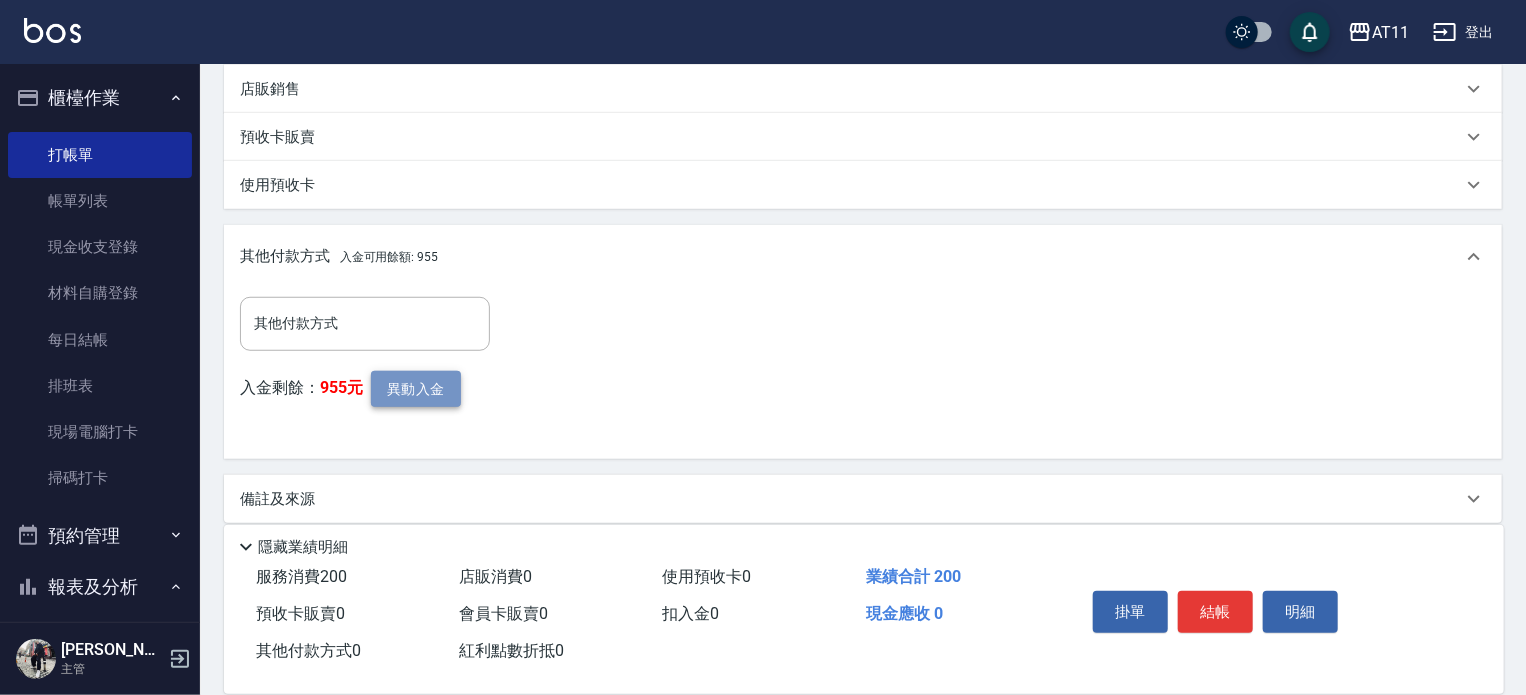 click on "異動入金" at bounding box center [416, 389] 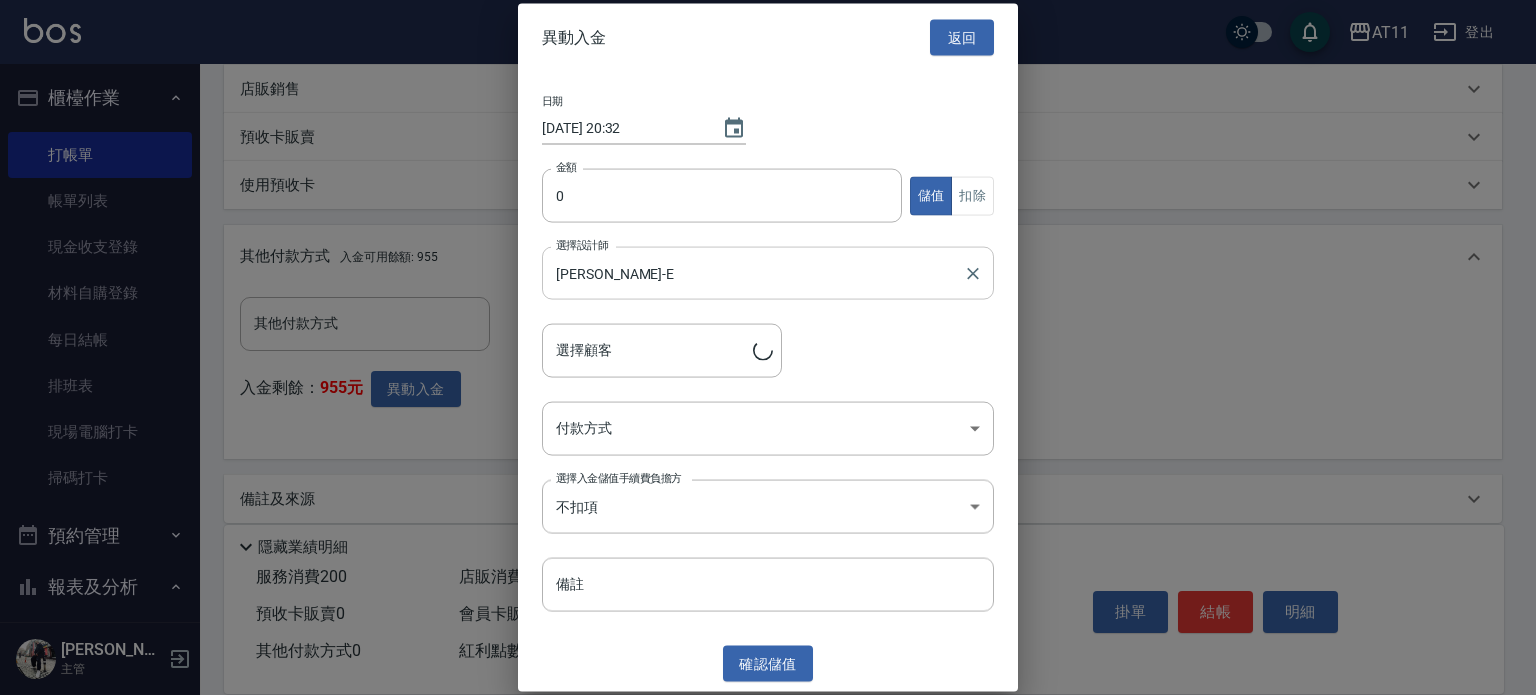 type on "陳軍樺/0917632166" 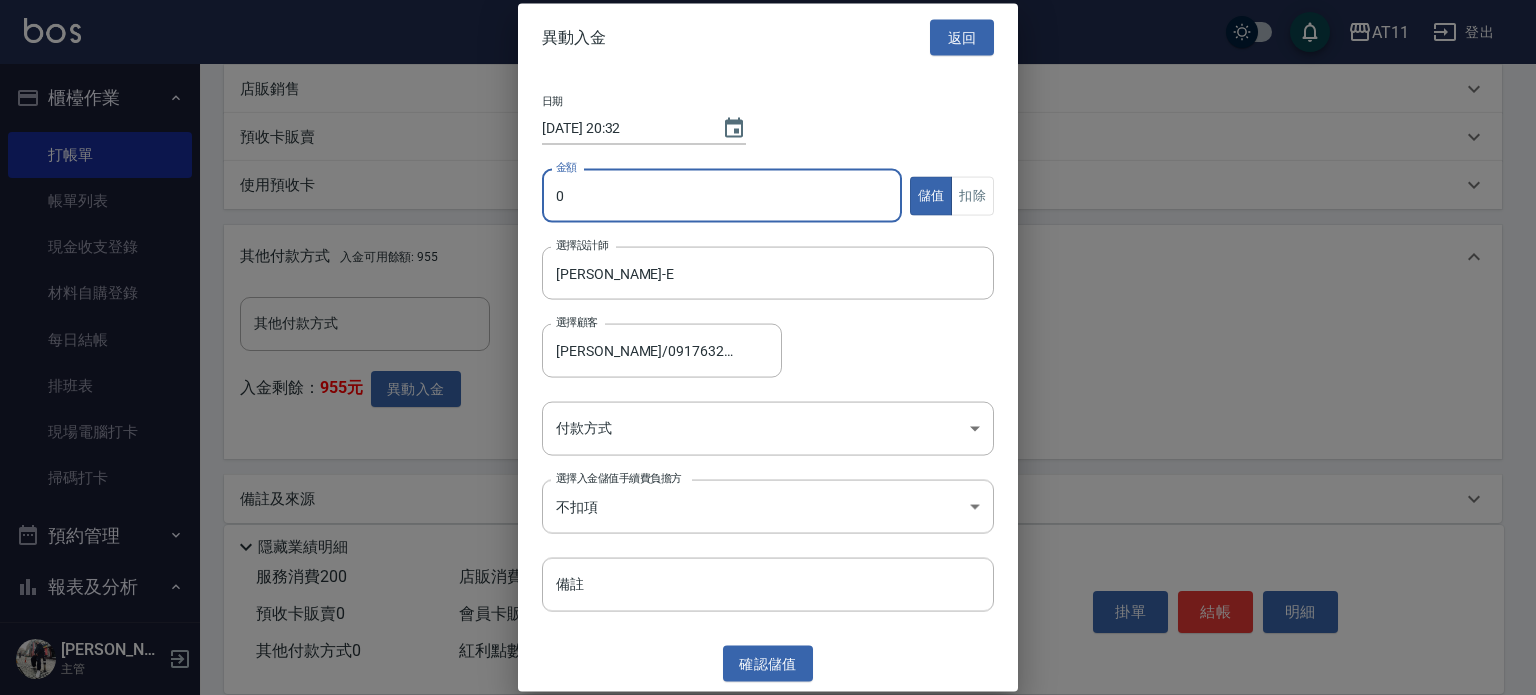 click on "0" at bounding box center [722, 196] 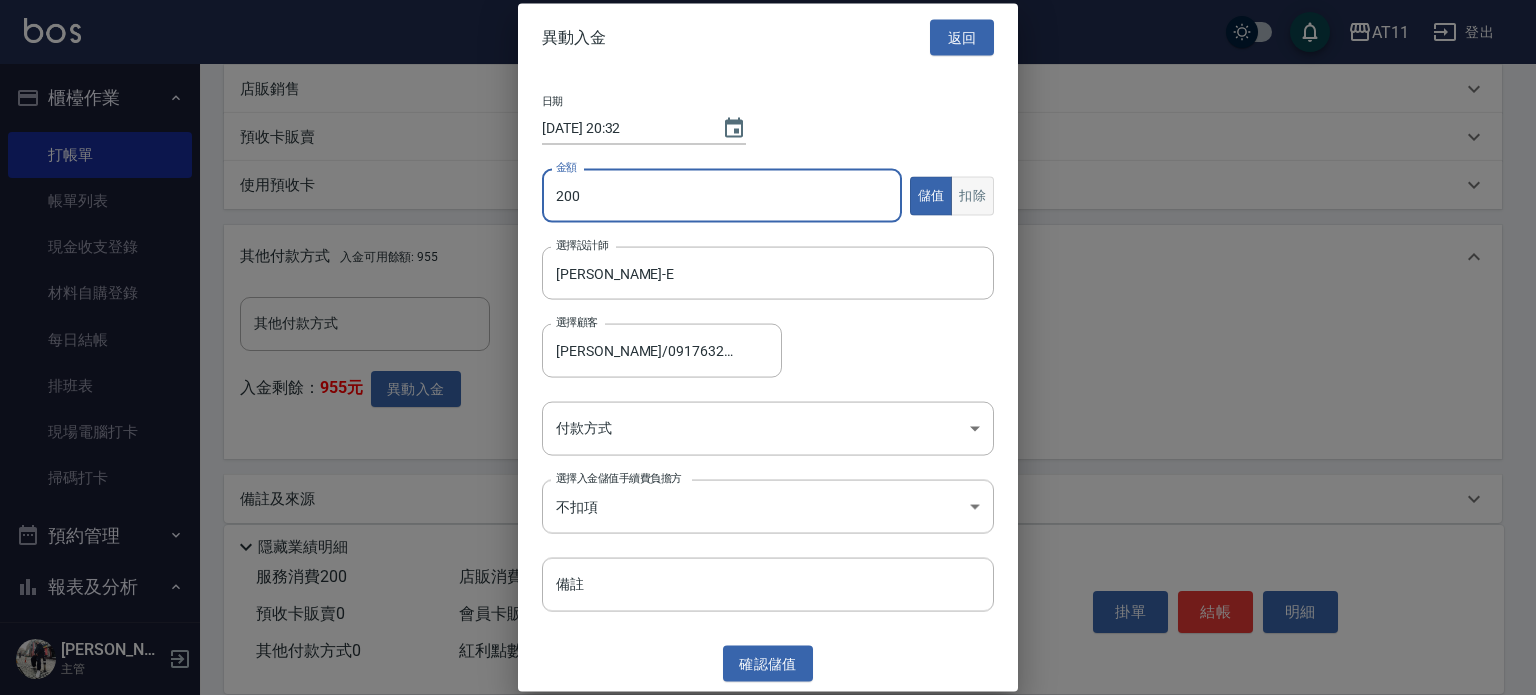 type on "200" 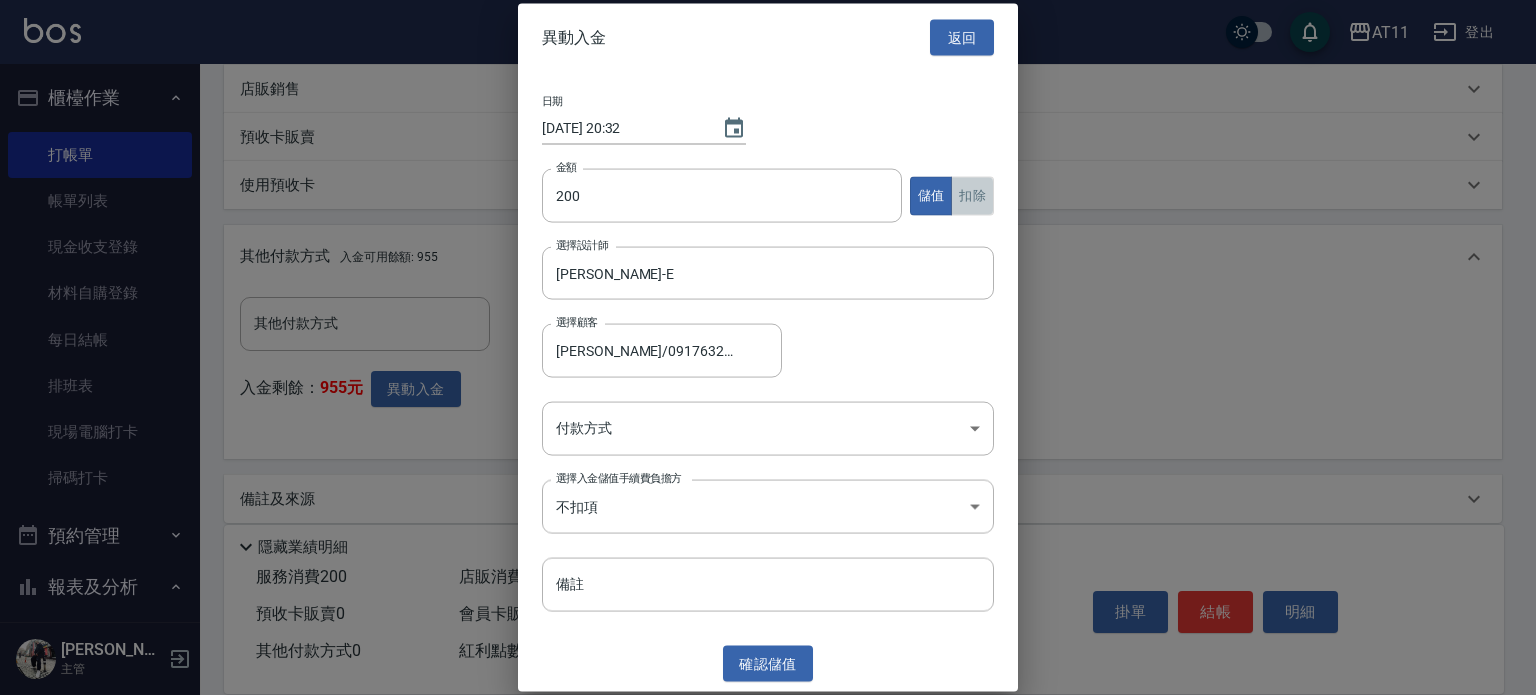 click on "扣除" at bounding box center (972, 195) 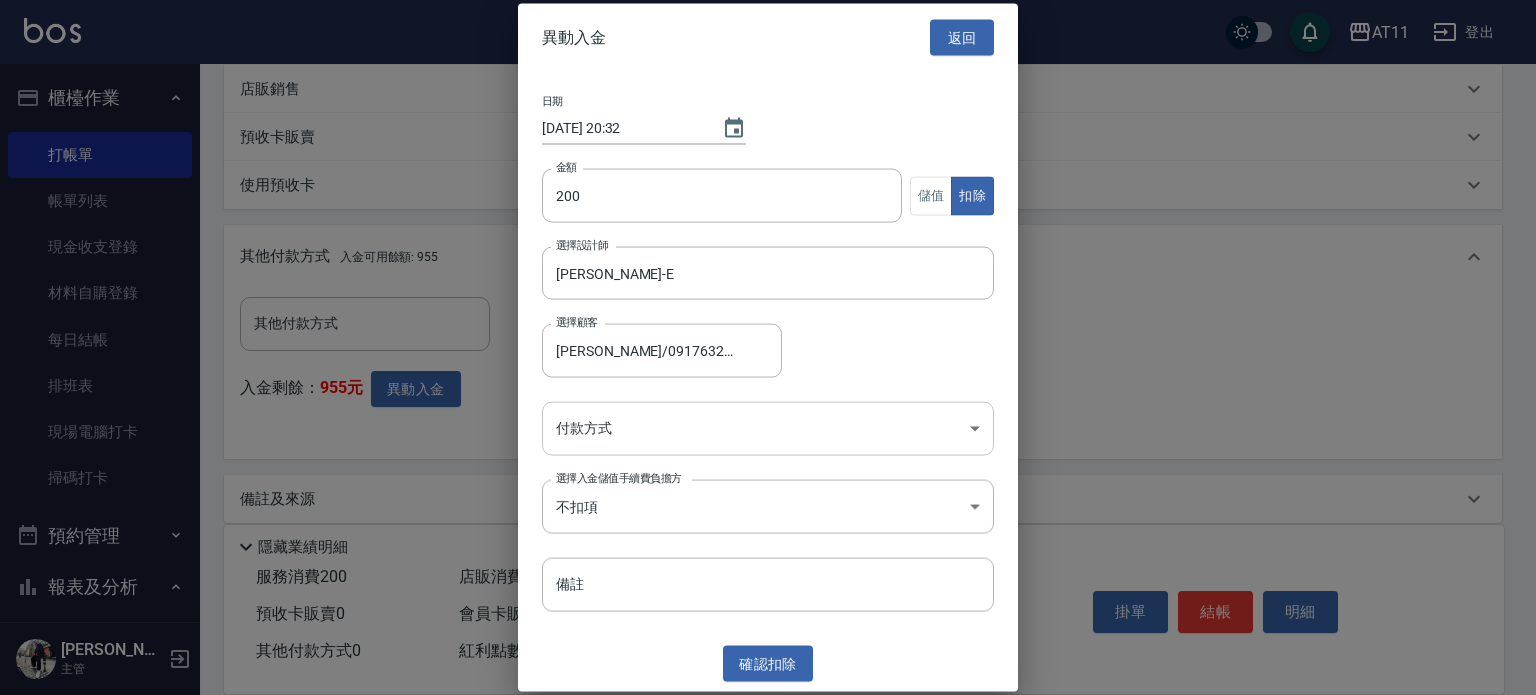 click on "AT11 登出 櫃檯作業 打帳單 帳單列表 現金收支登錄 材料自購登錄 每日結帳 排班表 現場電腦打卡 掃碼打卡 預約管理 預約管理 單日預約紀錄 單週預約紀錄 報表及分析 報表目錄 店家日報表 互助日報表 互助點數明細 設計師日報表 設計師抽成報表 店販抽成明細 客戶管理 客戶列表 卡券管理 入金管理 員工及薪資 員工列表 全店打卡記錄 商品管理 商品分類設定 商品列表 資料設定 服務分類設定 服務項目設定 預收卡設定 支付方式設定 第三方卡券設定 林宗易 主管 Key In 打帳單 上一筆訂單:#41 帳單速查 結帳前確認明細 連續打單結帳 掛單 結帳 明細 帳單日期 2025/07/13 20:31 鎖定日期 顧客姓名/手機號碼/編號 陳軍樺/0917632166/null 顧客姓名/手機號碼/編號 不留客資 服務人員姓名/編號 EVA-E 服務人員姓名/編號 指定 不指定 項目消費 服務名稱/代號 精油洗髮(111) 服務名稱/代號 200" at bounding box center [768, 56] 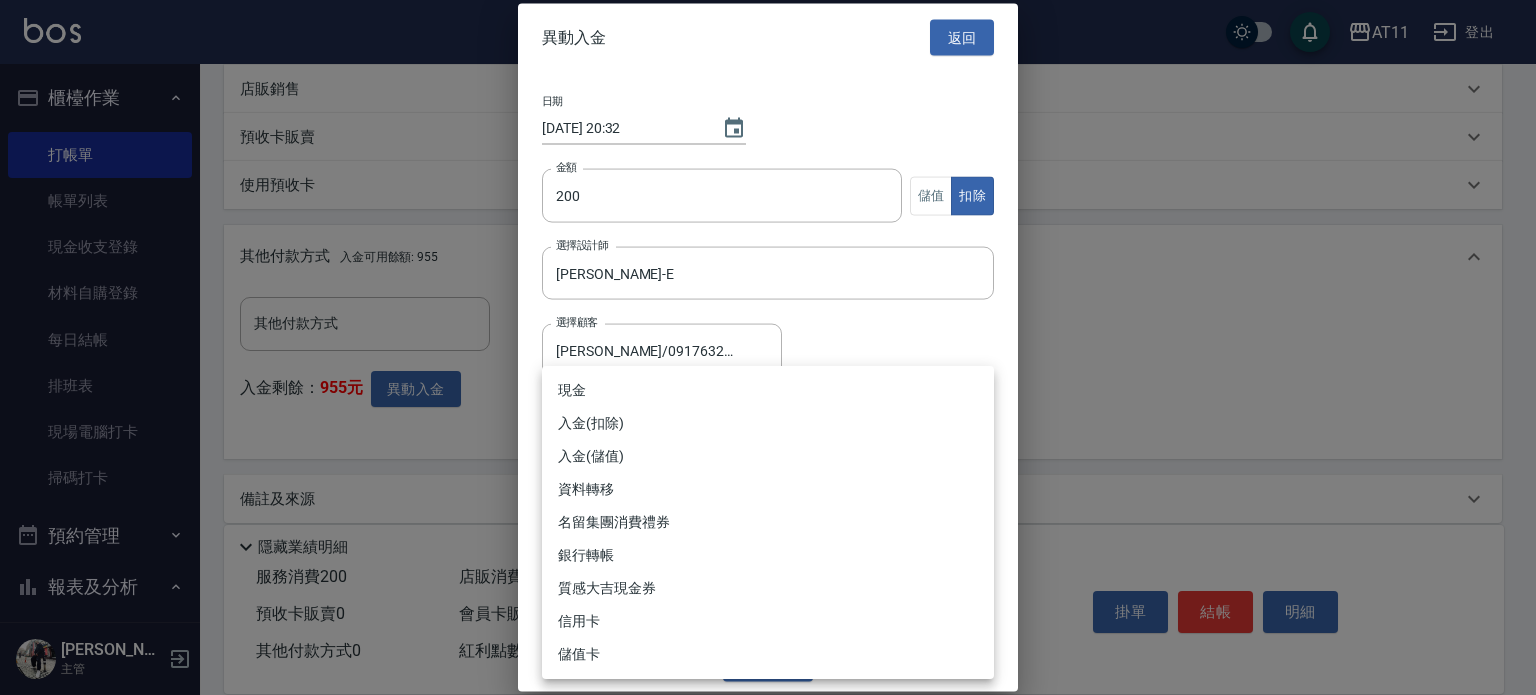 click on "入金(扣除)" at bounding box center [768, 423] 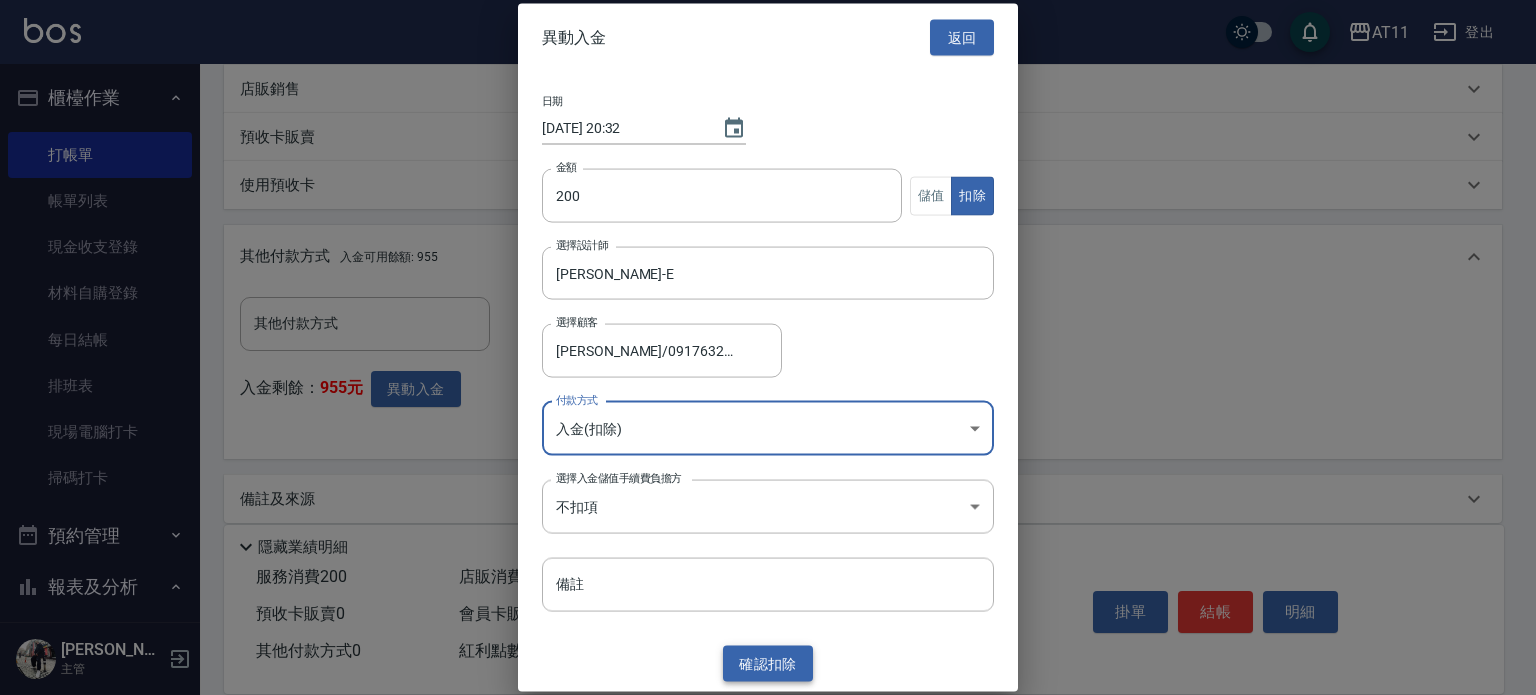 click on "確認 扣除" at bounding box center (768, 663) 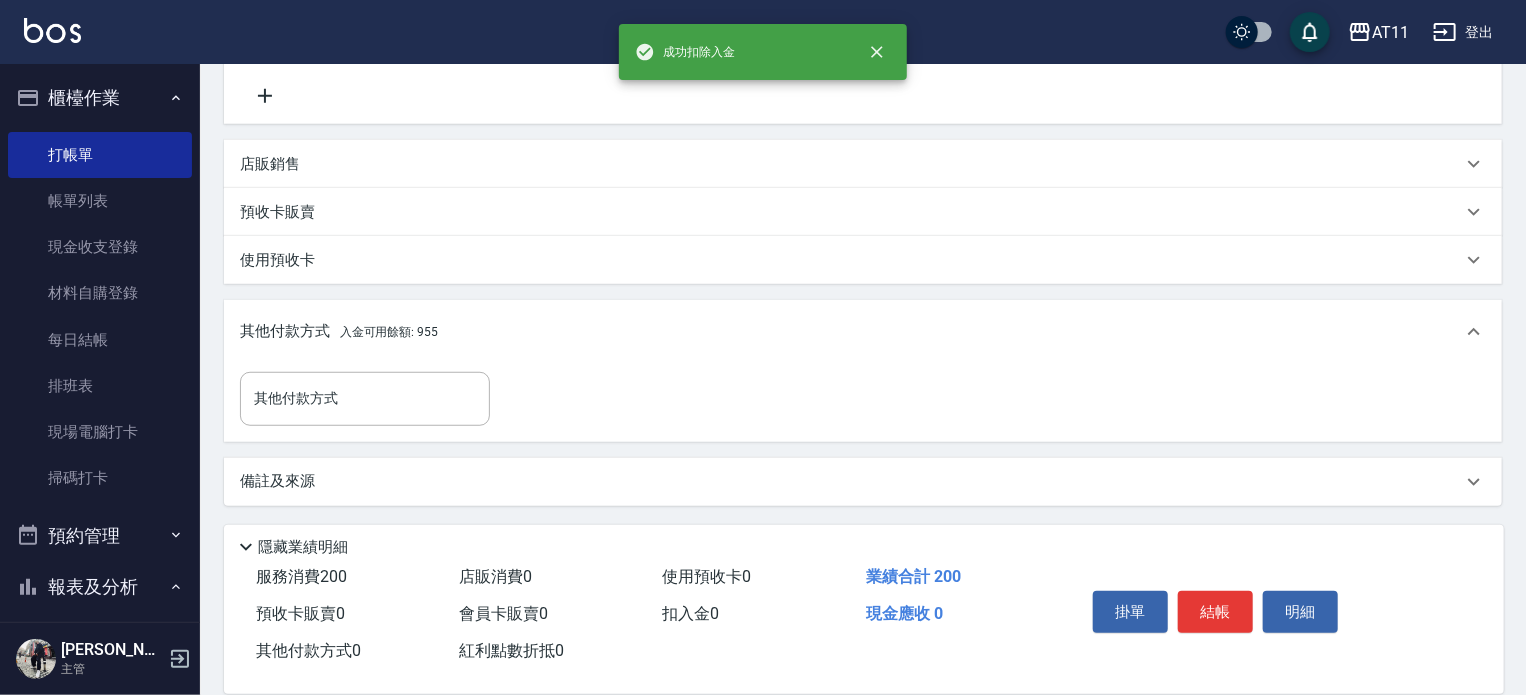 scroll, scrollTop: 600, scrollLeft: 0, axis: vertical 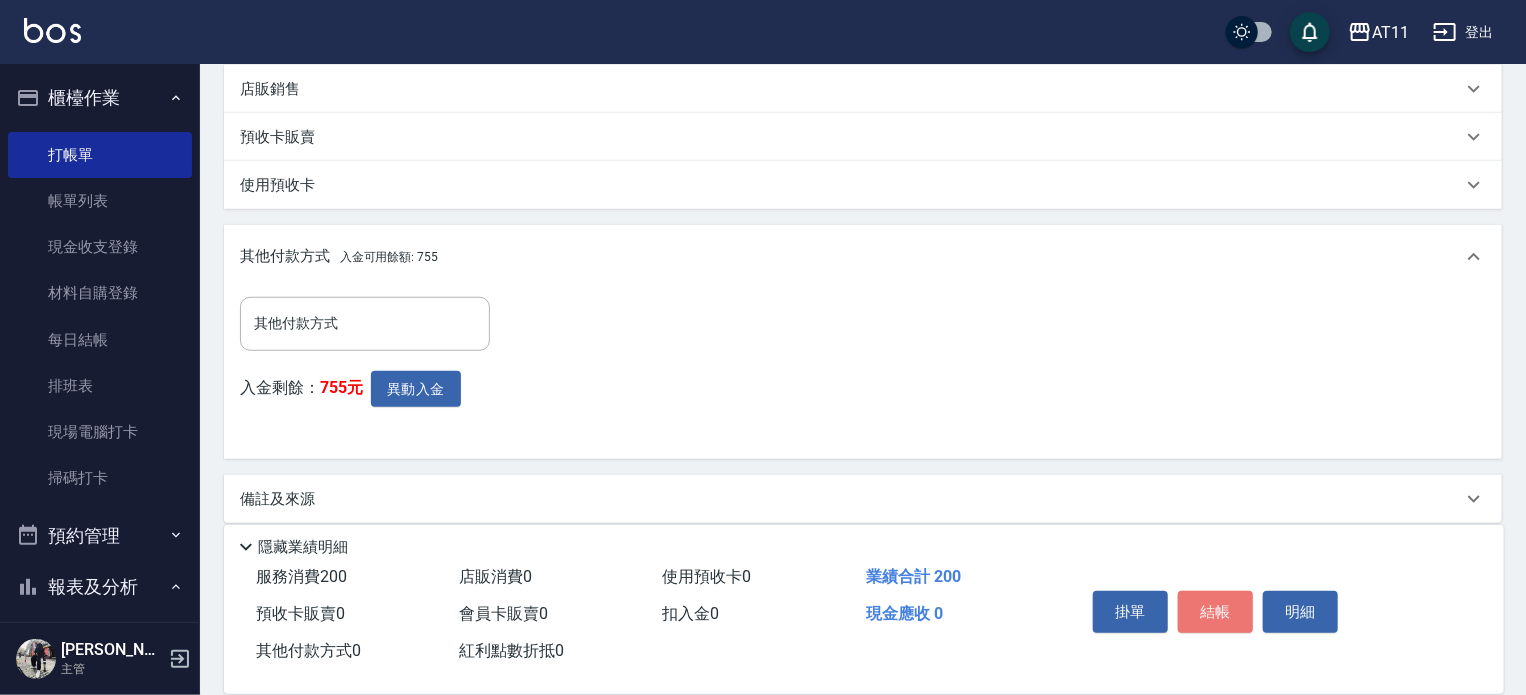 click on "結帳" at bounding box center [1215, 612] 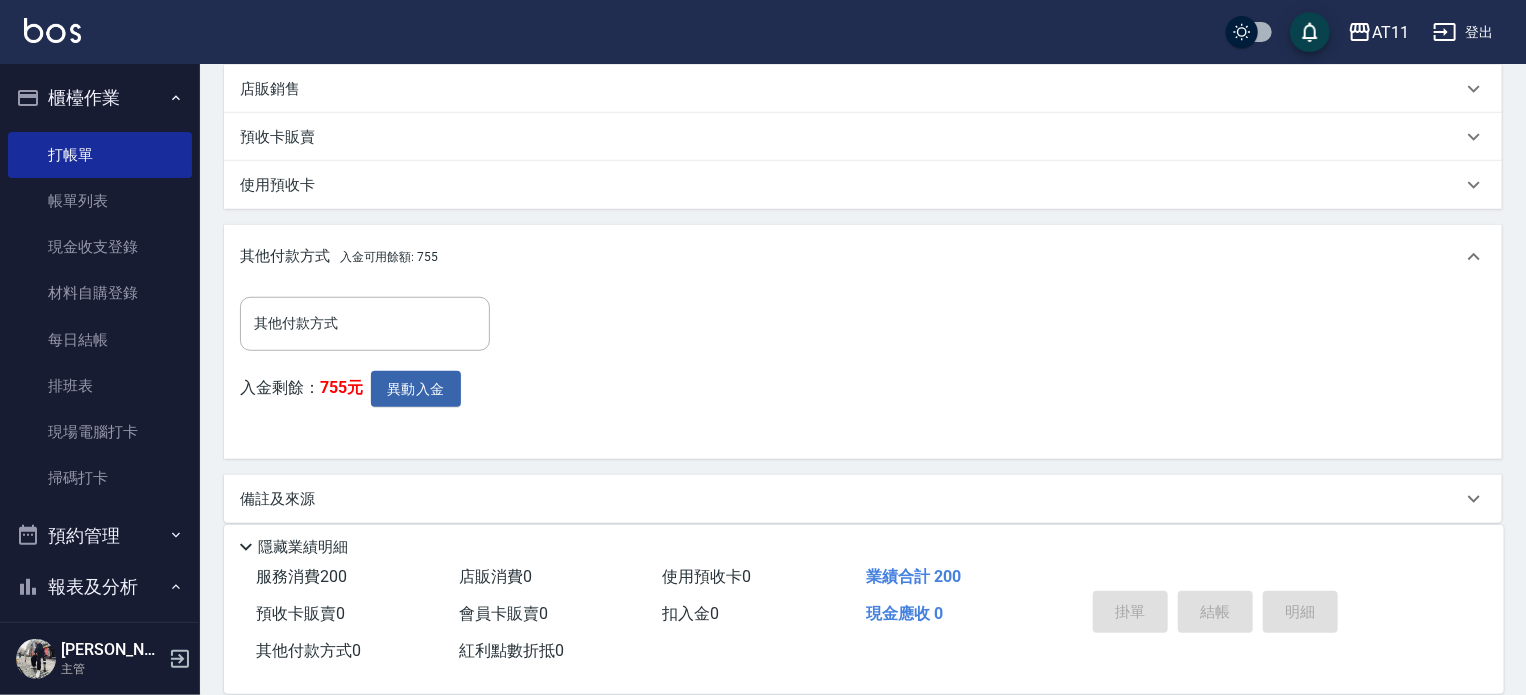 type on "2025/07/13 20:32" 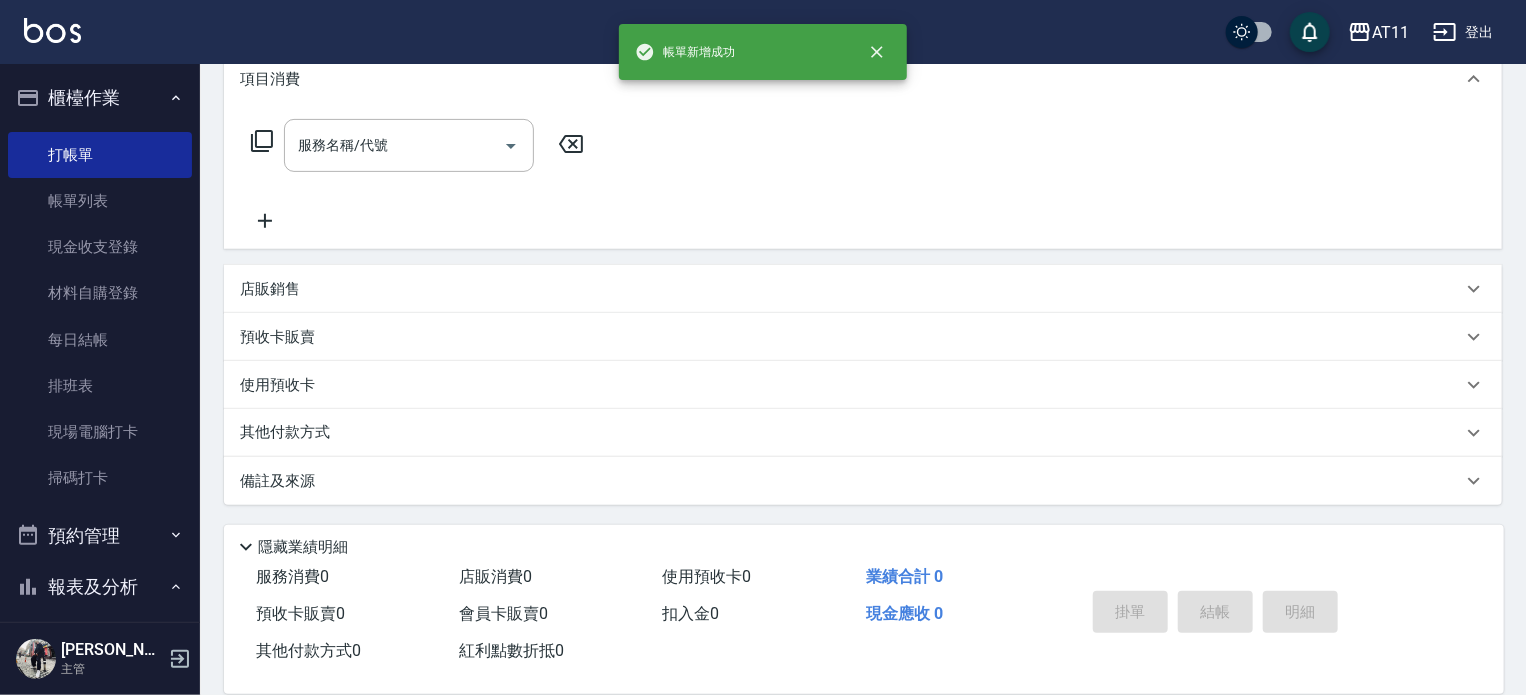 scroll, scrollTop: 0, scrollLeft: 0, axis: both 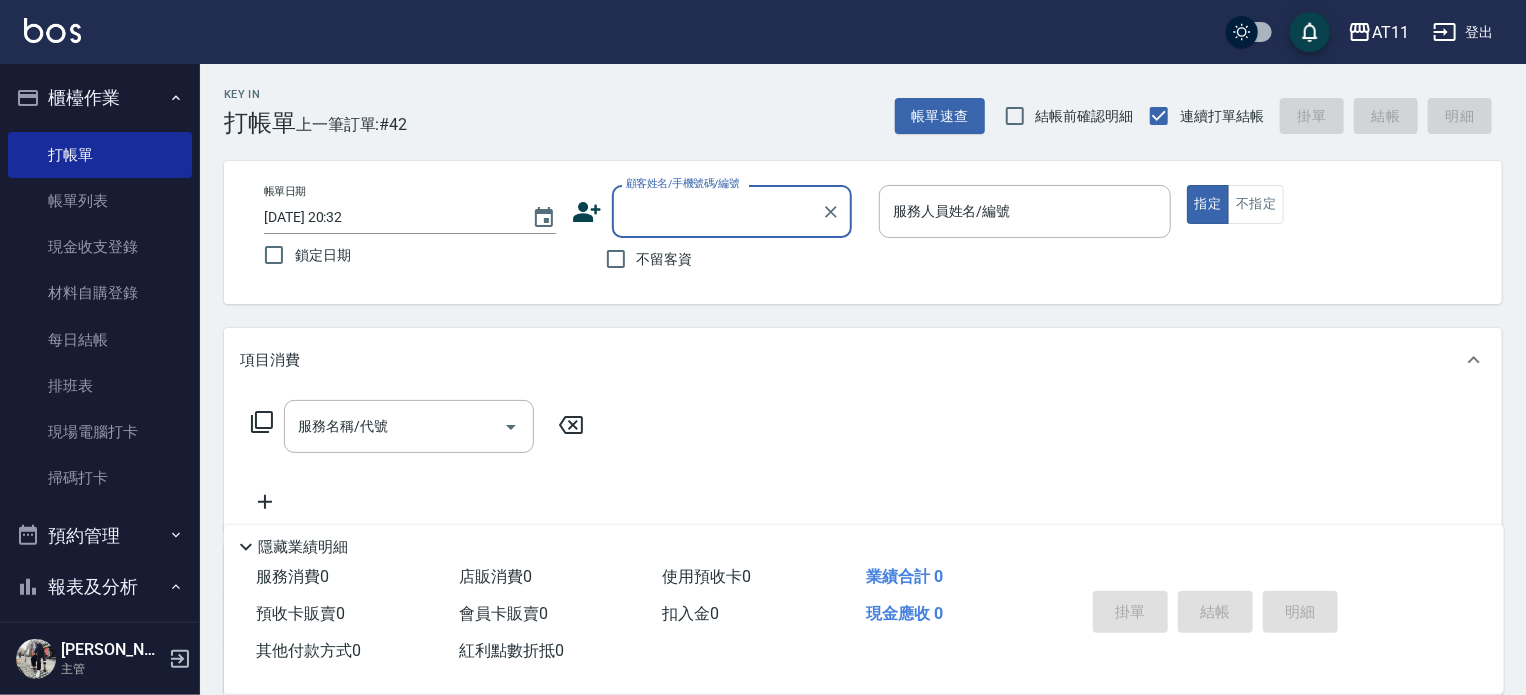 type on "p" 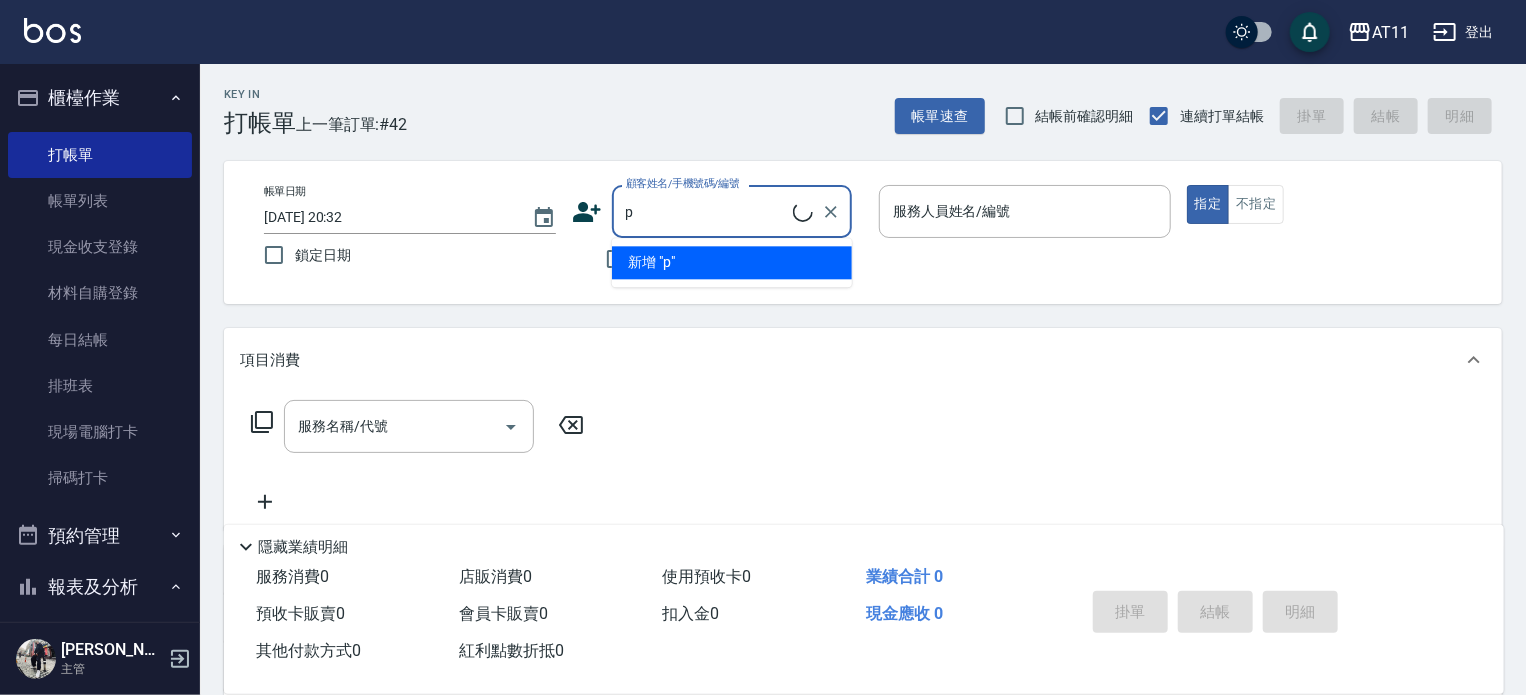 type 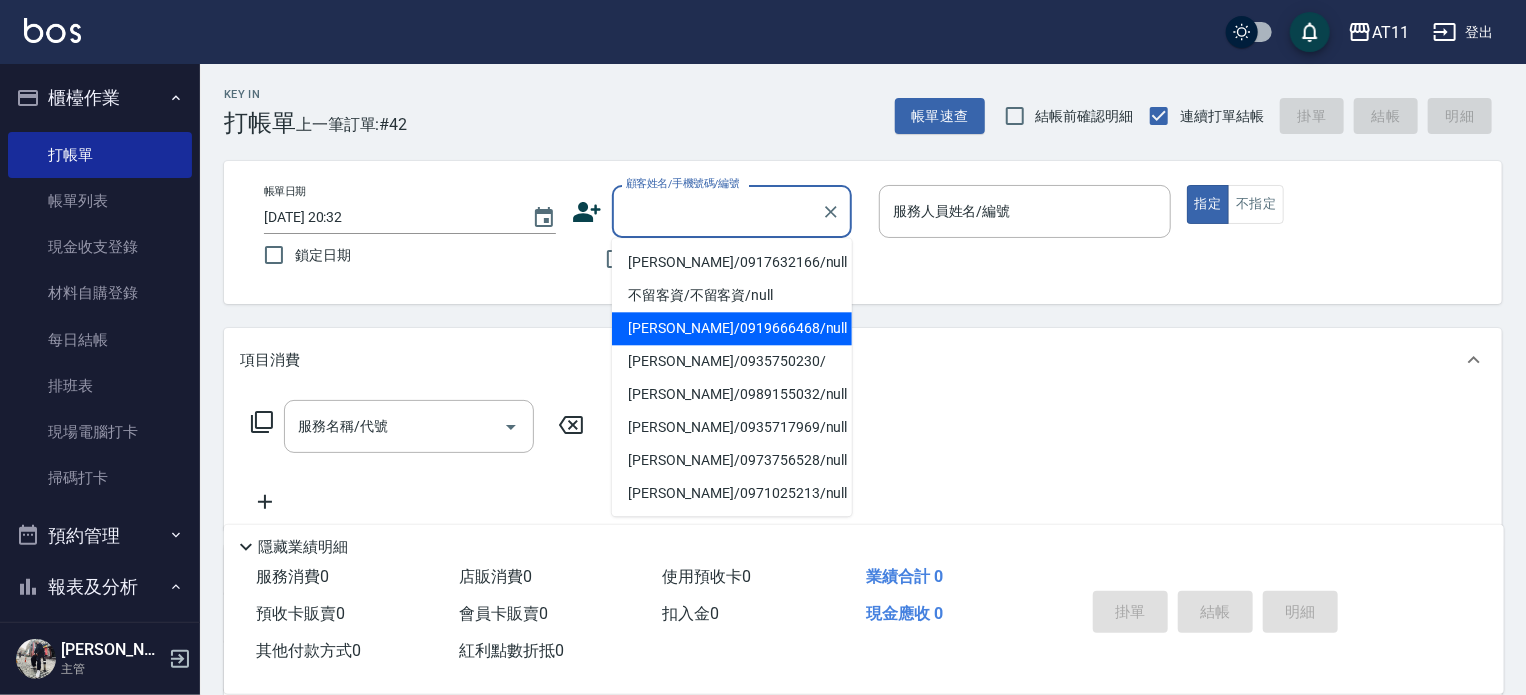 click on "不留客資" at bounding box center (712, 259) 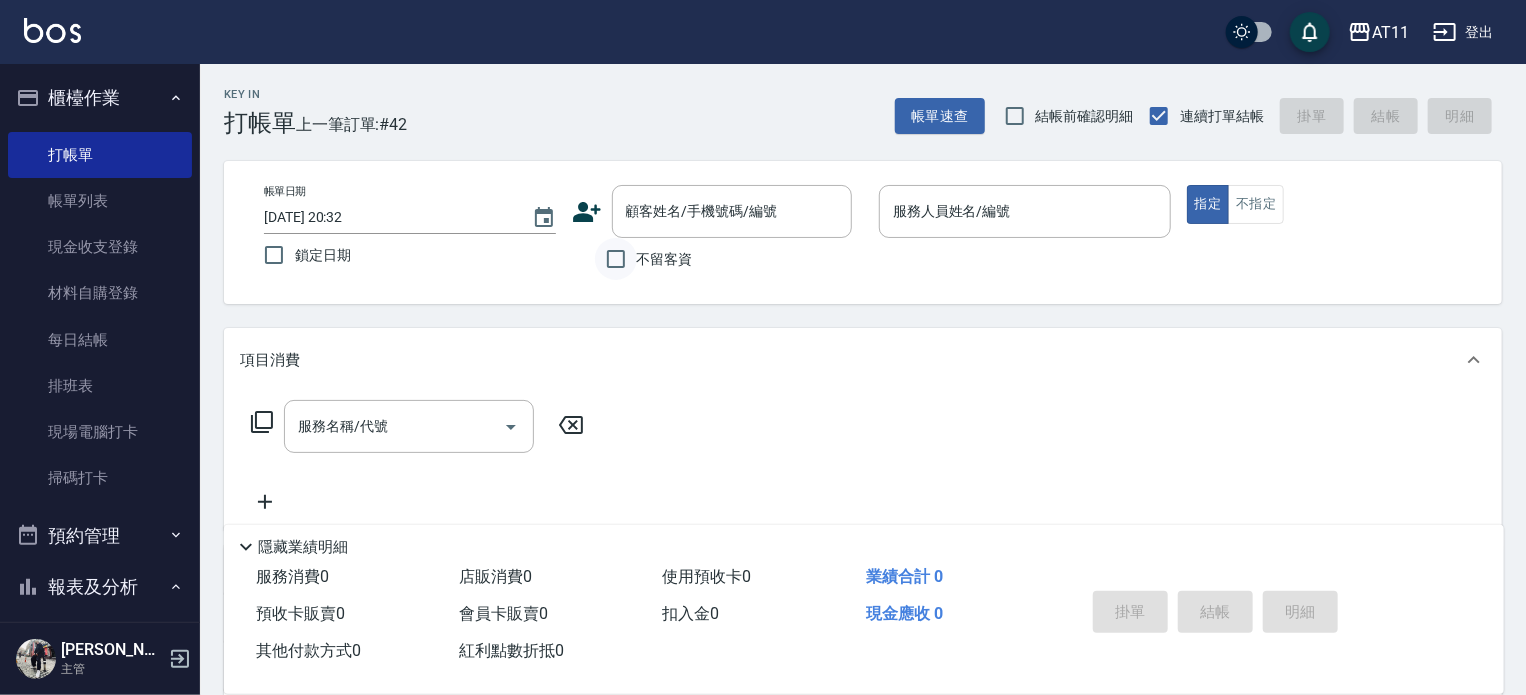 click on "不留客資" at bounding box center (616, 259) 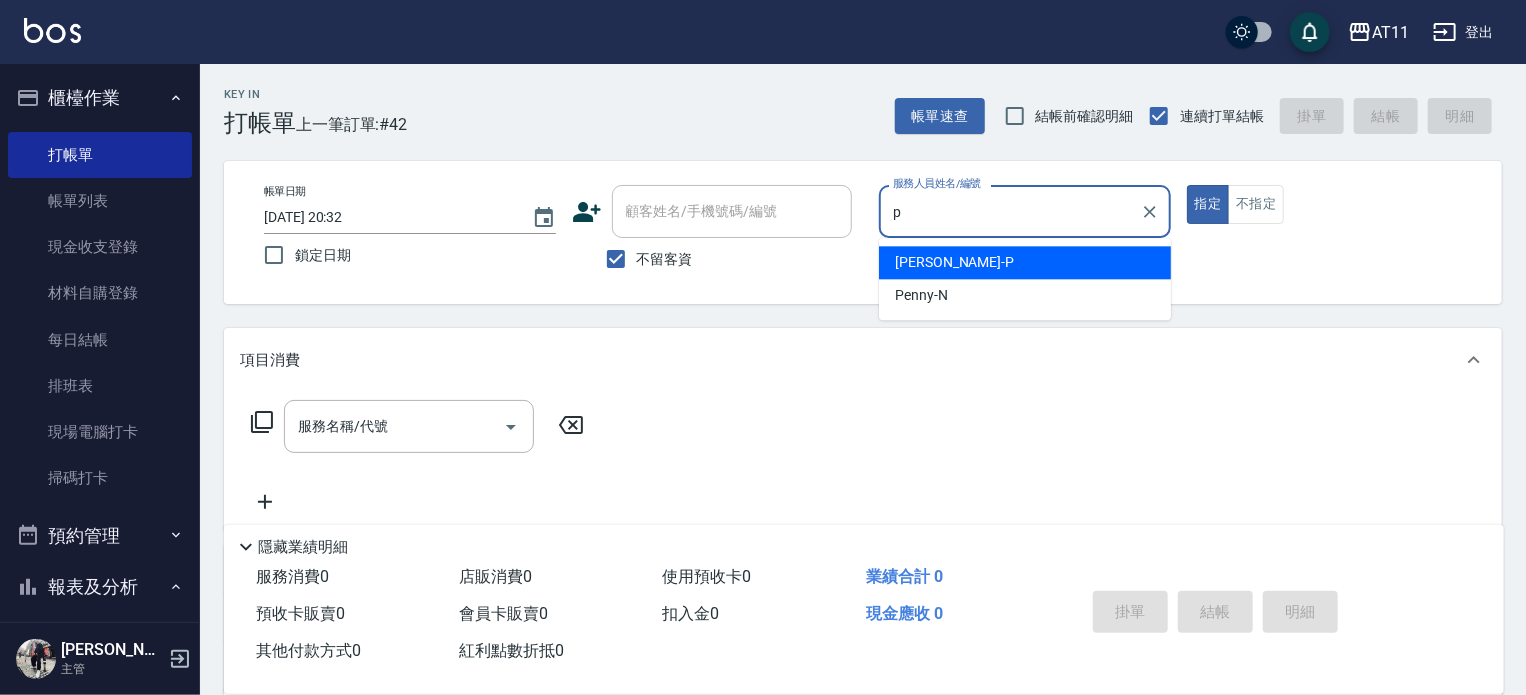 type on "Park-P" 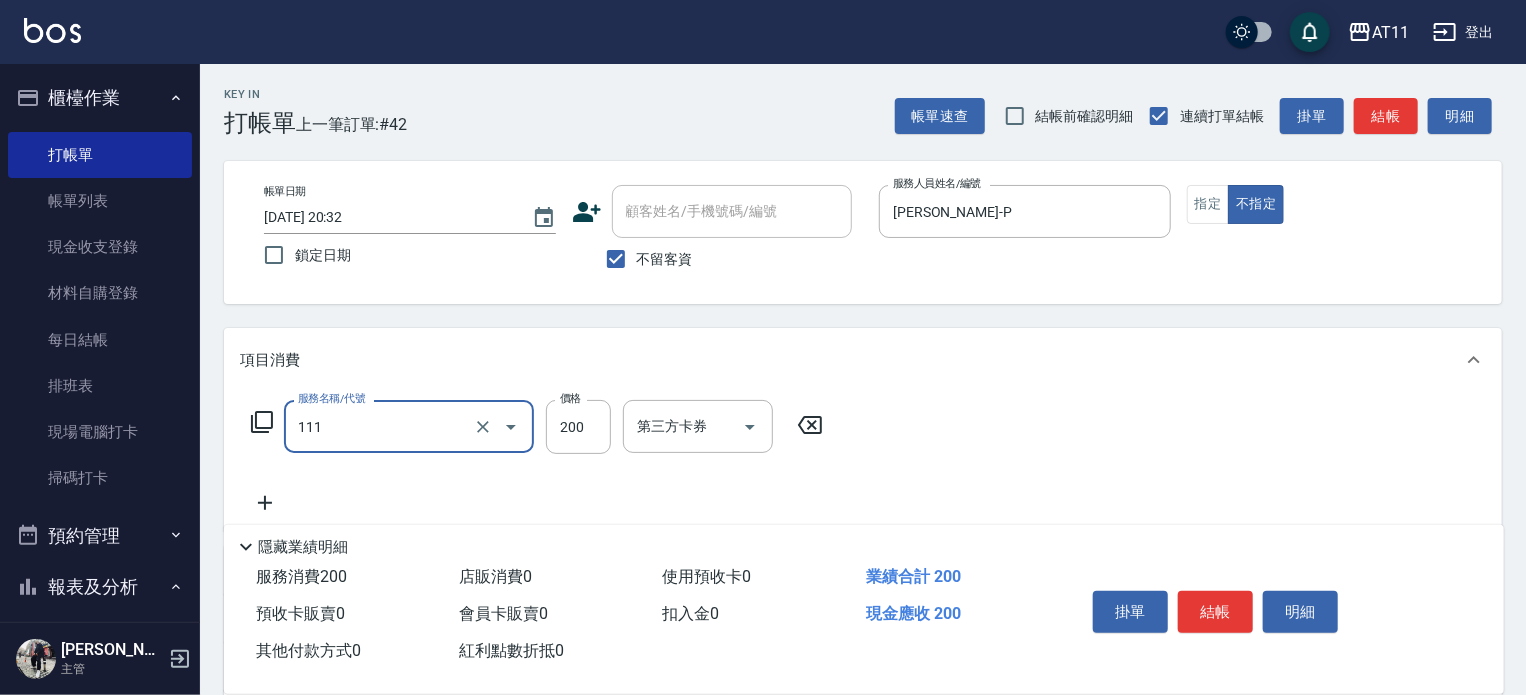 type on "精油洗髮(111)" 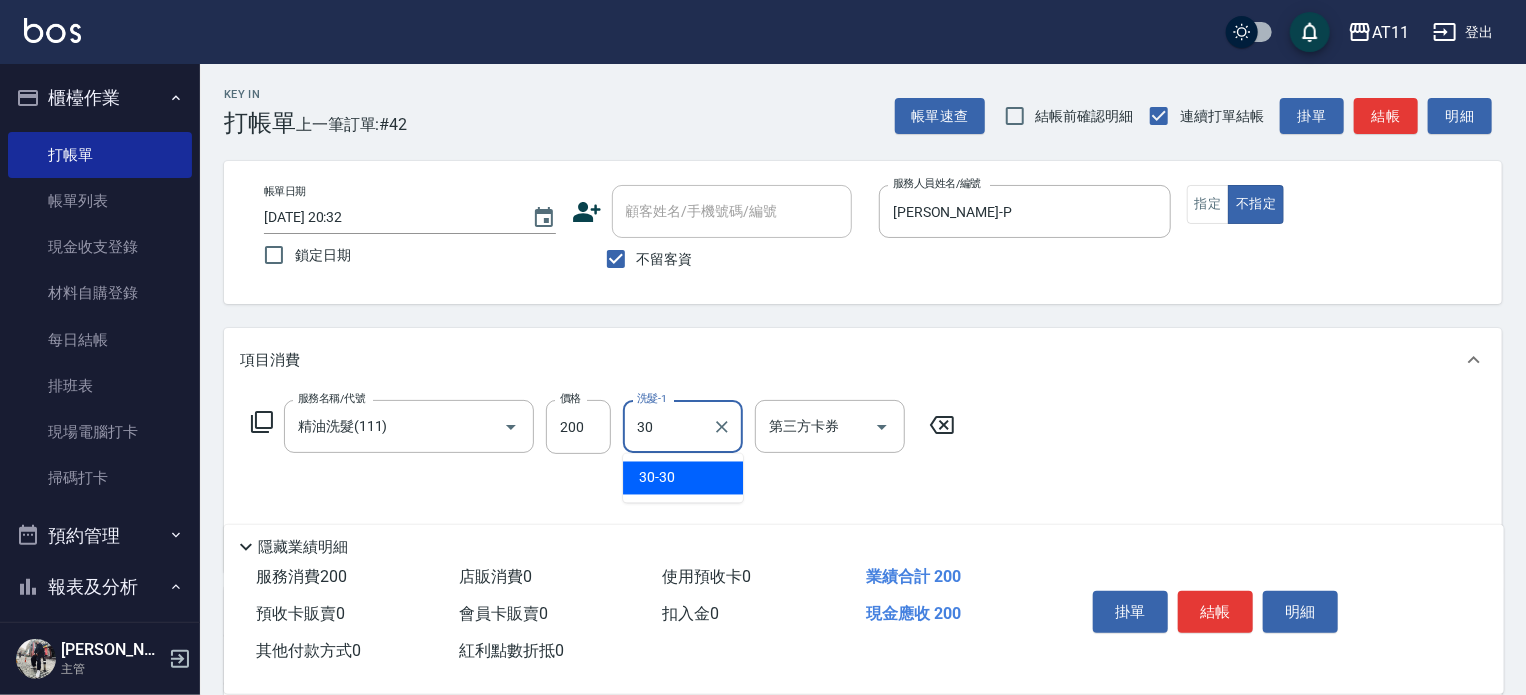 type on "30-30" 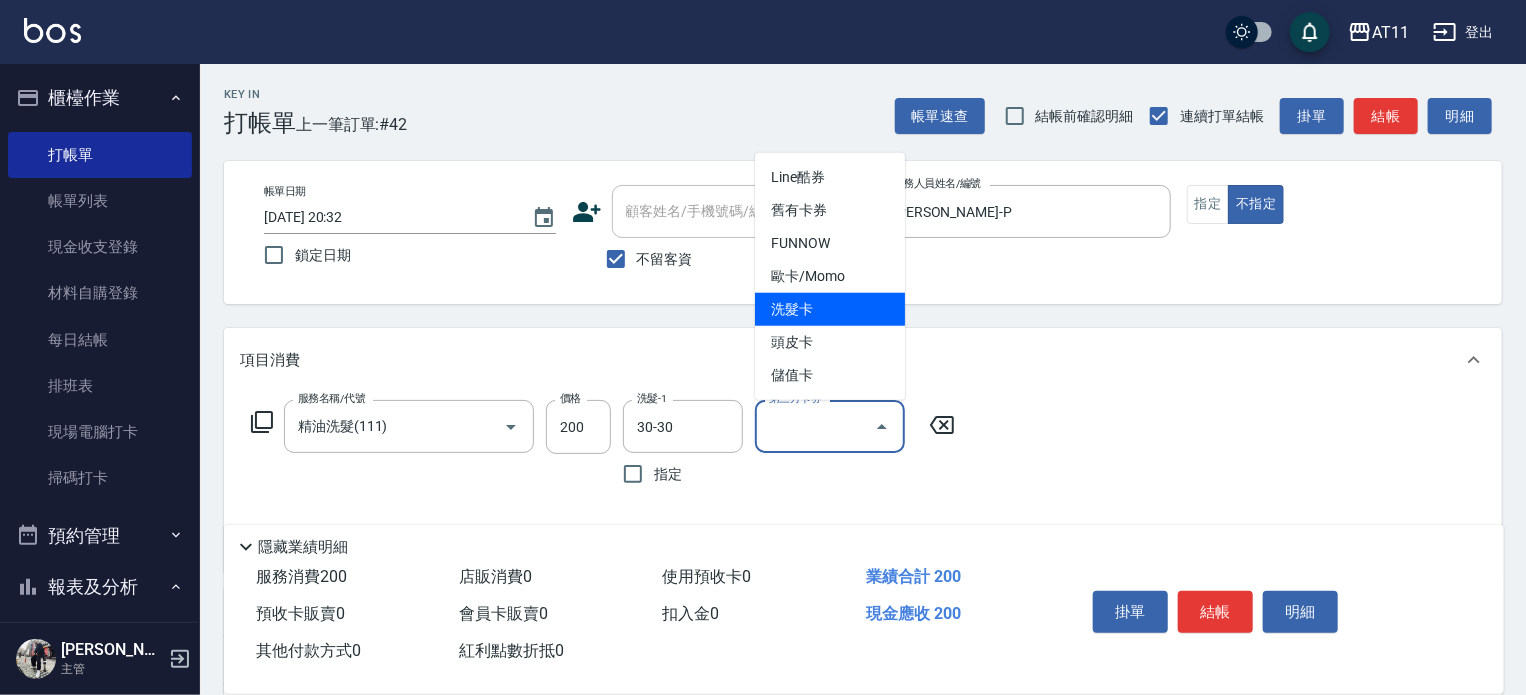 type on "洗髮卡" 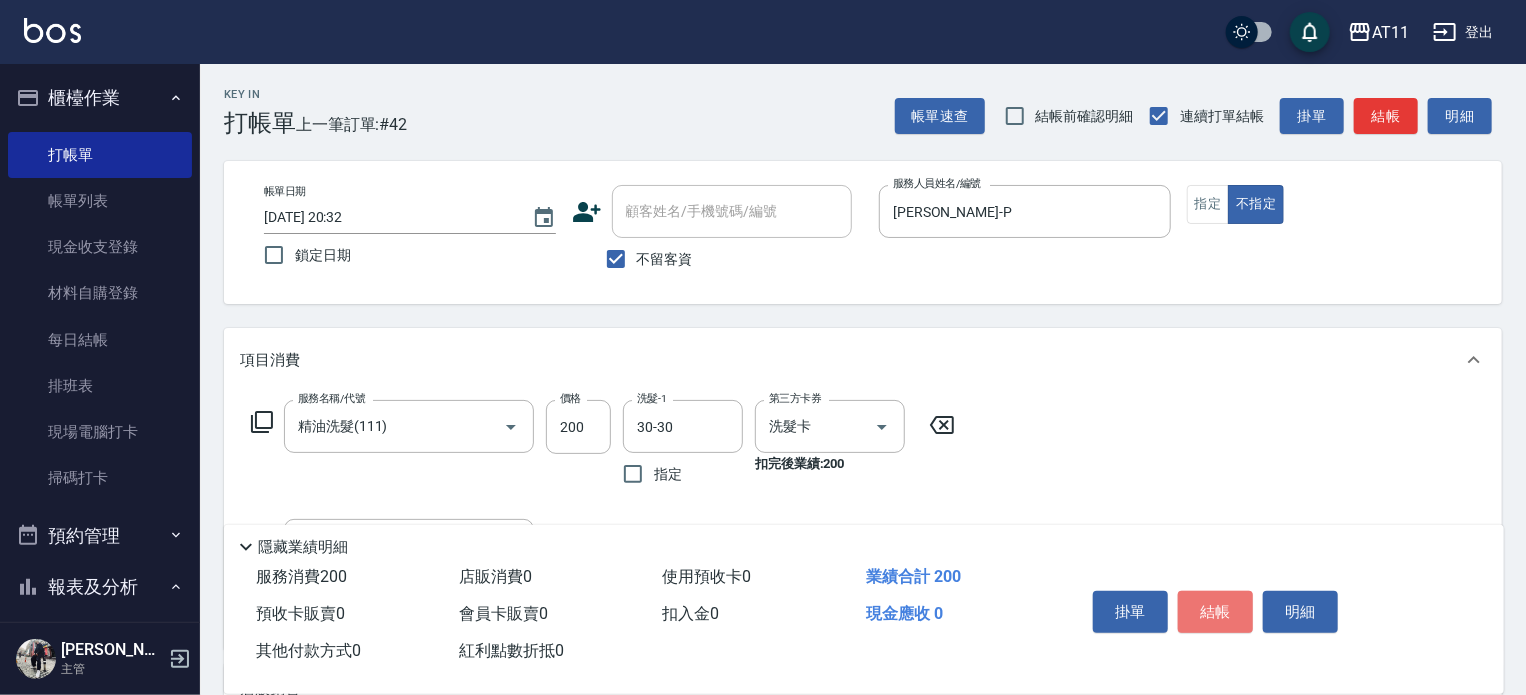 drag, startPoint x: 1227, startPoint y: 601, endPoint x: 1173, endPoint y: 595, distance: 54.33231 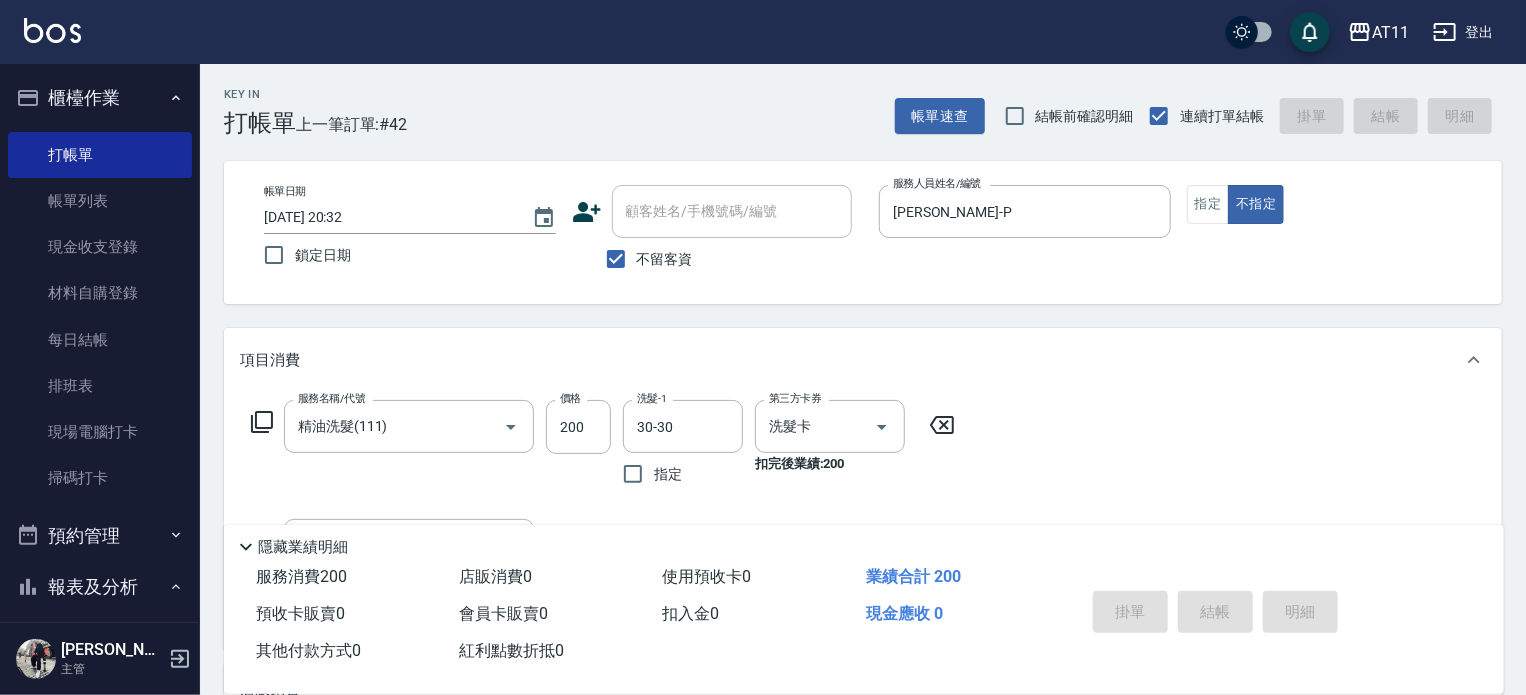 type 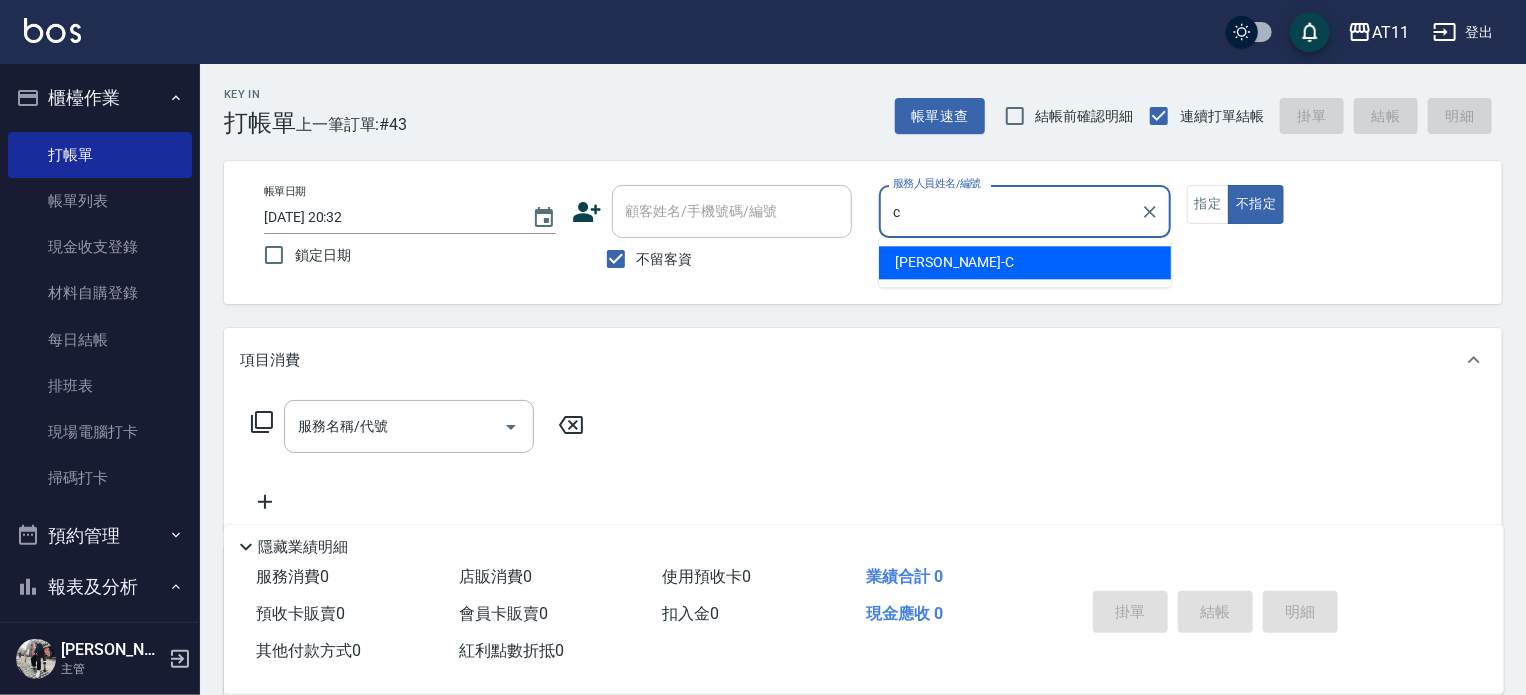 type on "Connie-C" 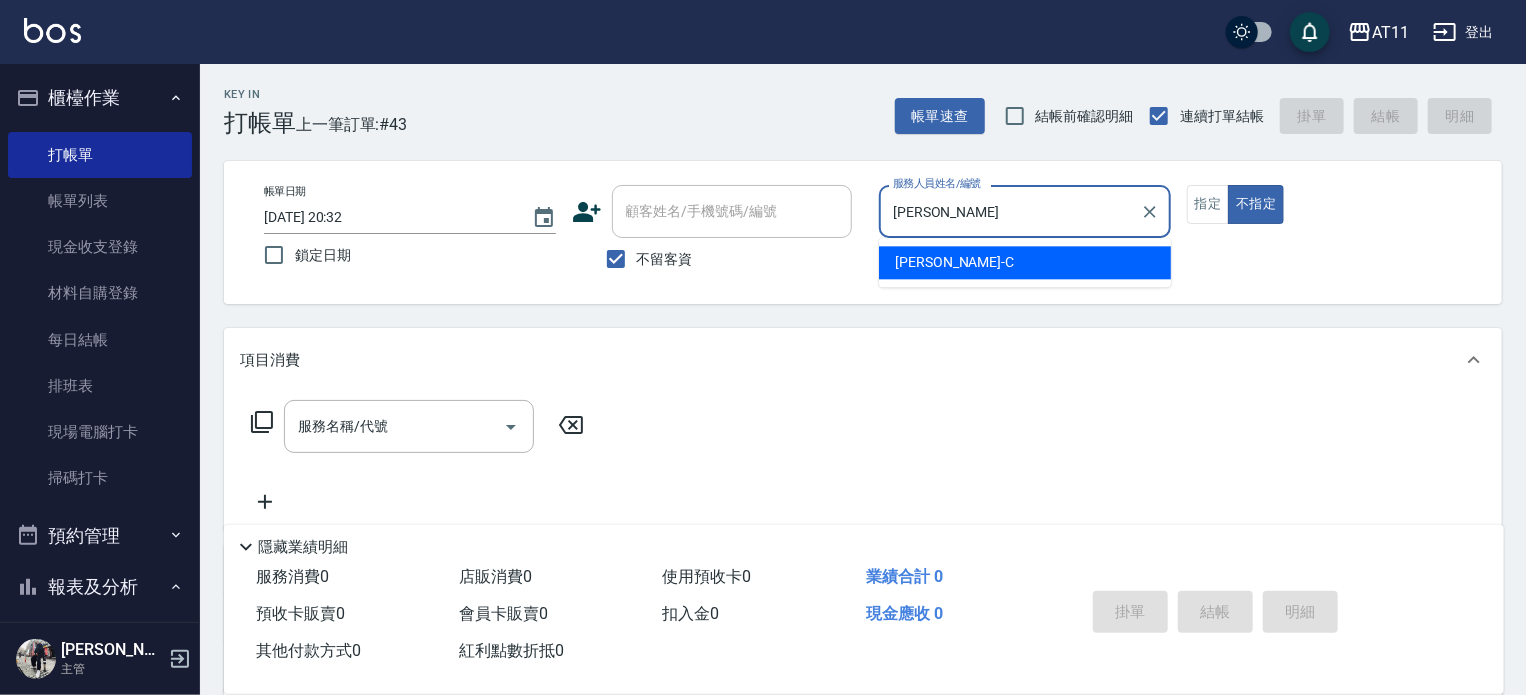 type on "false" 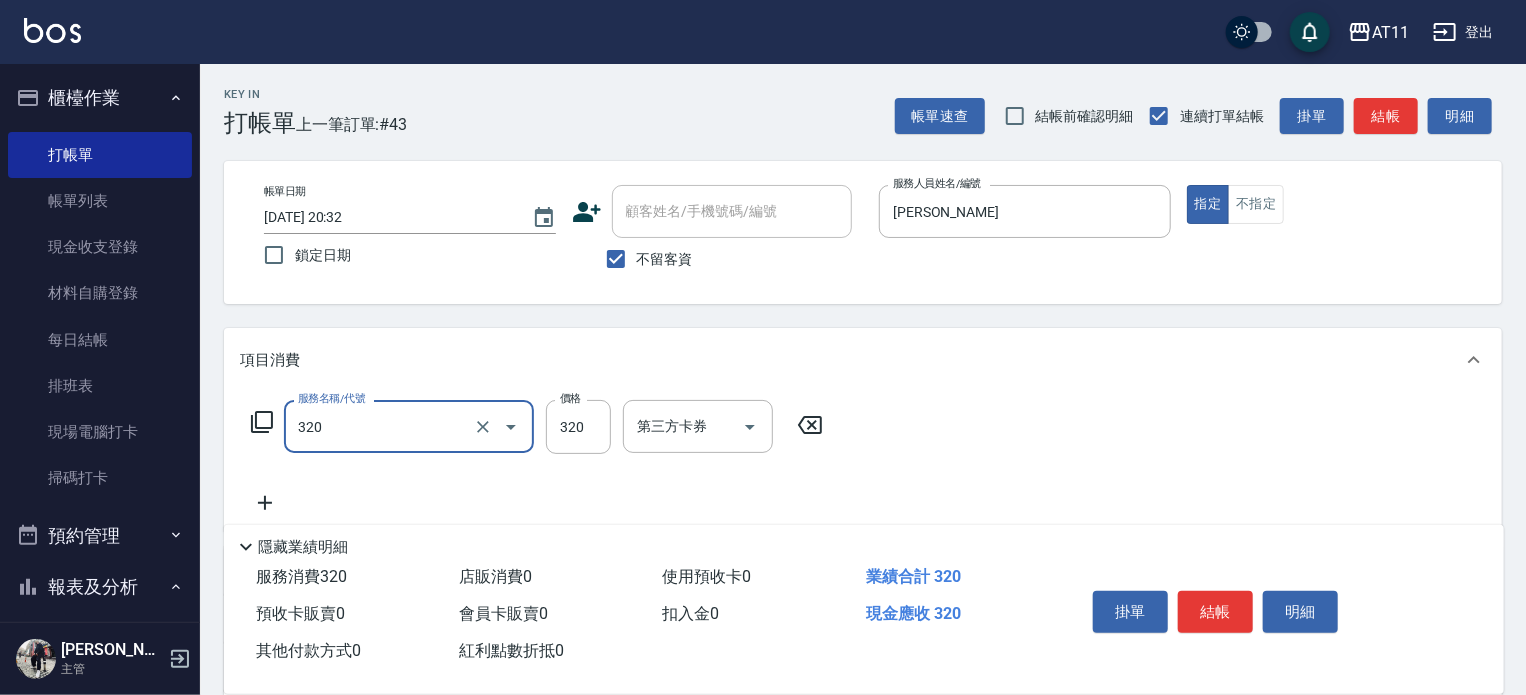type on "洗剪(320)" 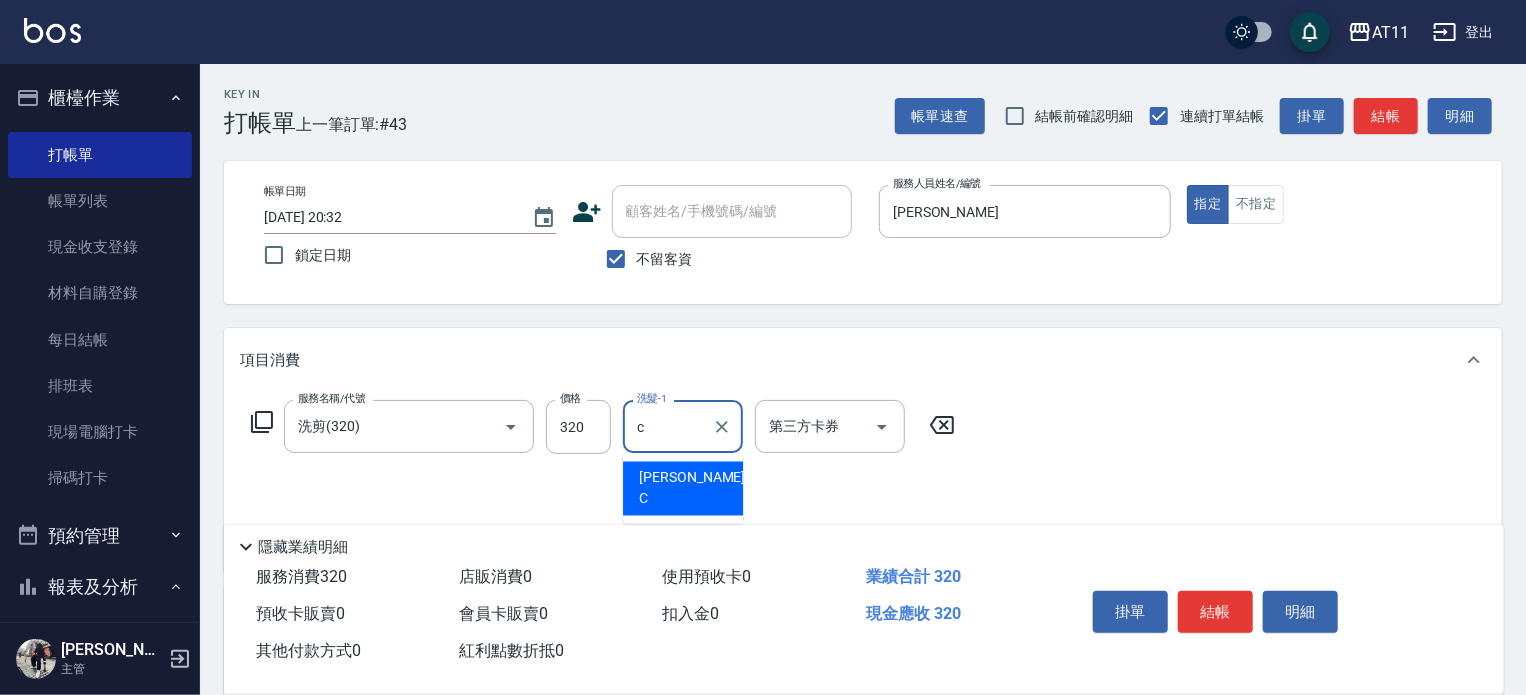 type on "Connie-C" 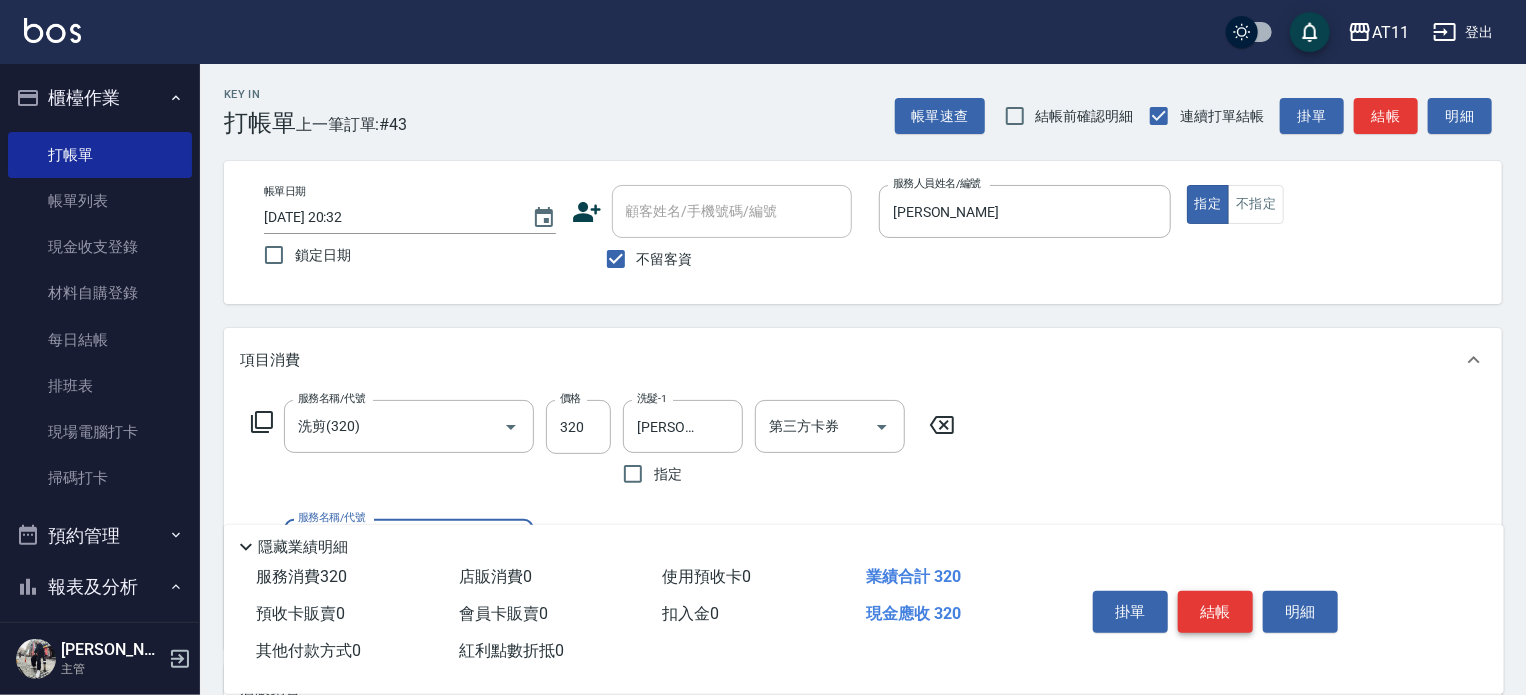 click on "結帳" at bounding box center (1215, 612) 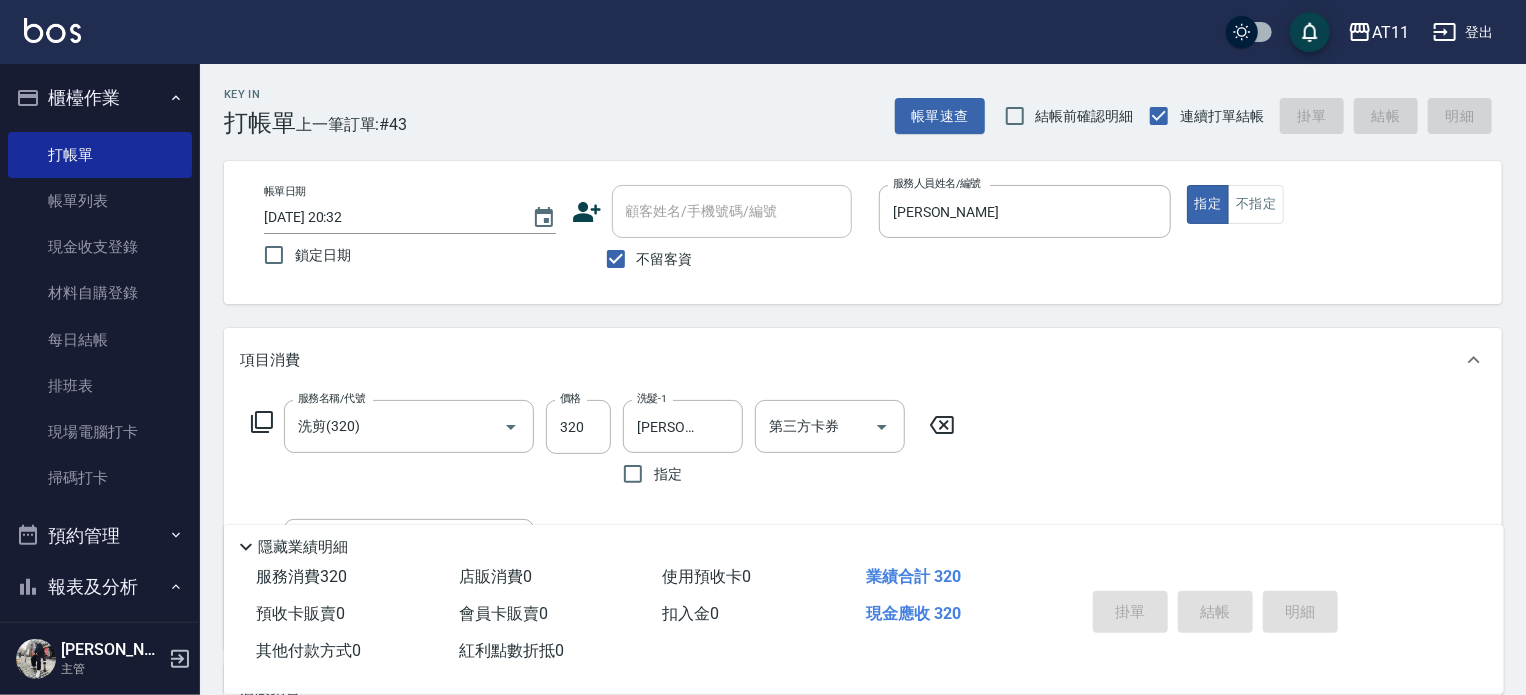 type 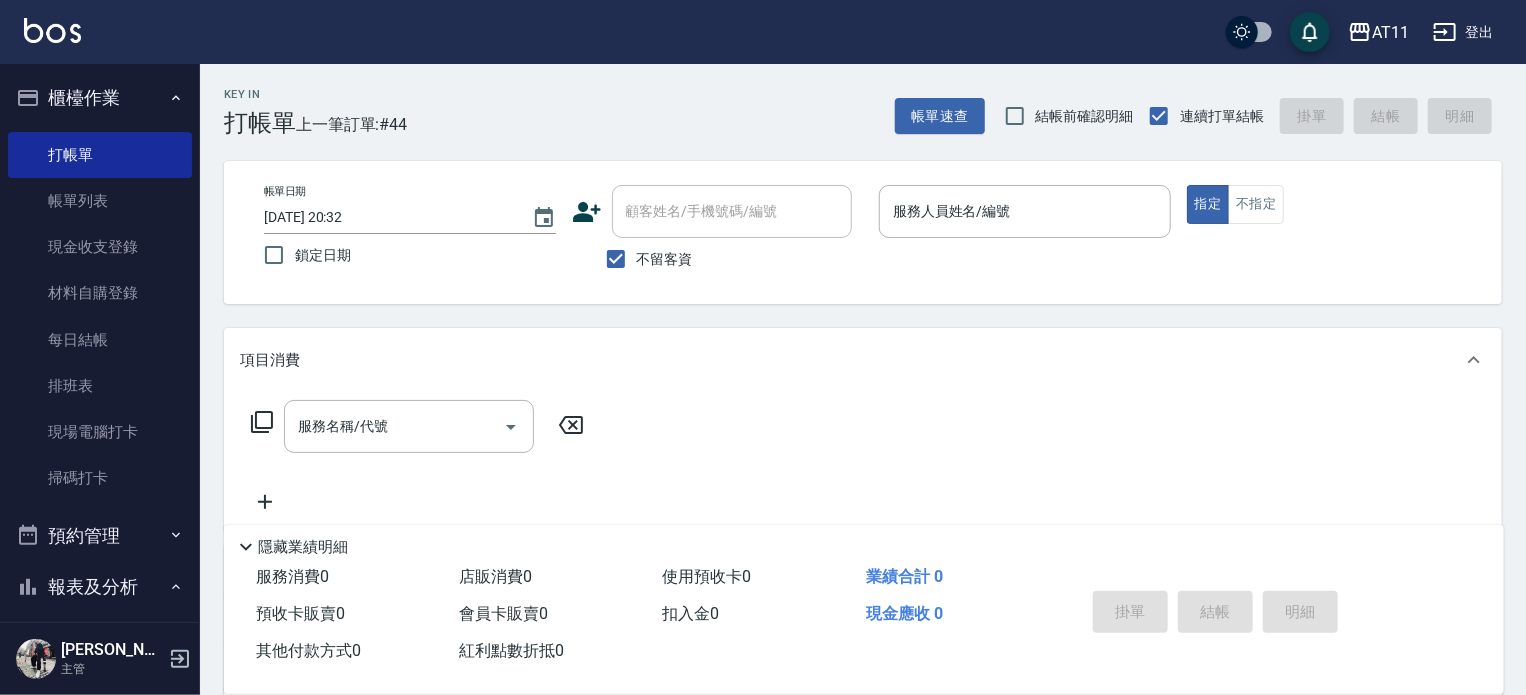 click on "掛單 結帳 明細" at bounding box center [1215, 614] 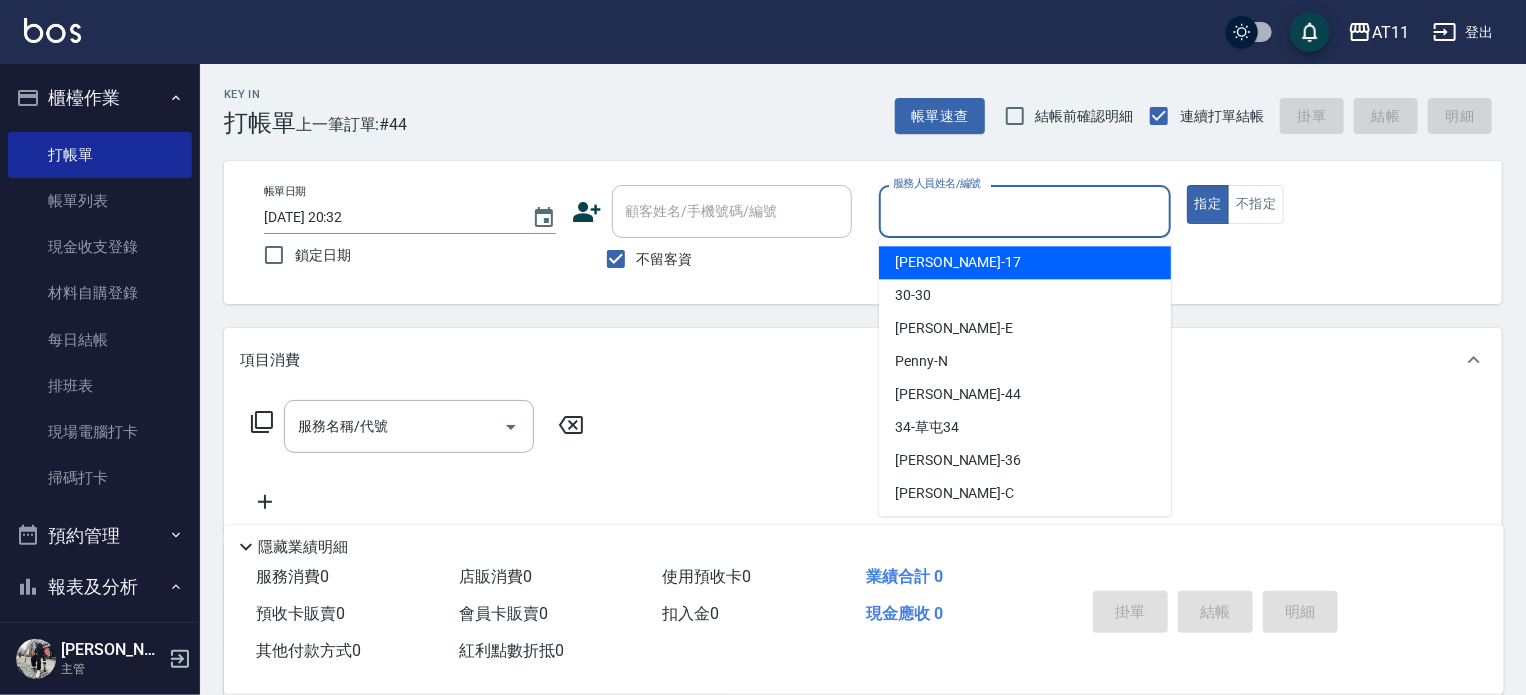 click on "服務人員姓名/編號" at bounding box center [1025, 211] 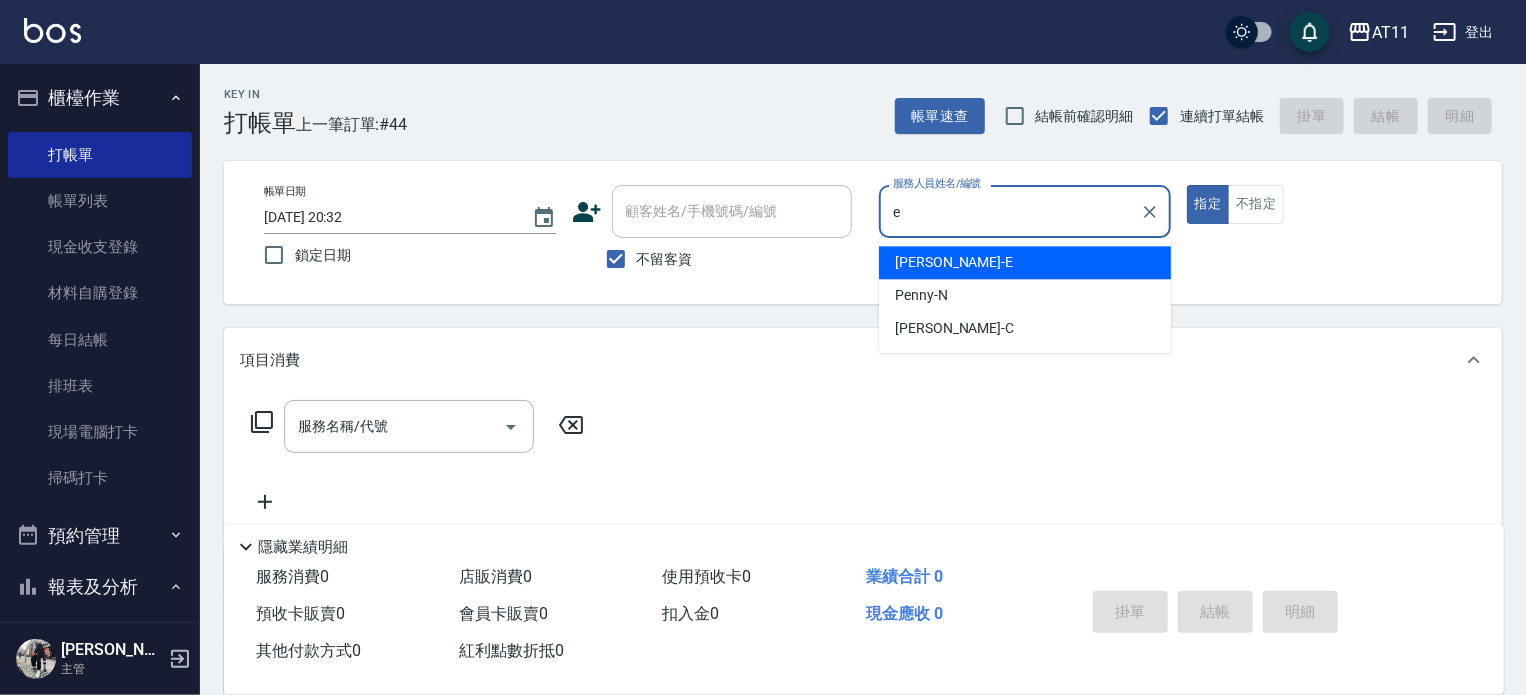 type on "EVA-E" 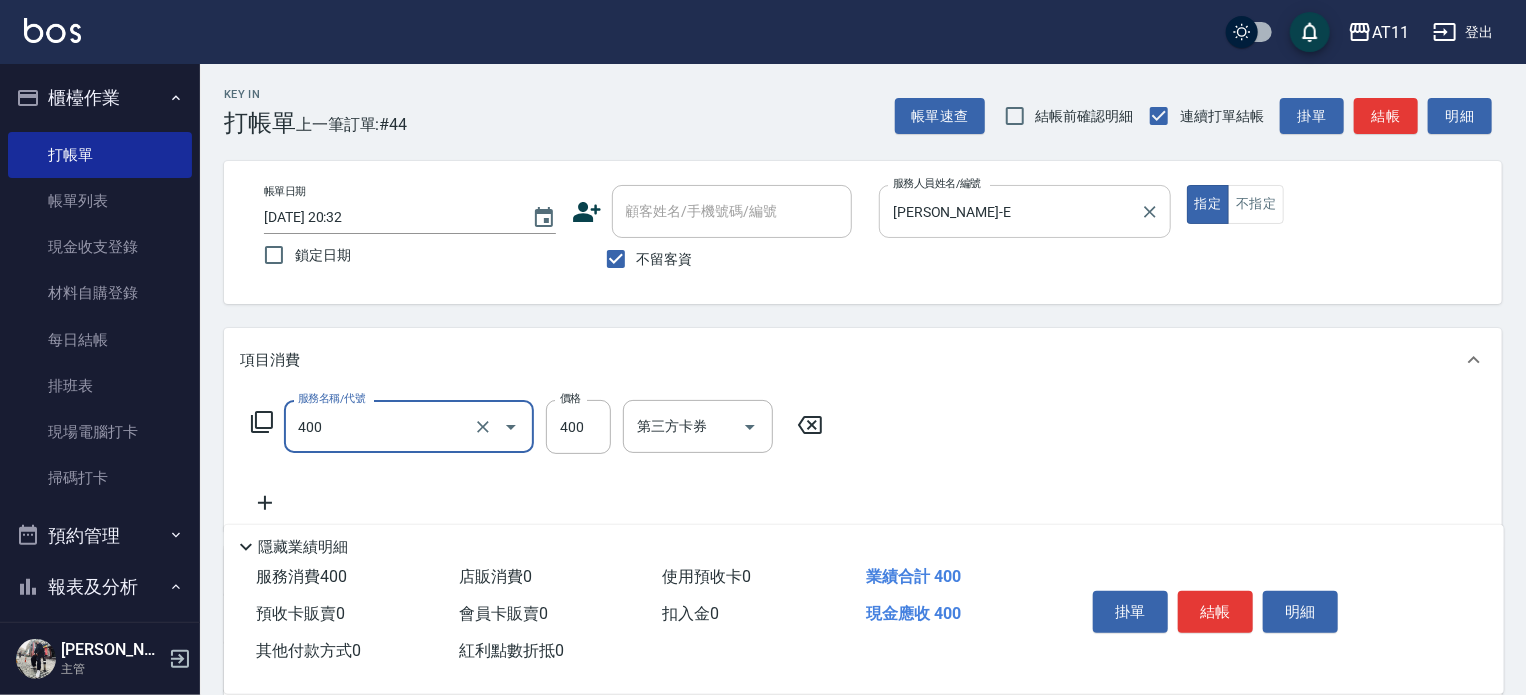 type on "洗剪(400)" 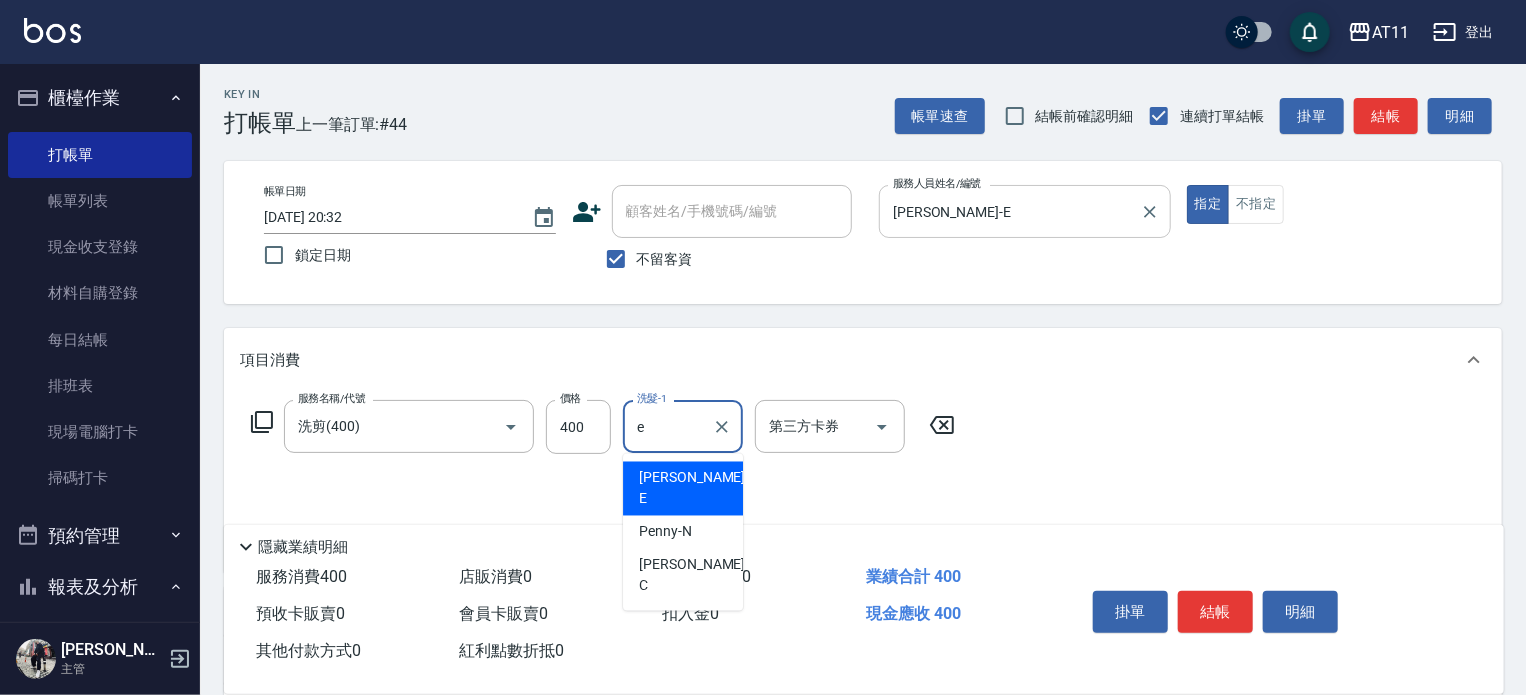 type on "EVA-E" 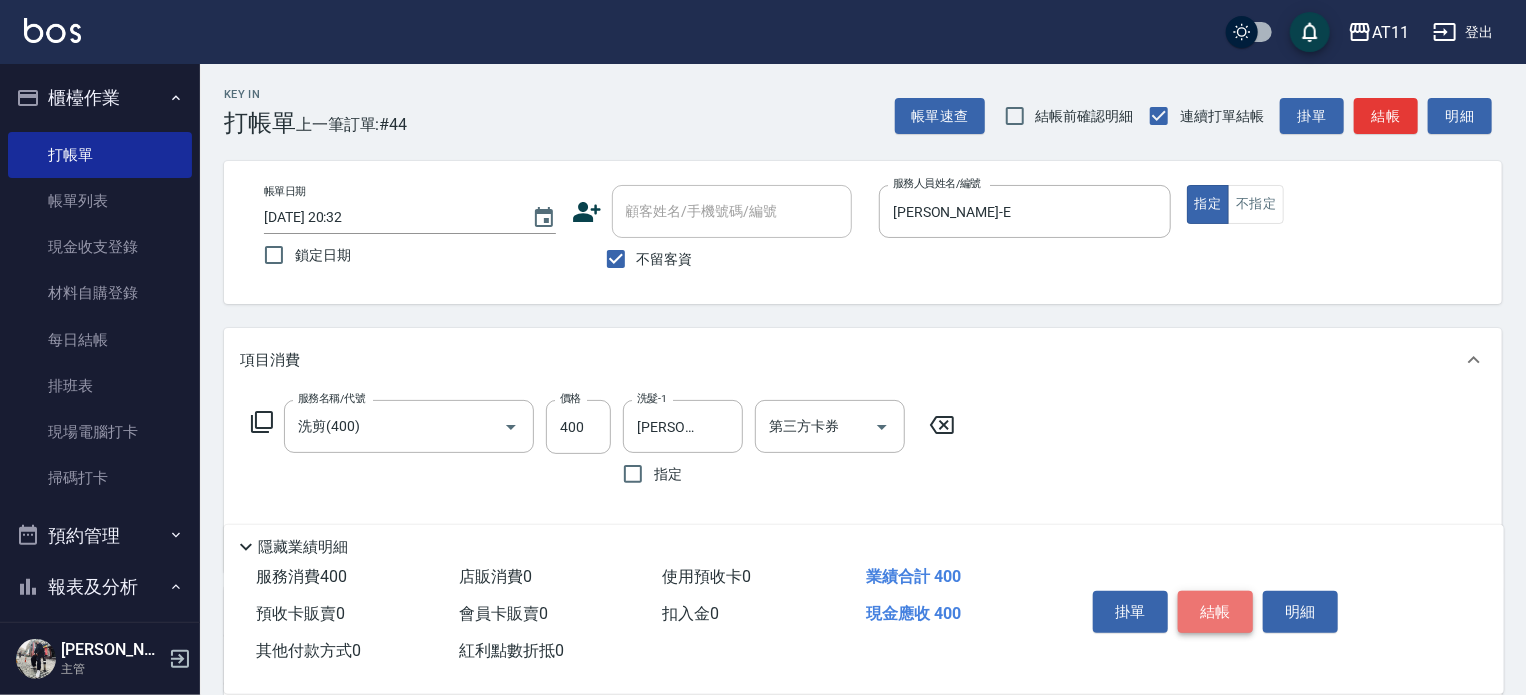 click on "結帳" at bounding box center (1215, 612) 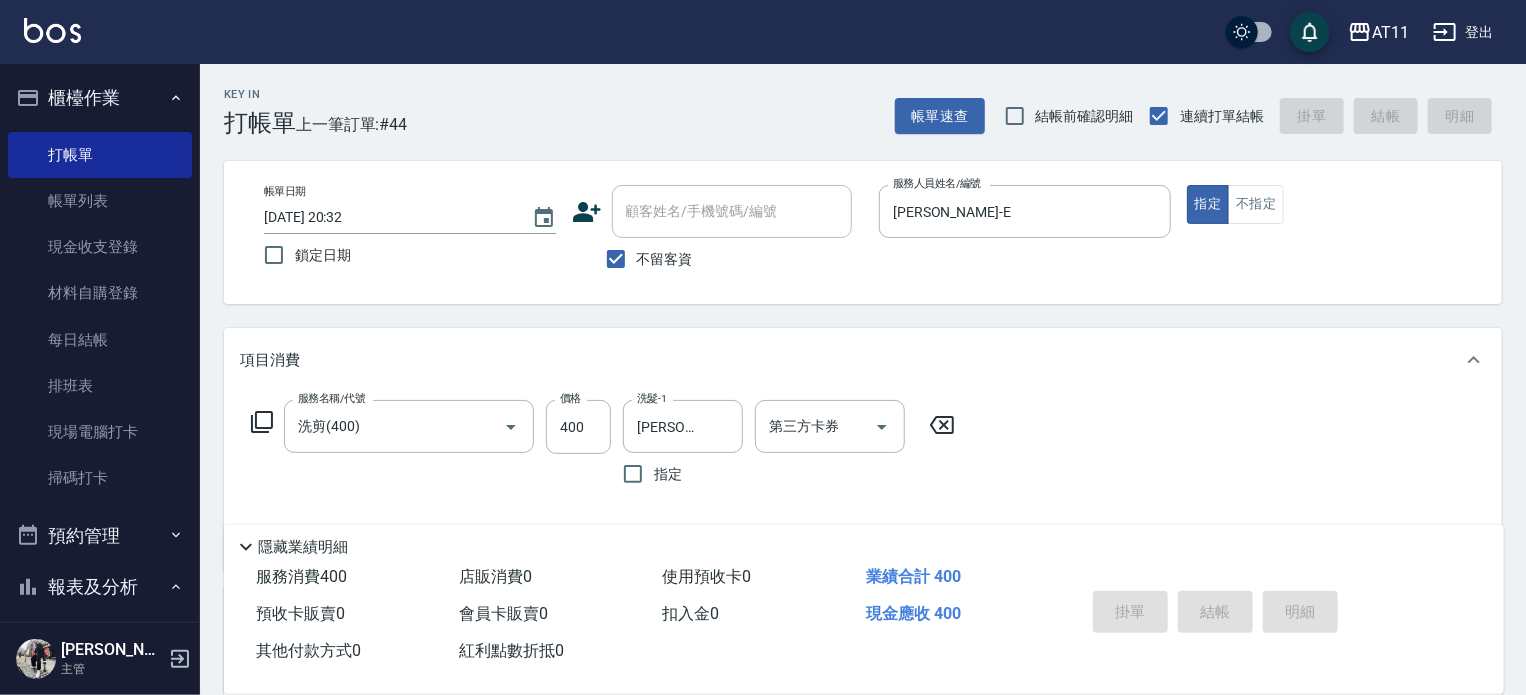 type on "2025/07/13 20:50" 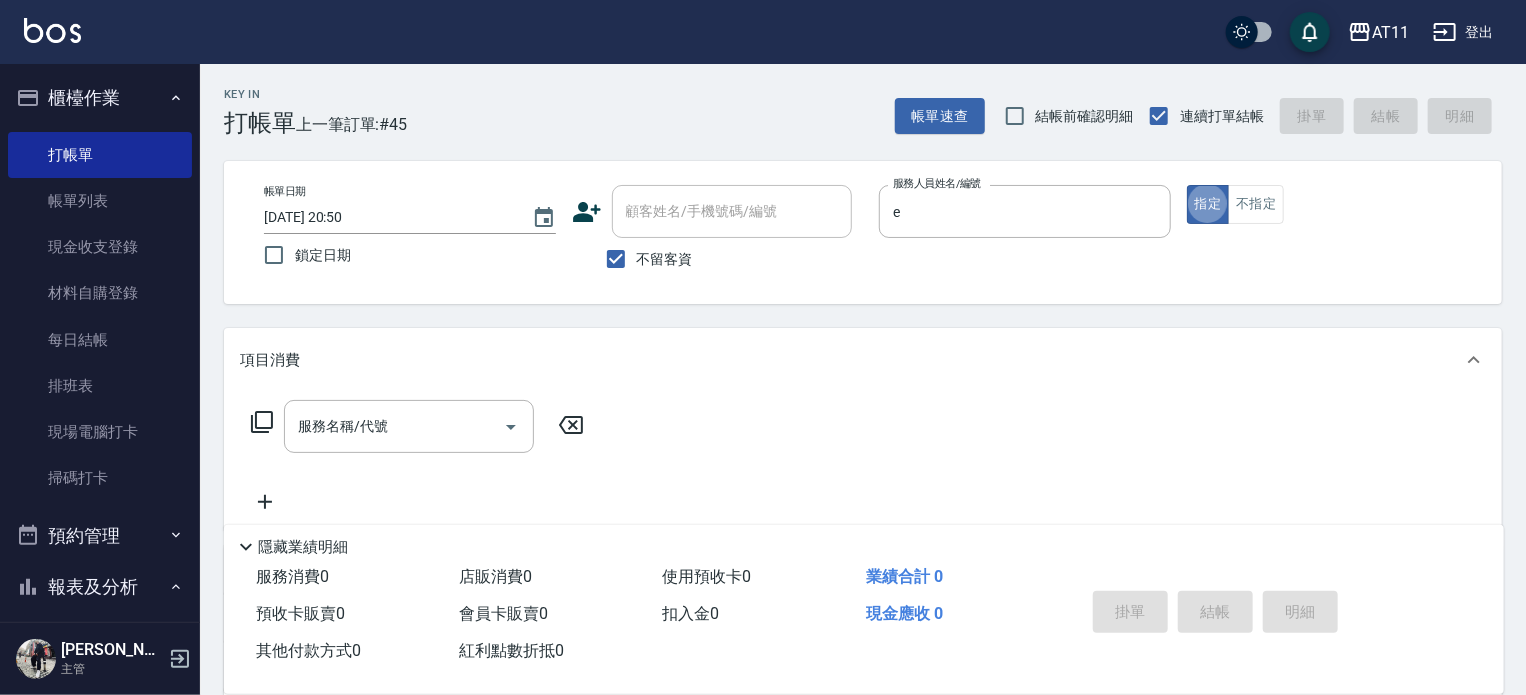 type on "EVA-E" 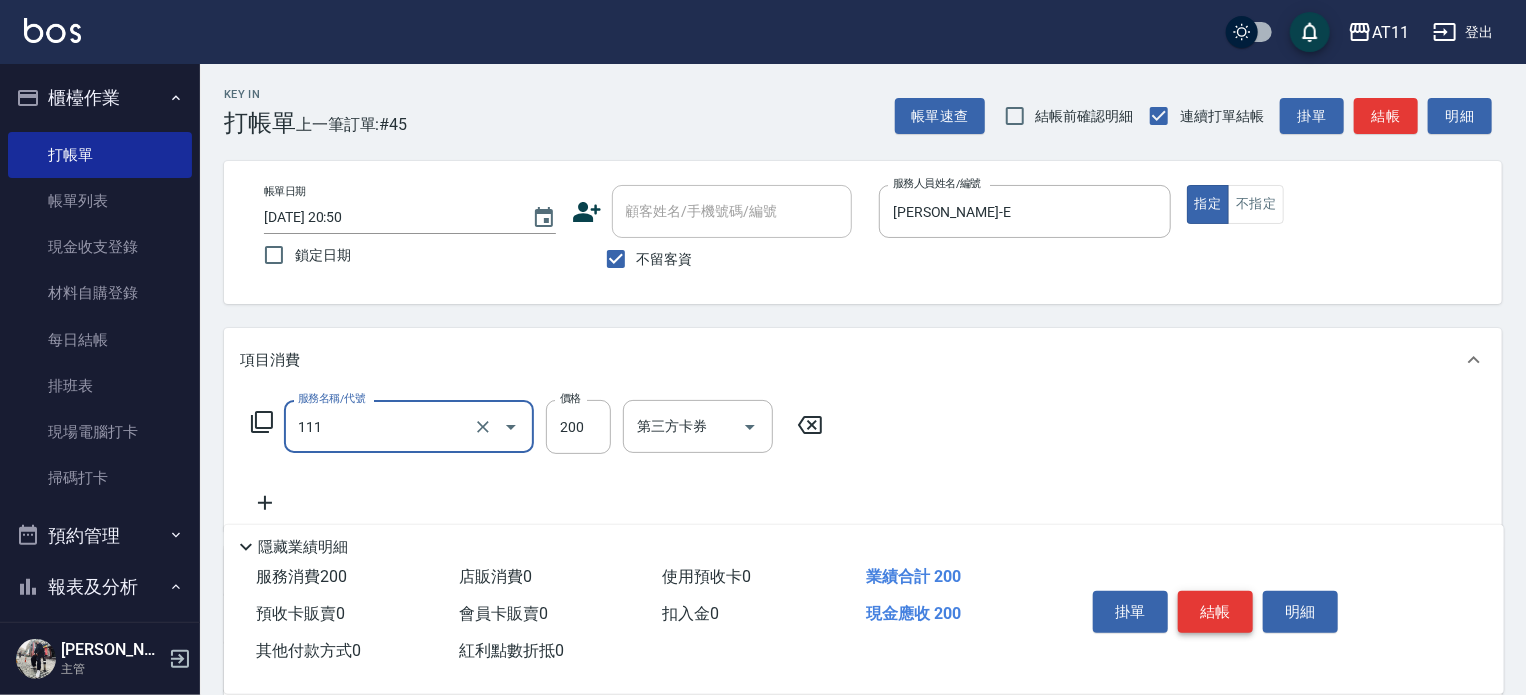 type on "精油洗髮(111)" 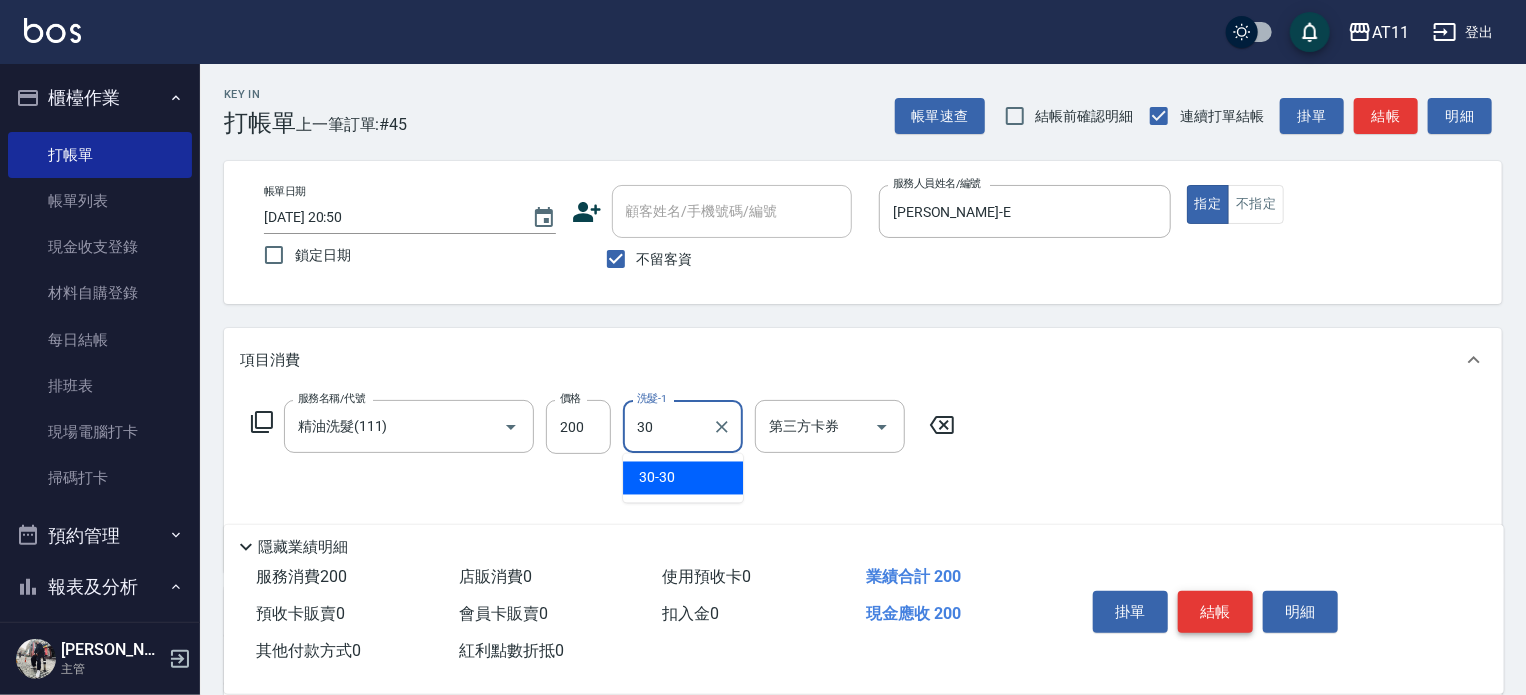 type on "30-30" 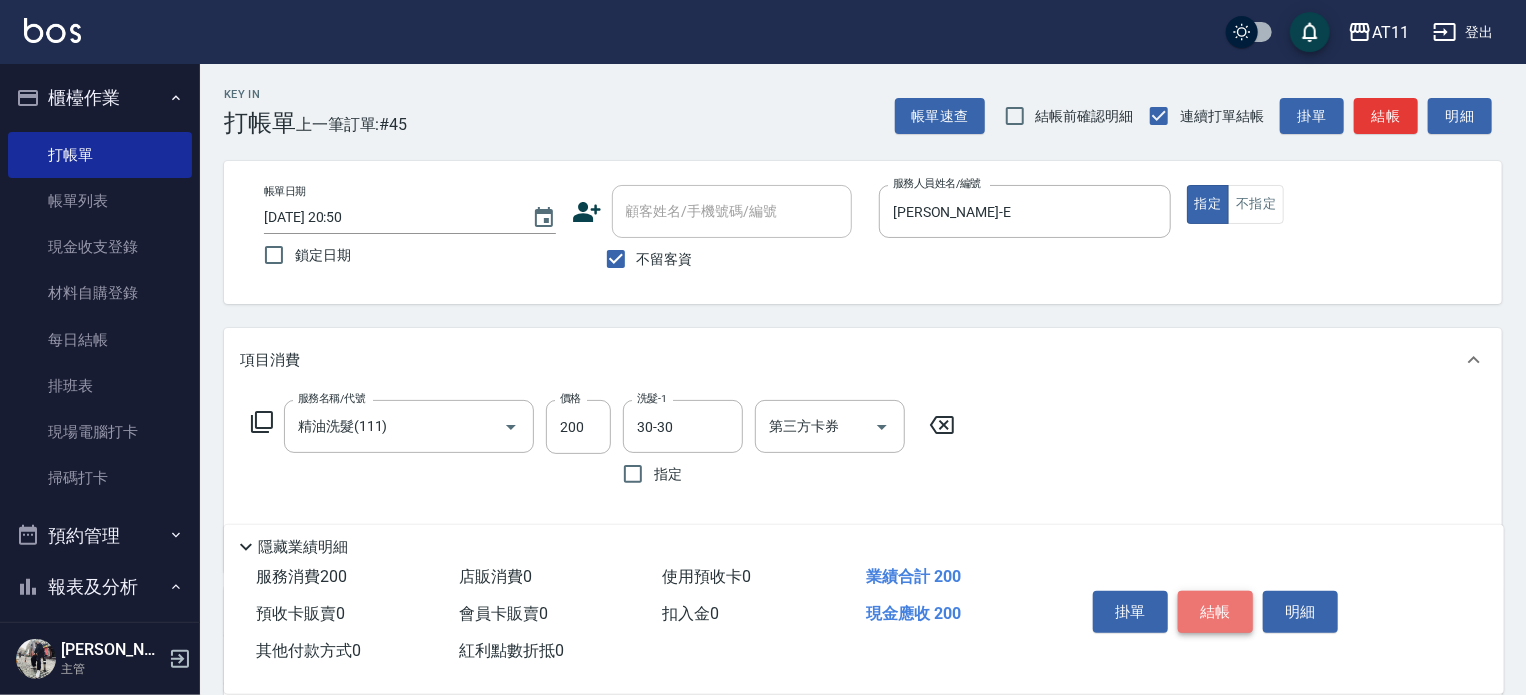 click on "結帳" at bounding box center (1215, 612) 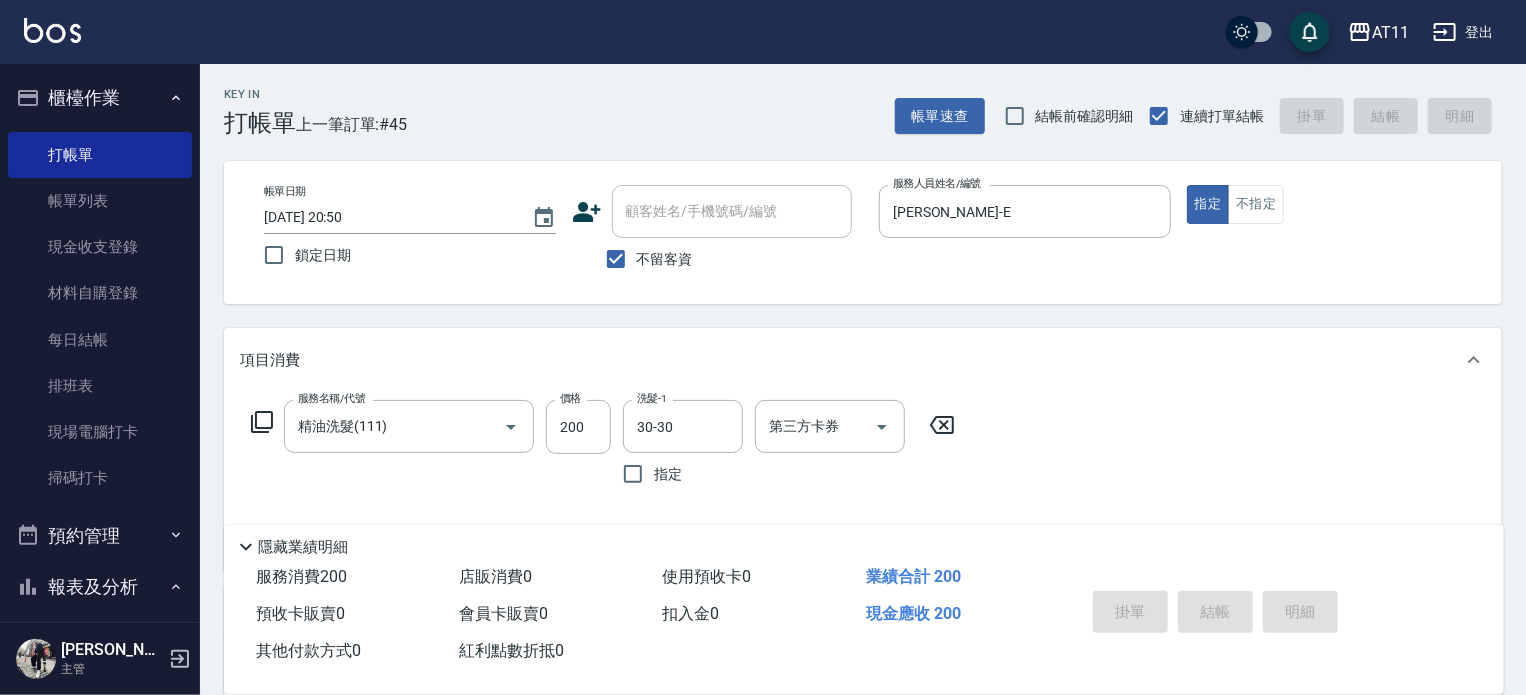 type on "2025/07/13 20:51" 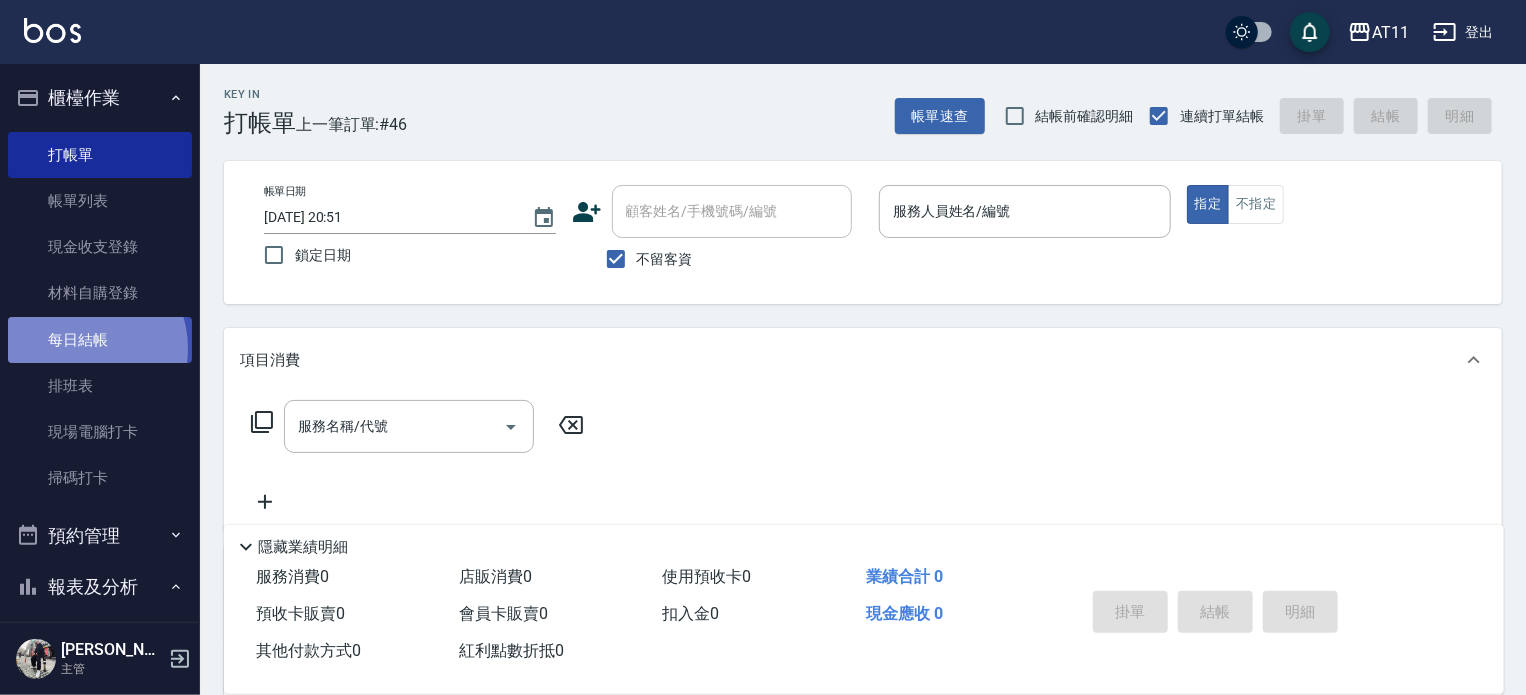 click on "每日結帳" at bounding box center [100, 340] 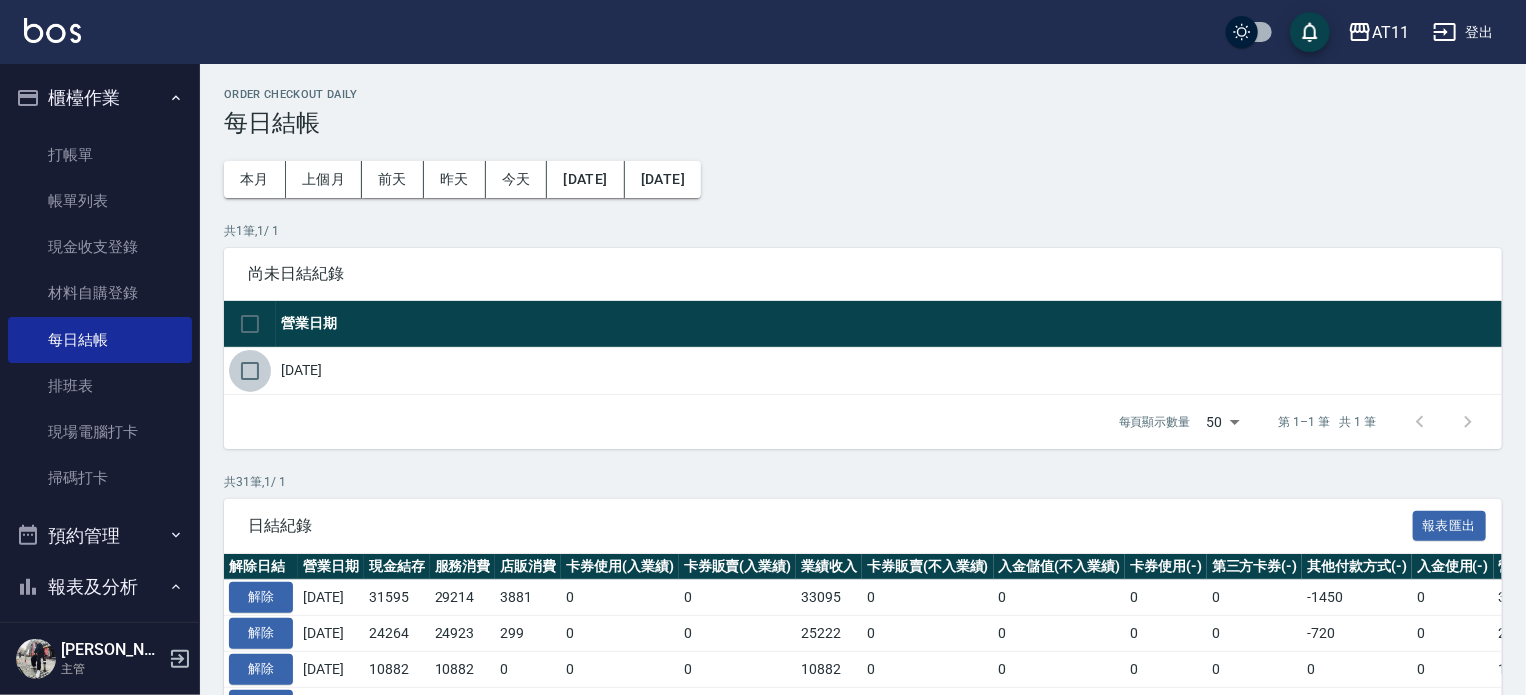 click at bounding box center (250, 371) 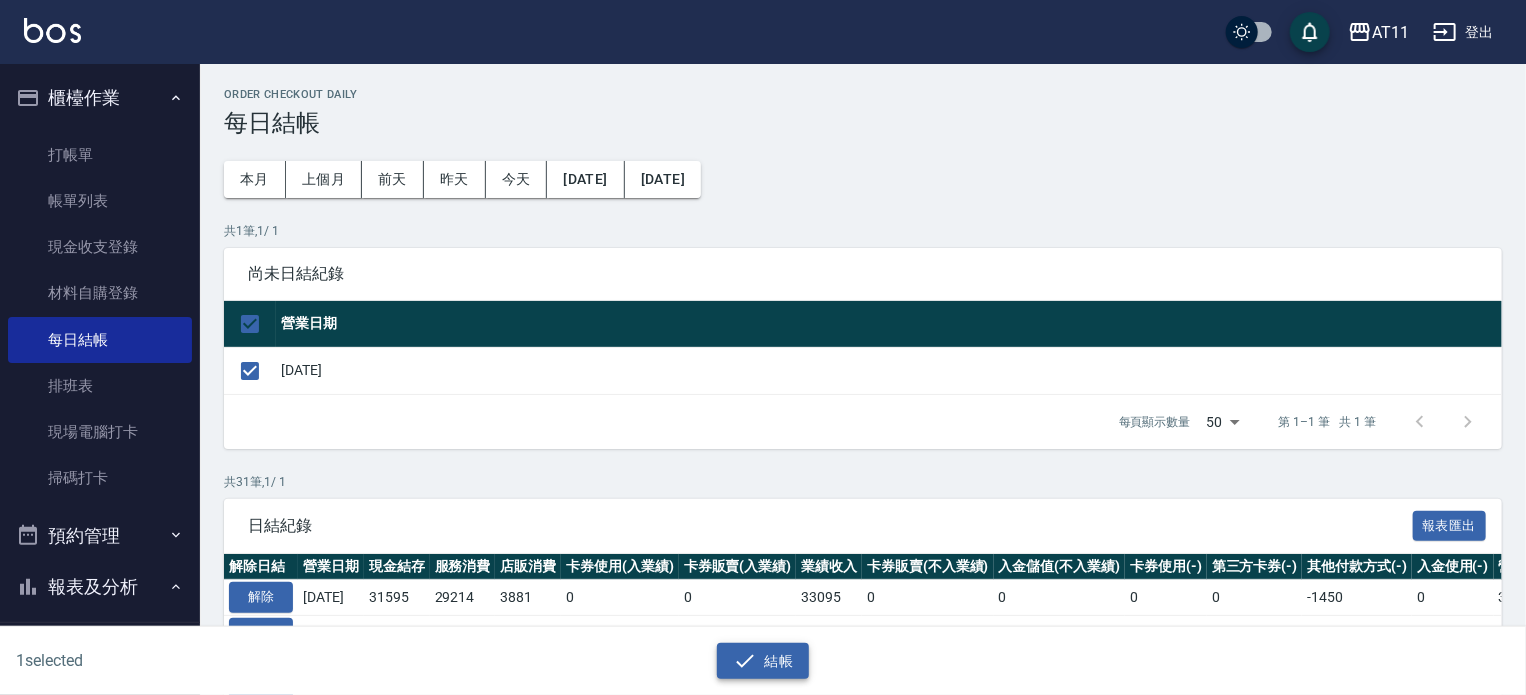 click on "結帳" at bounding box center [763, 661] 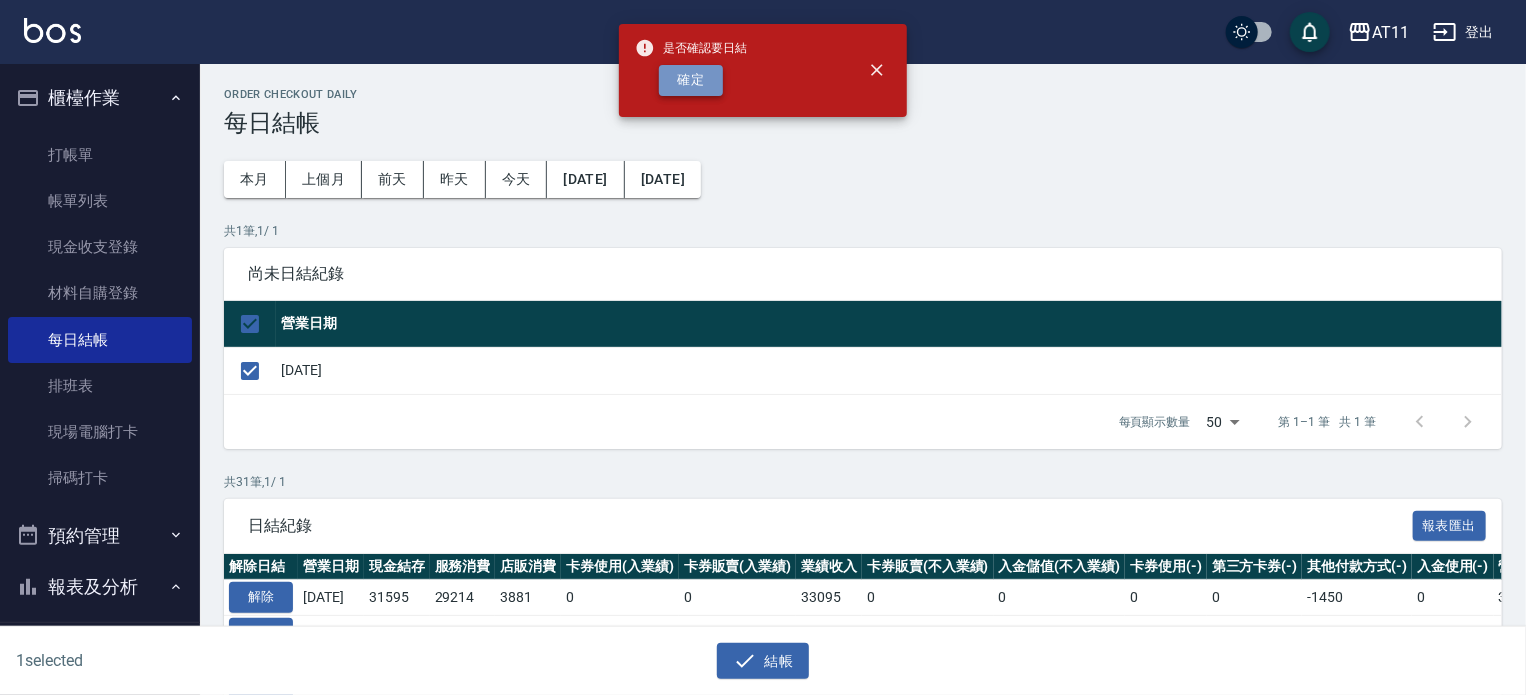 click on "確定" at bounding box center [691, 80] 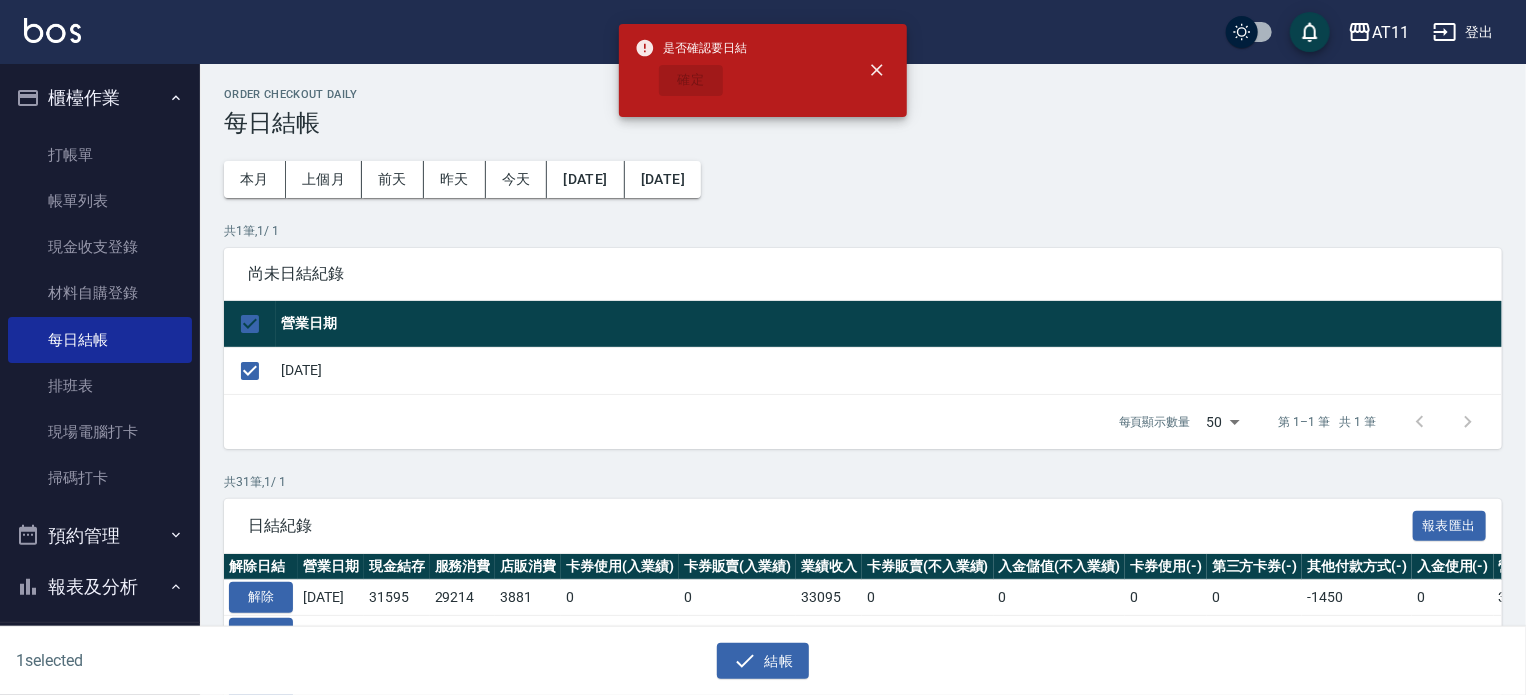 checkbox on "false" 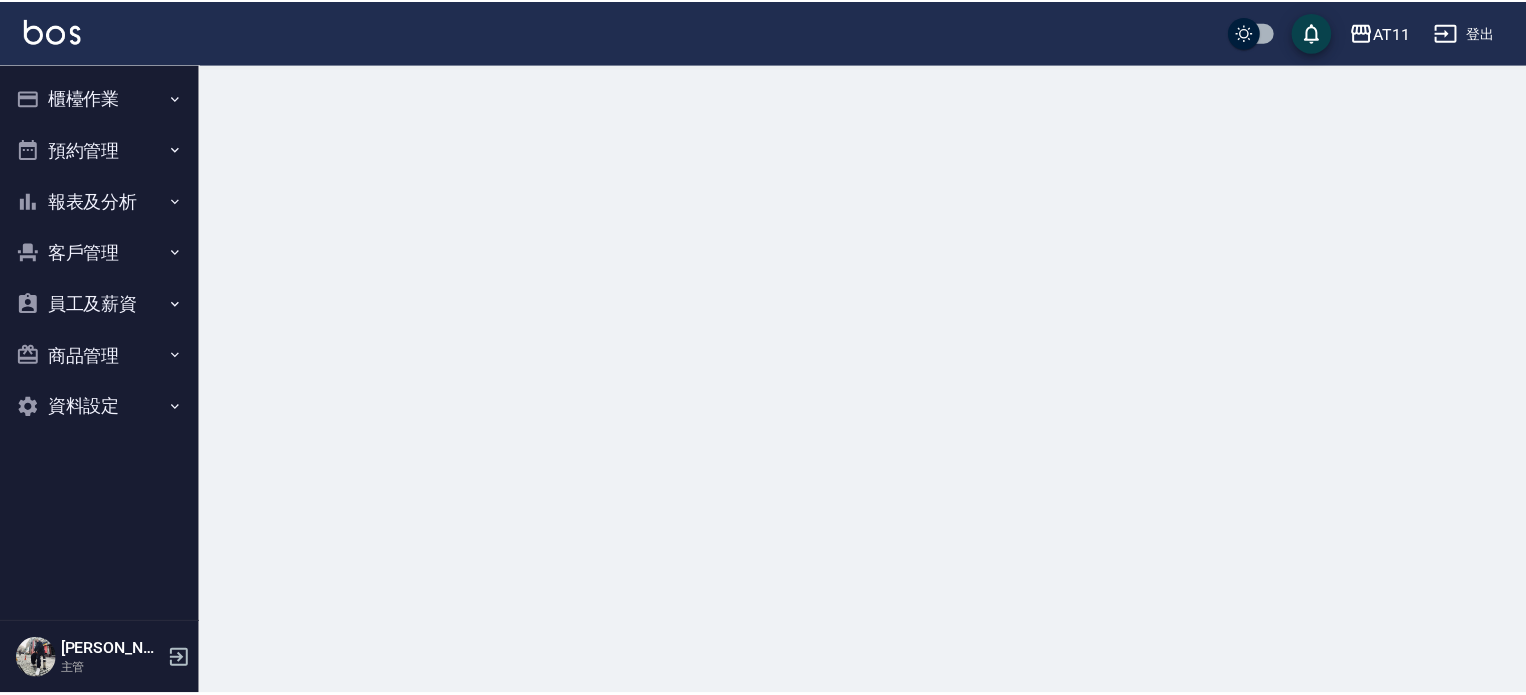 scroll, scrollTop: 0, scrollLeft: 0, axis: both 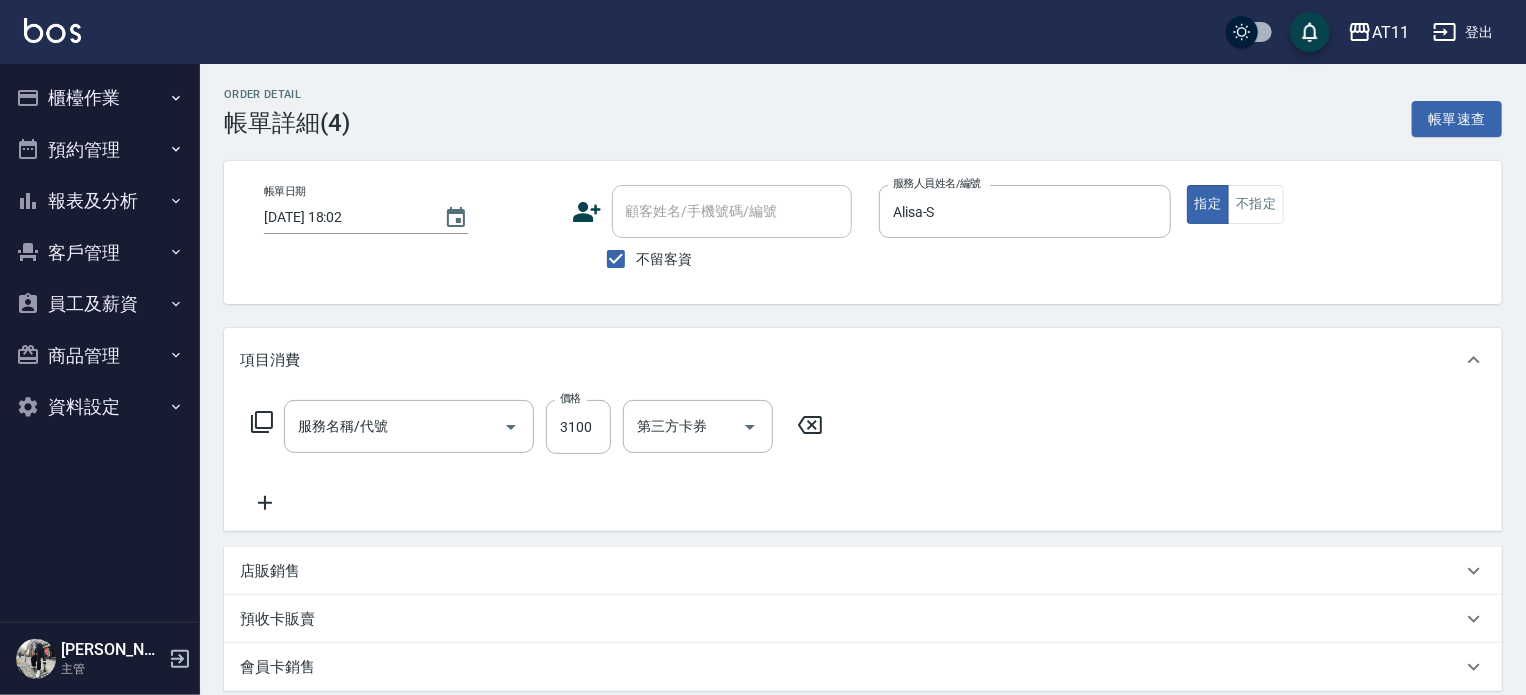 type on "[DATE] 18:02" 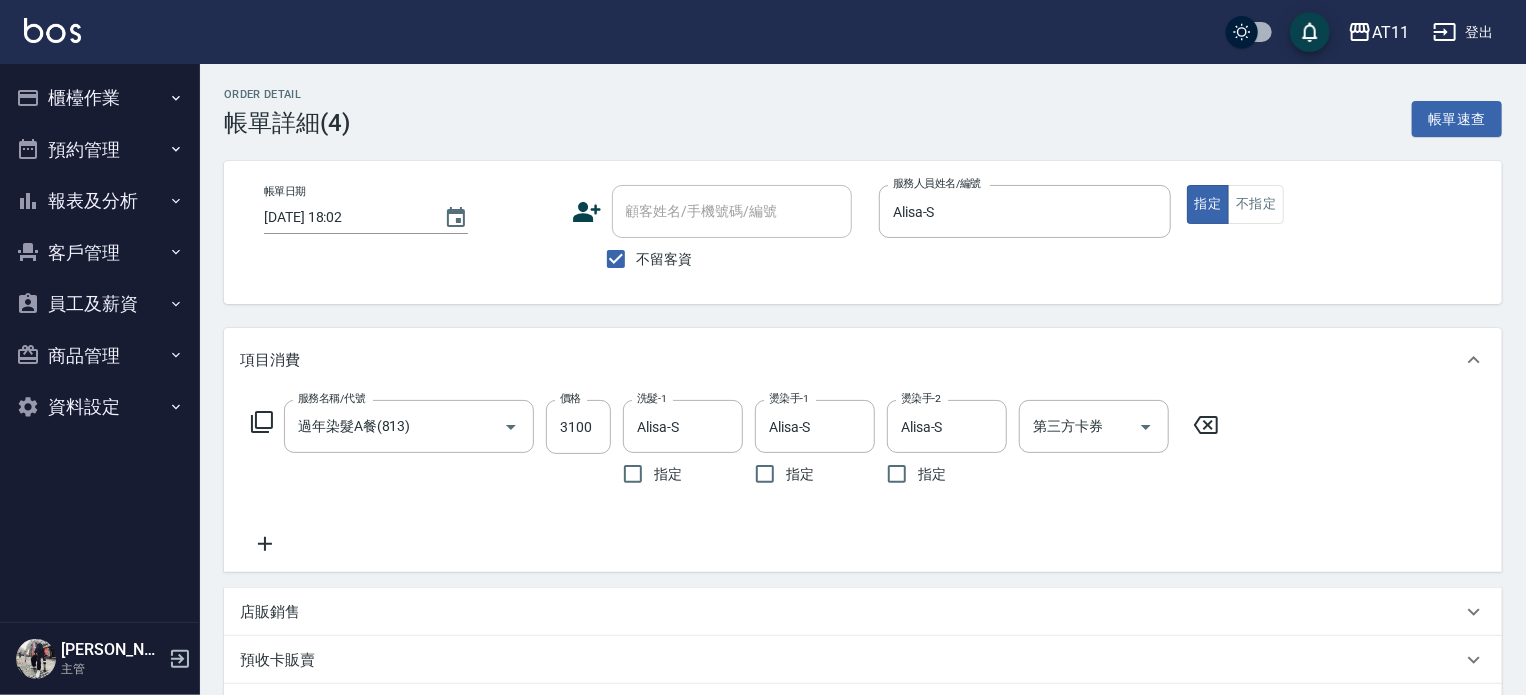 type on "過年染髮A餐(813)" 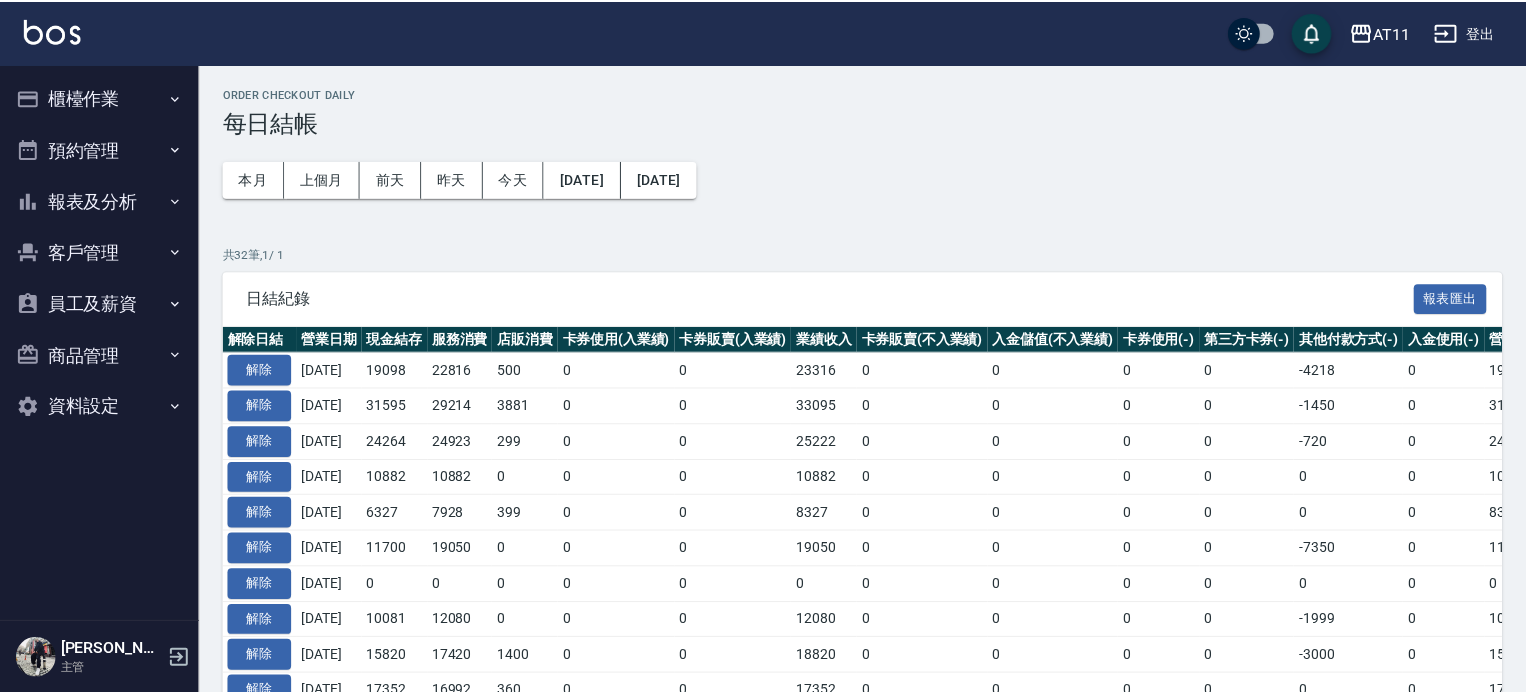 scroll, scrollTop: 0, scrollLeft: 0, axis: both 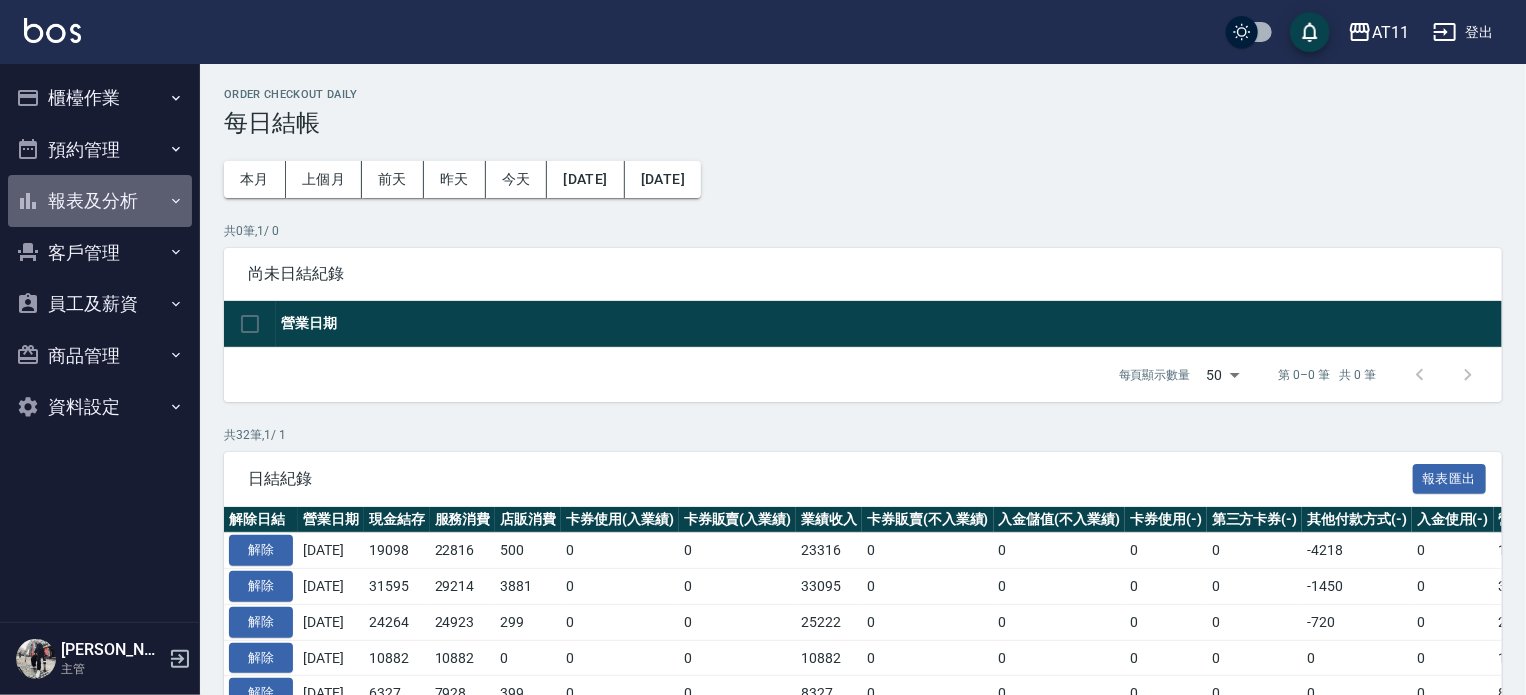 click on "報表及分析" at bounding box center (100, 201) 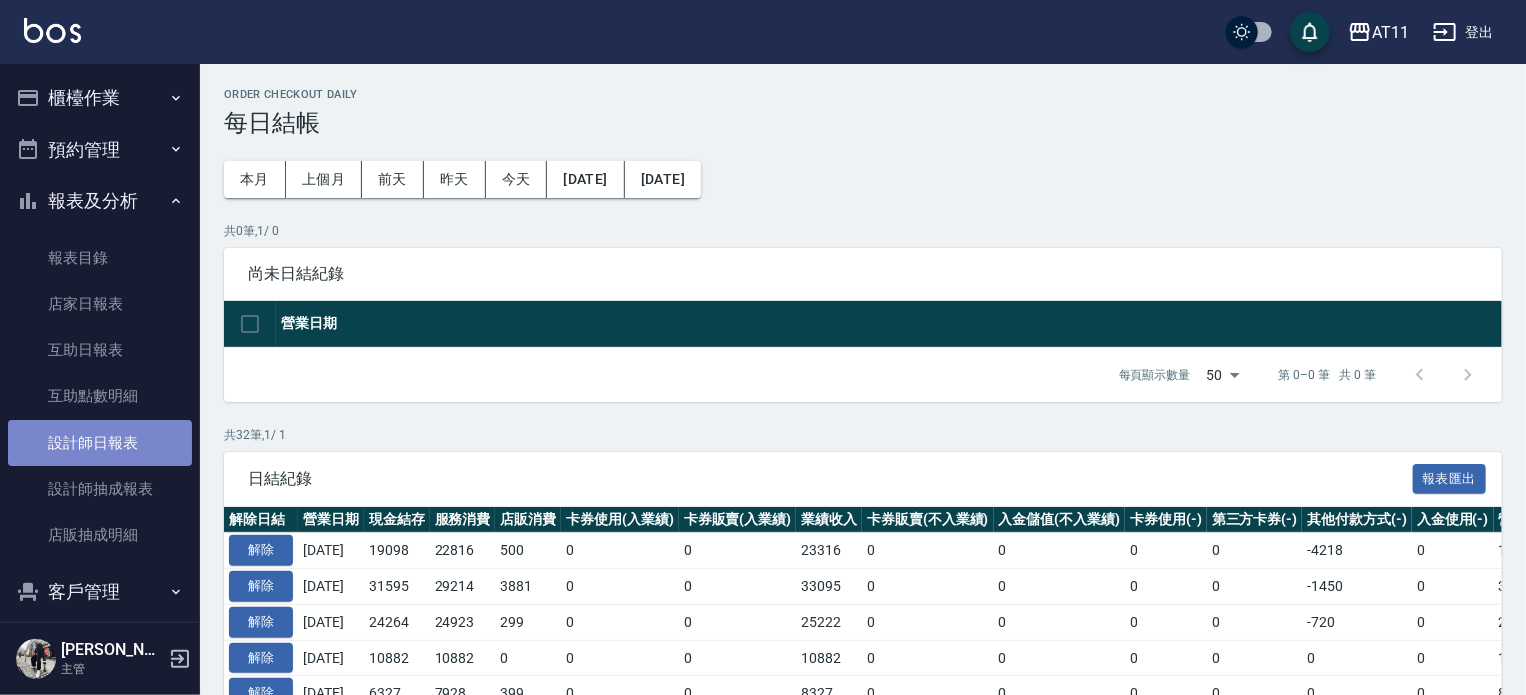 click on "設計師日報表" at bounding box center (100, 443) 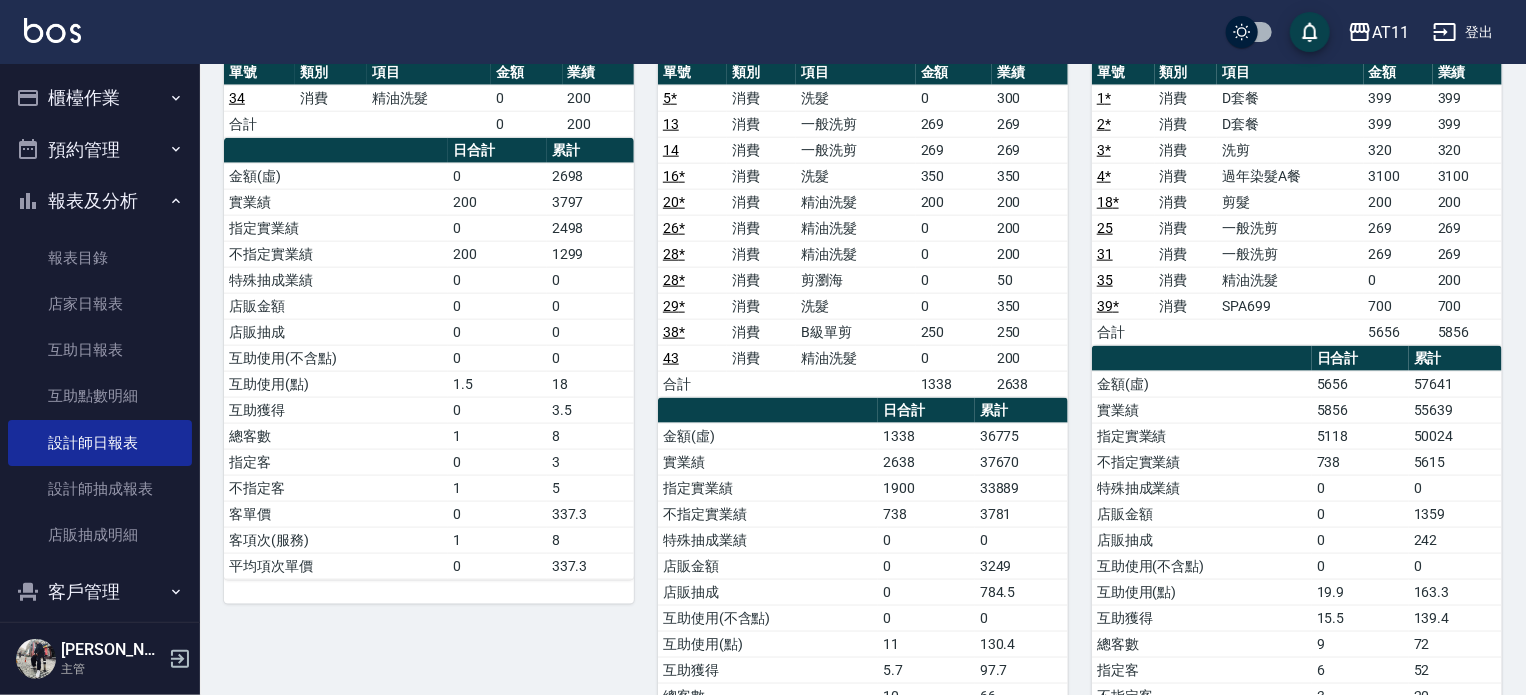 scroll, scrollTop: 1100, scrollLeft: 0, axis: vertical 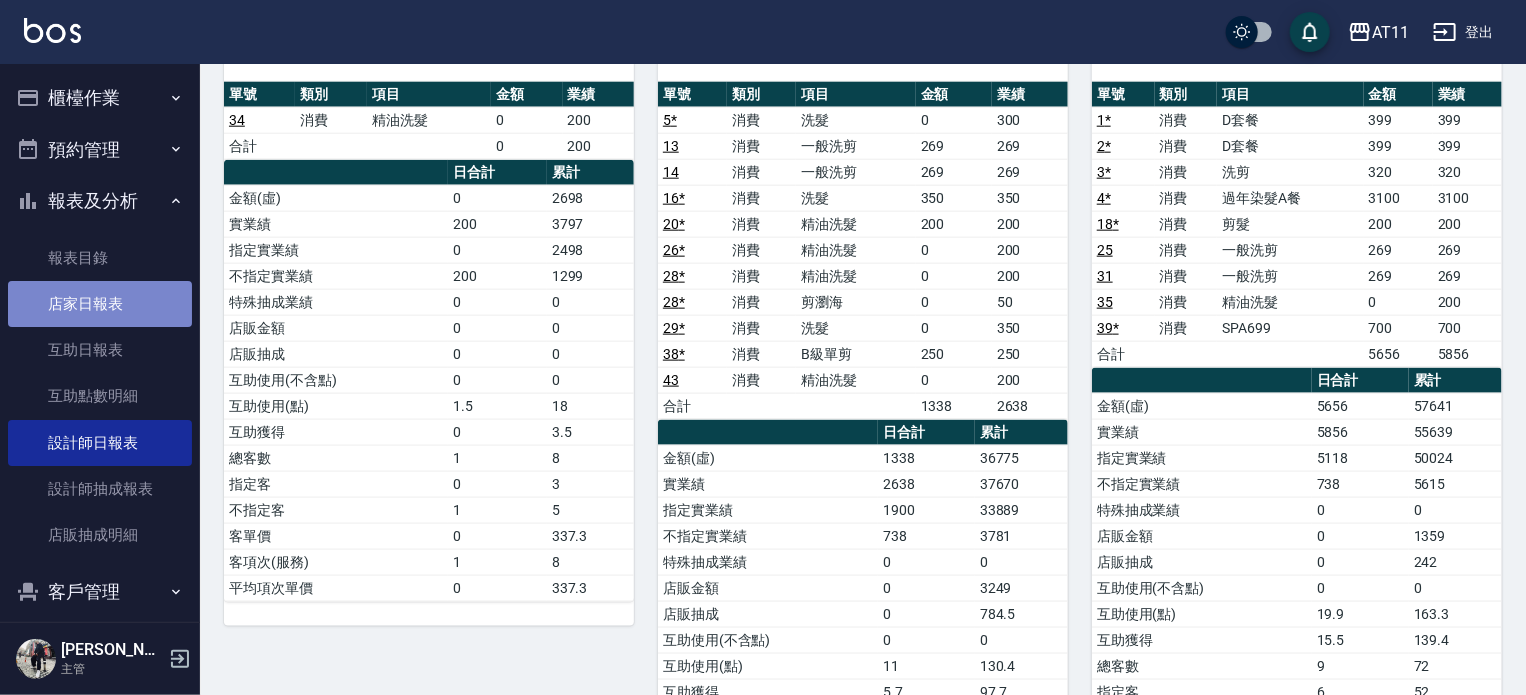 click on "店家日報表" at bounding box center [100, 304] 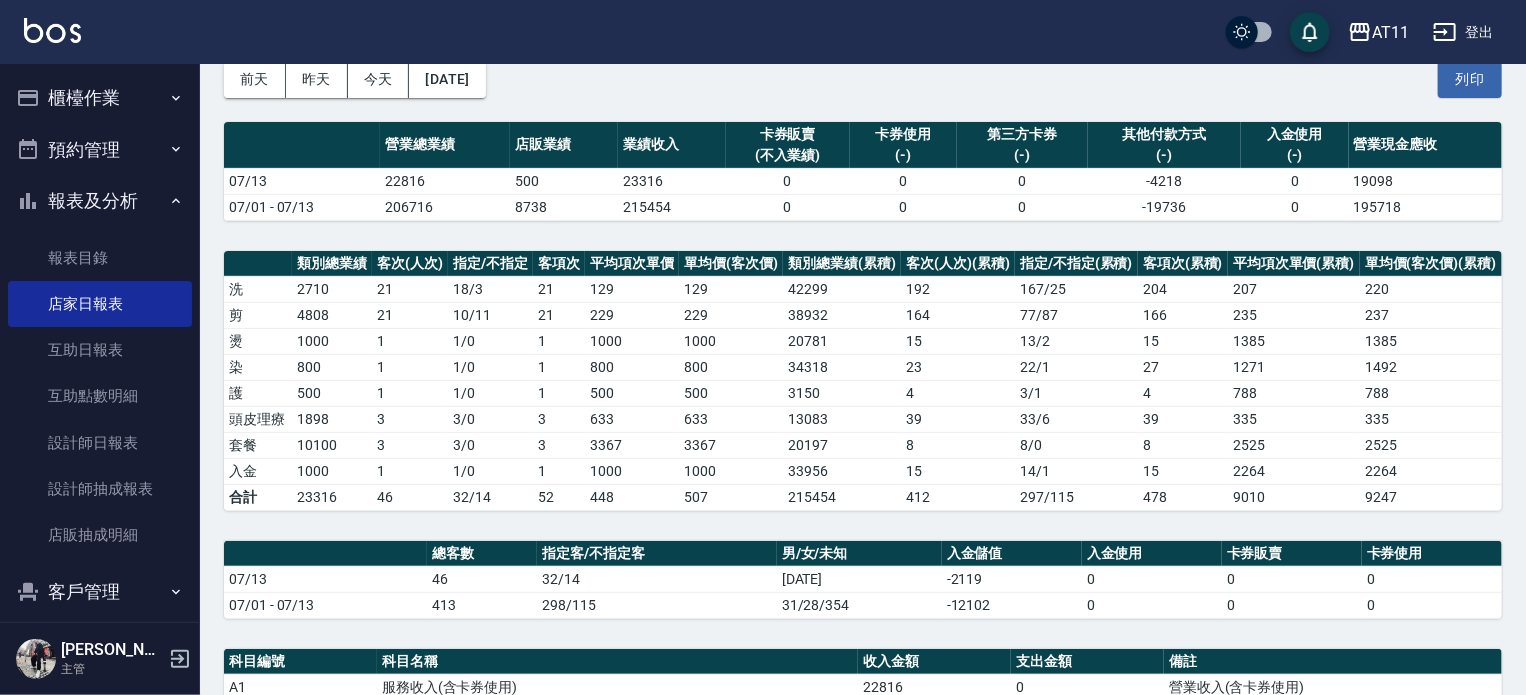 scroll, scrollTop: 300, scrollLeft: 0, axis: vertical 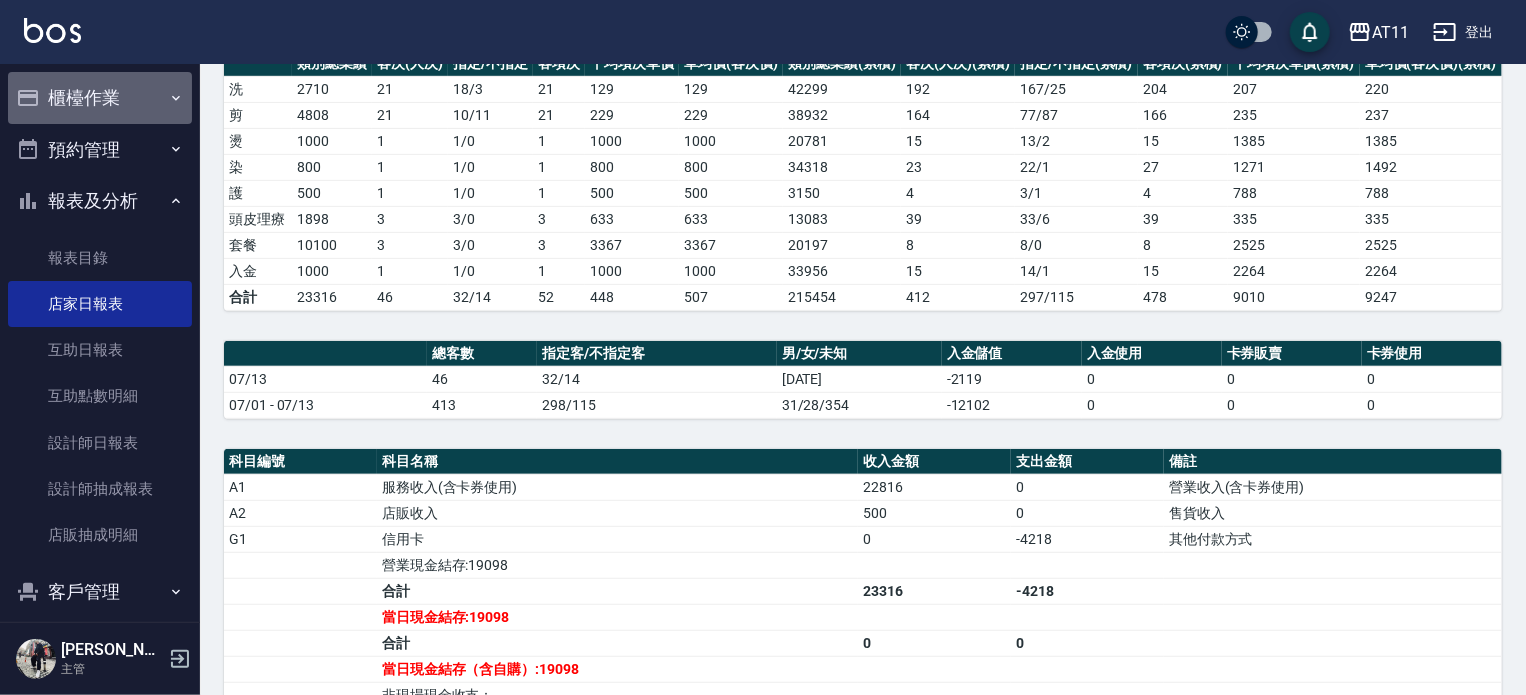 click on "櫃檯作業" at bounding box center (100, 98) 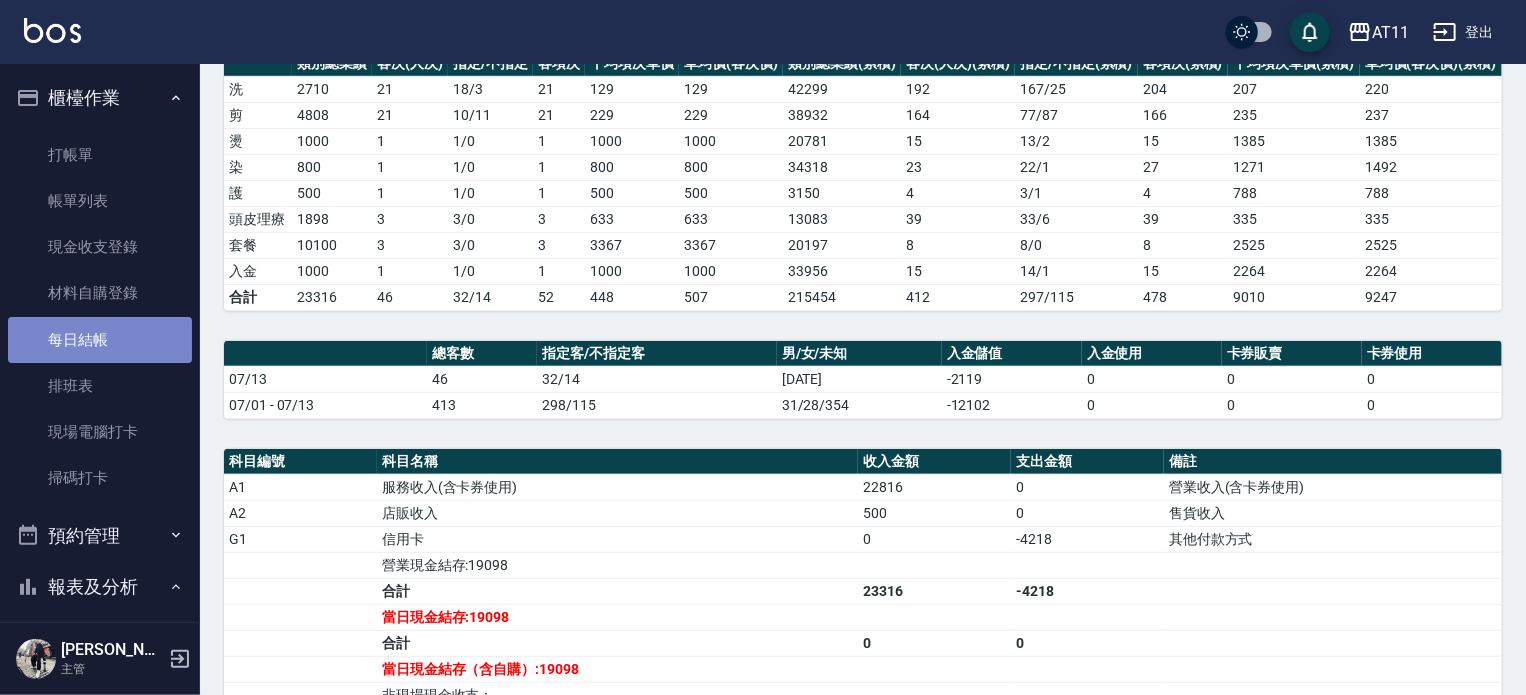 click on "每日結帳" at bounding box center [100, 340] 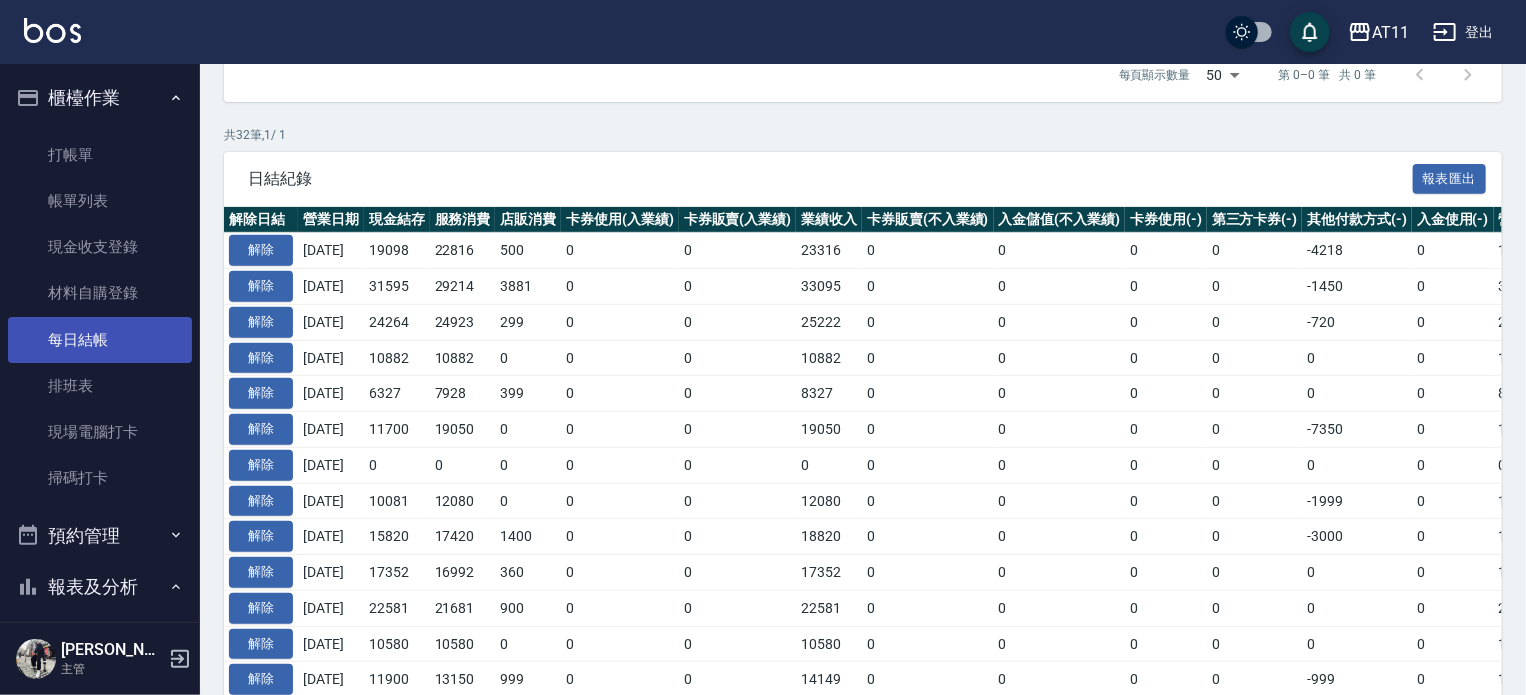 scroll, scrollTop: 0, scrollLeft: 0, axis: both 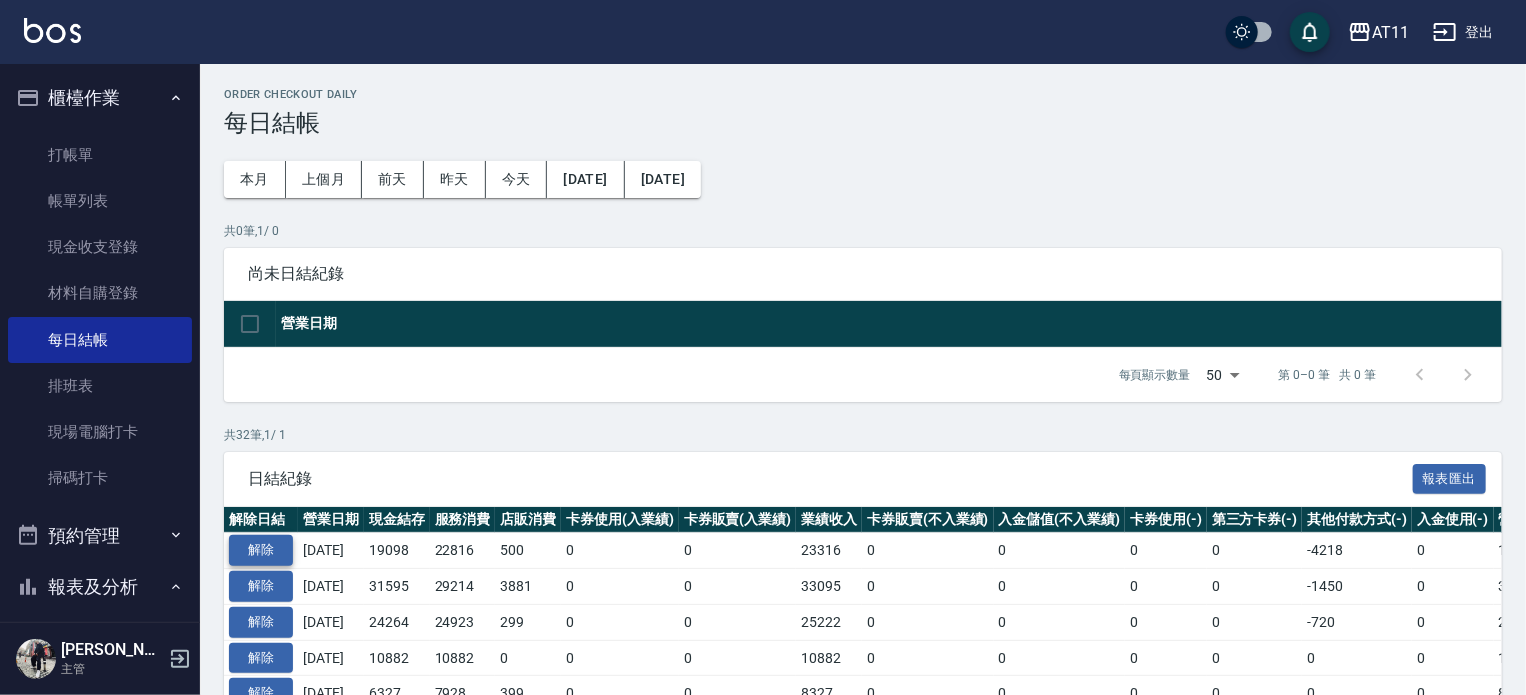 click on "解除" at bounding box center (261, 550) 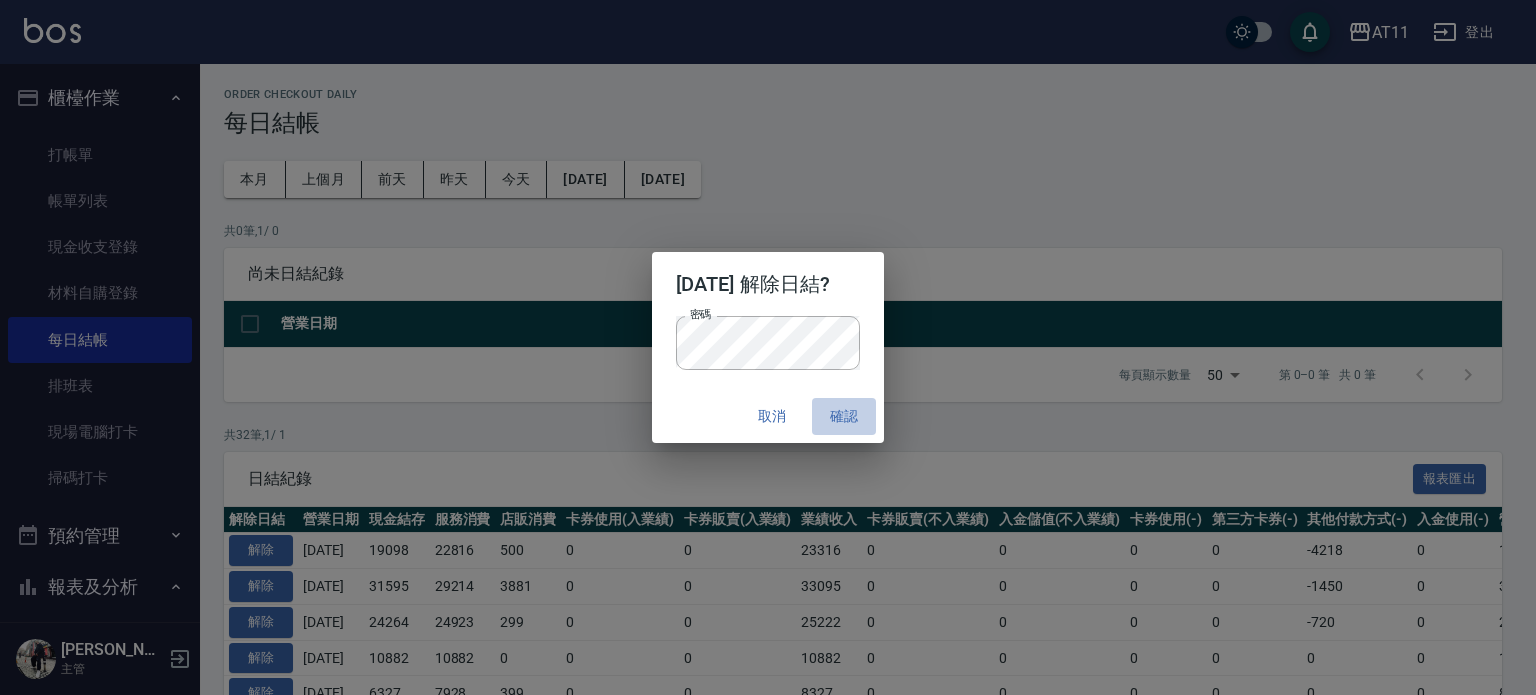 click on "確認" at bounding box center (844, 416) 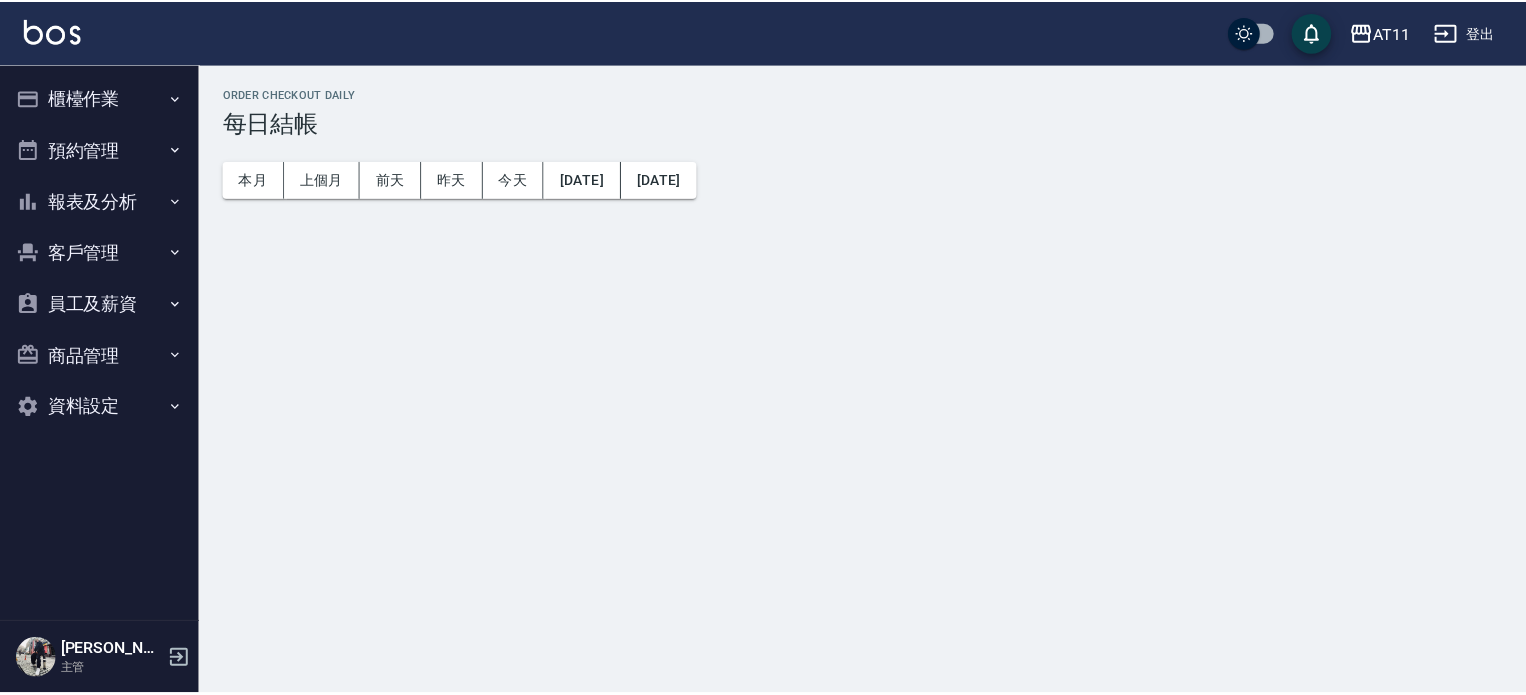 scroll, scrollTop: 0, scrollLeft: 0, axis: both 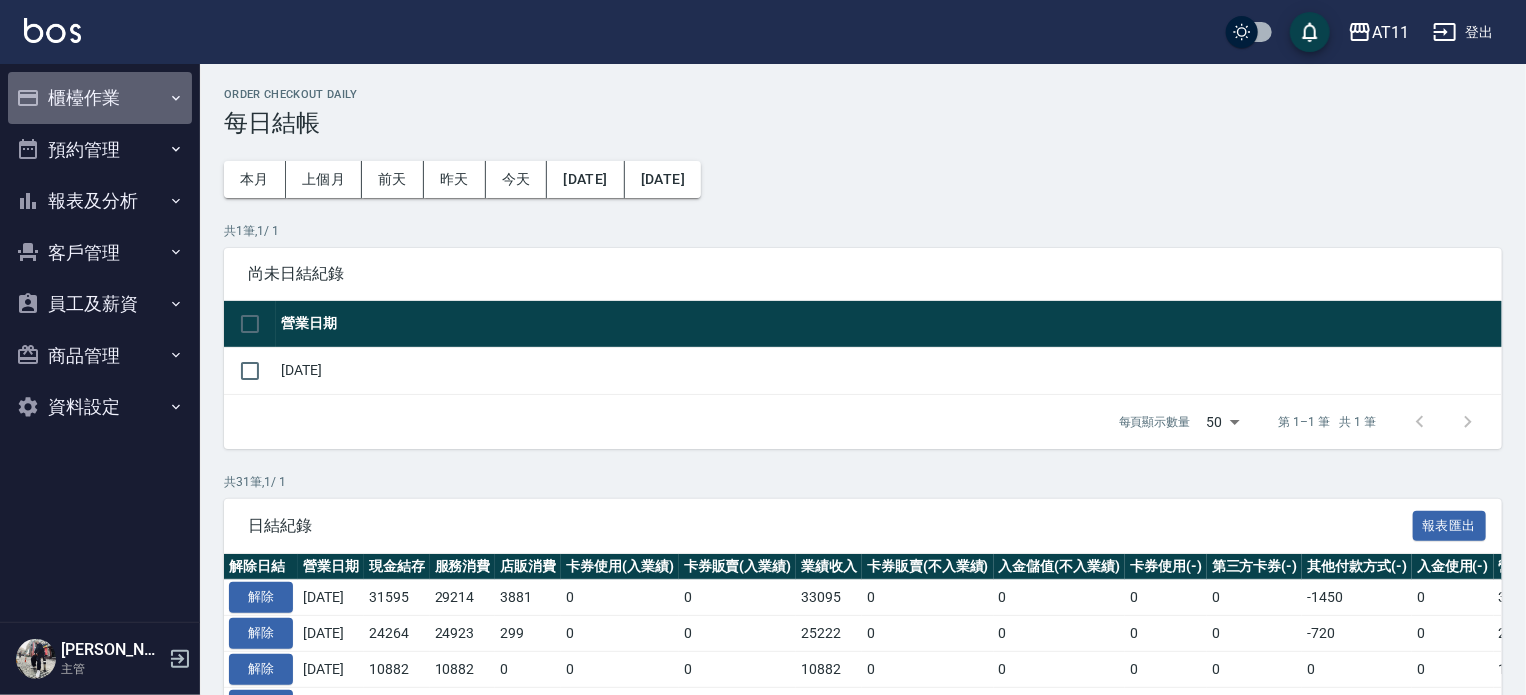 click on "櫃檯作業" at bounding box center (100, 98) 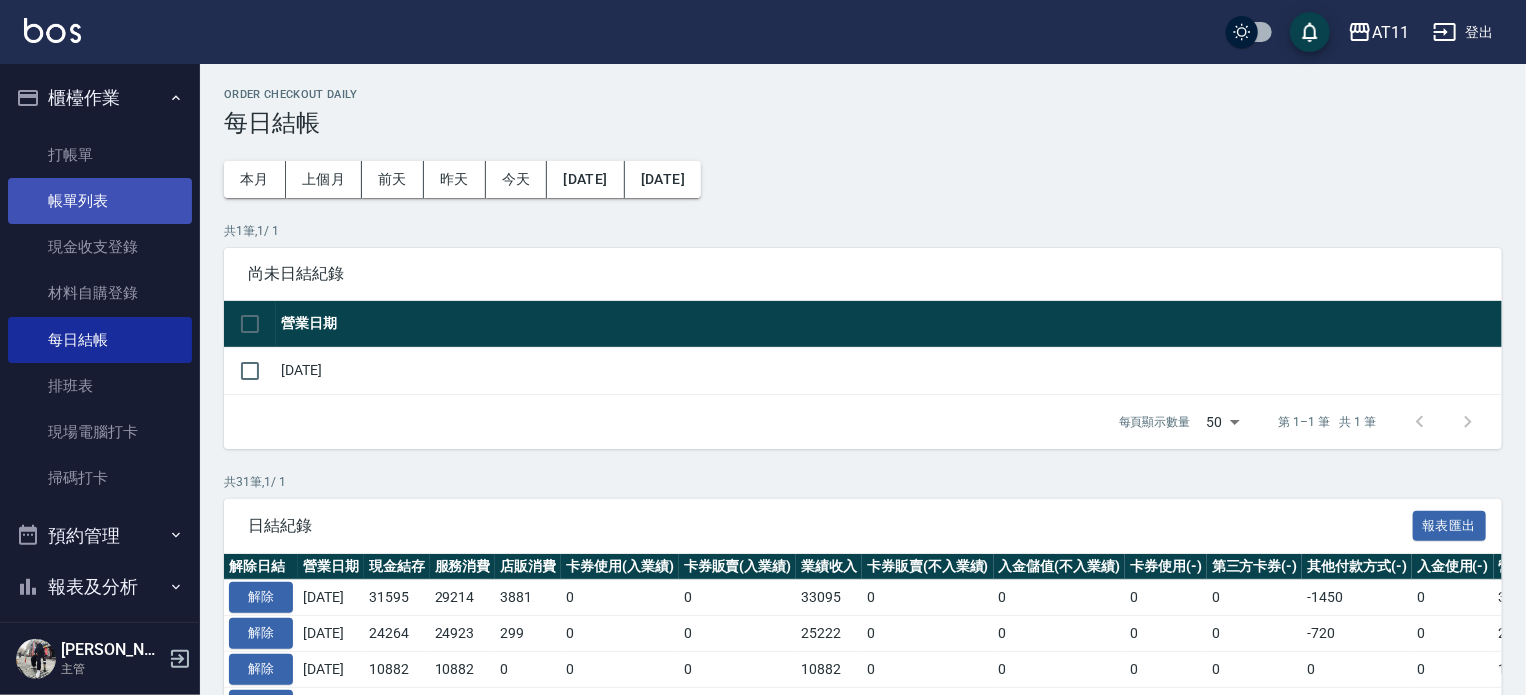 click on "帳單列表" at bounding box center (100, 201) 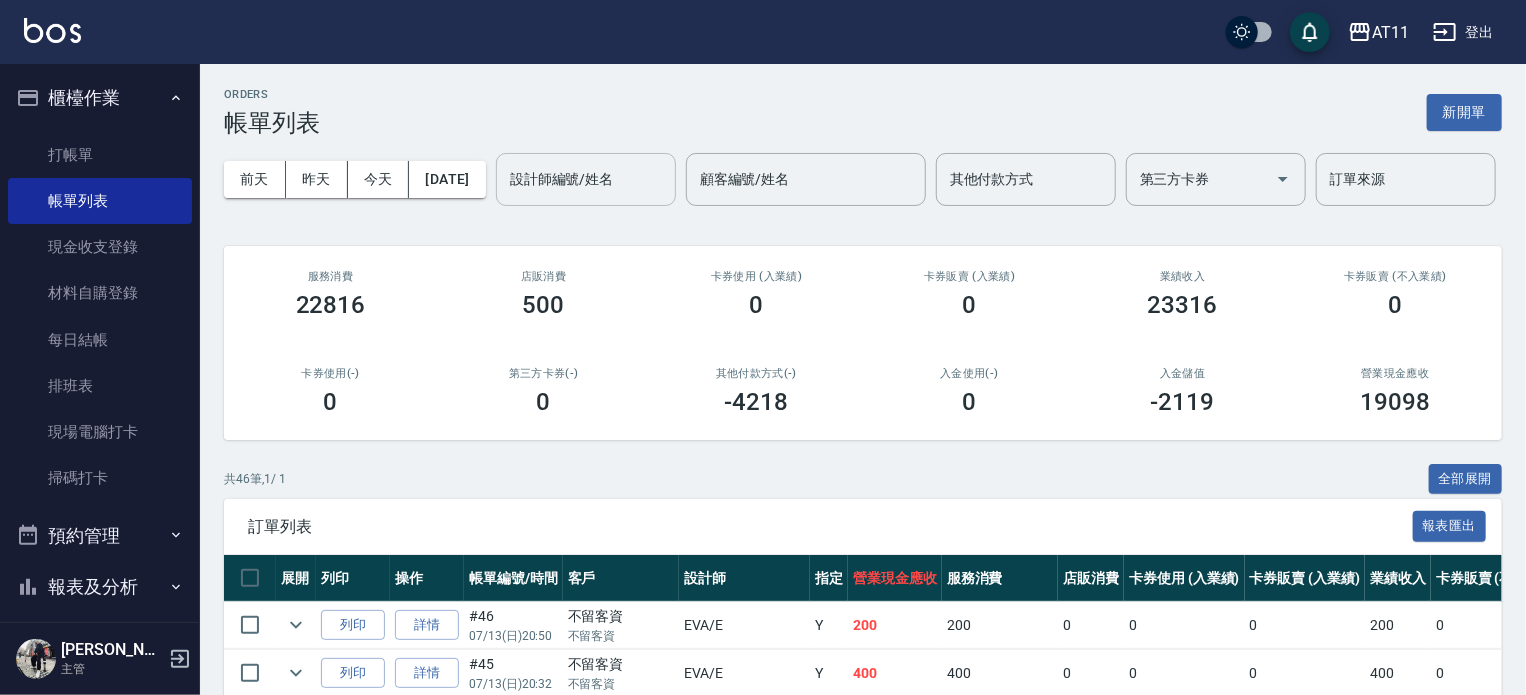 click on "設計師編號/姓名" at bounding box center [586, 179] 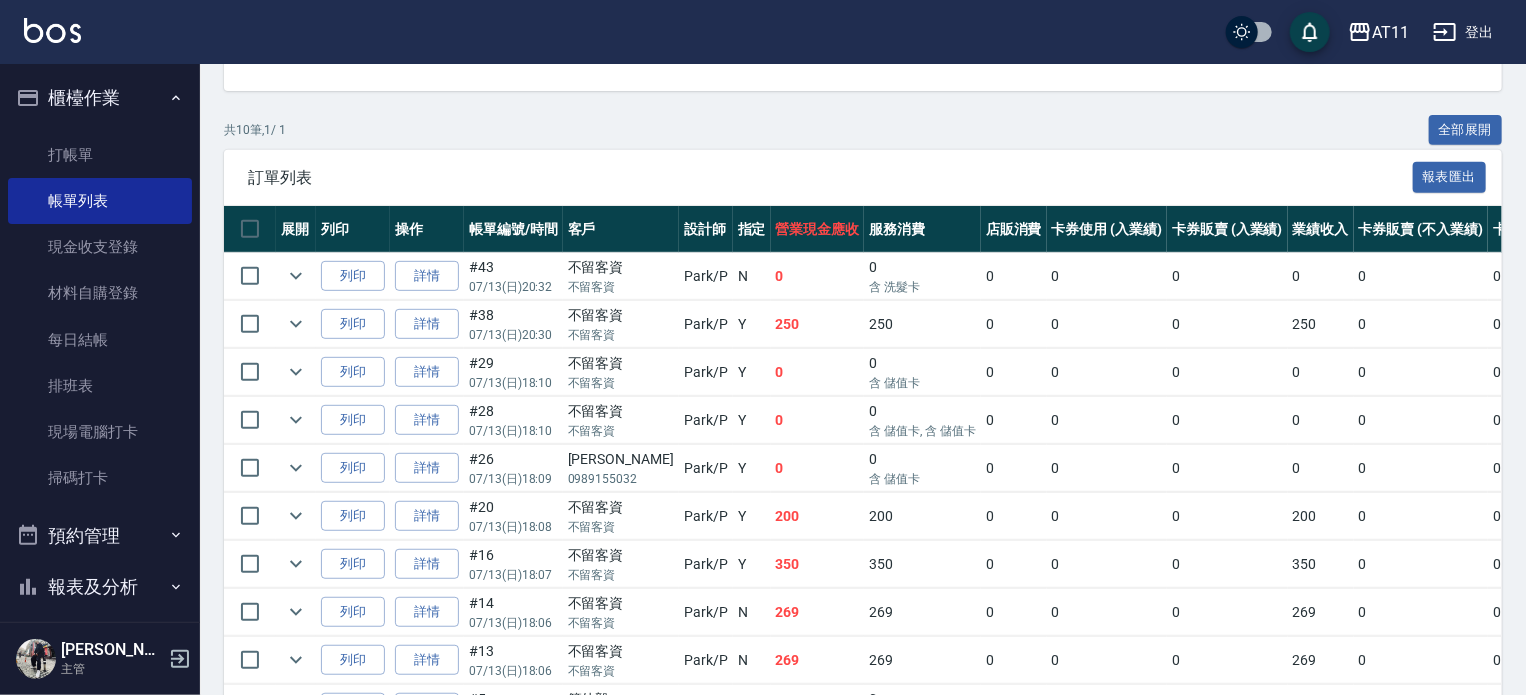 scroll, scrollTop: 500, scrollLeft: 0, axis: vertical 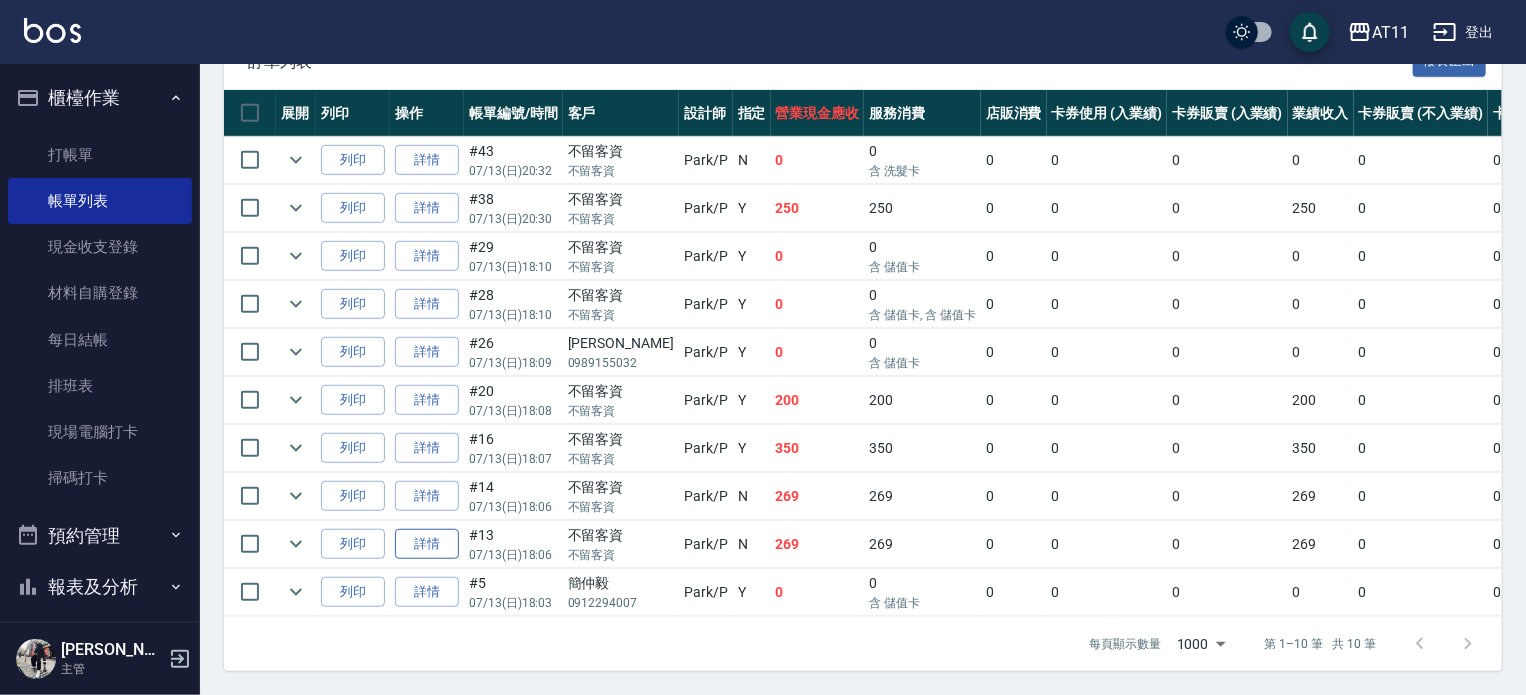 type on "Park-P" 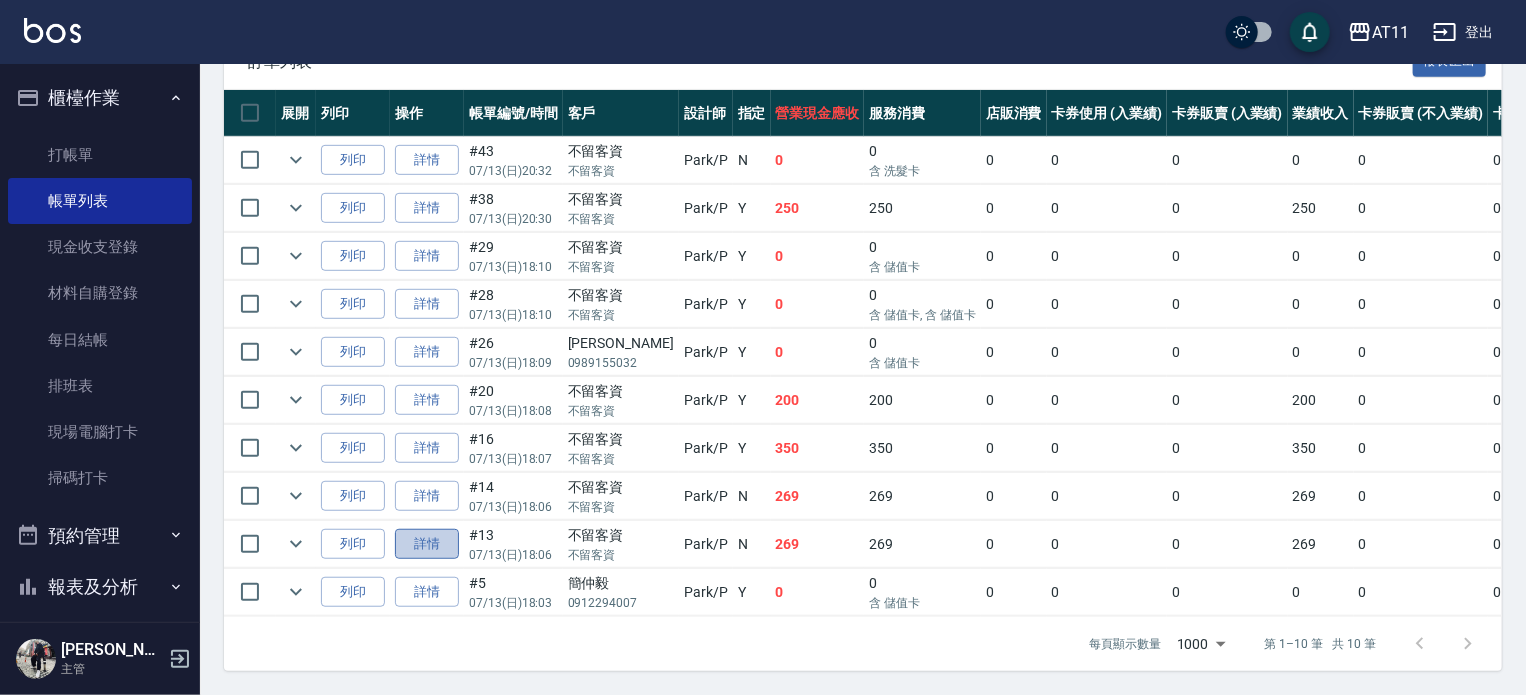 click on "詳情" at bounding box center [427, 544] 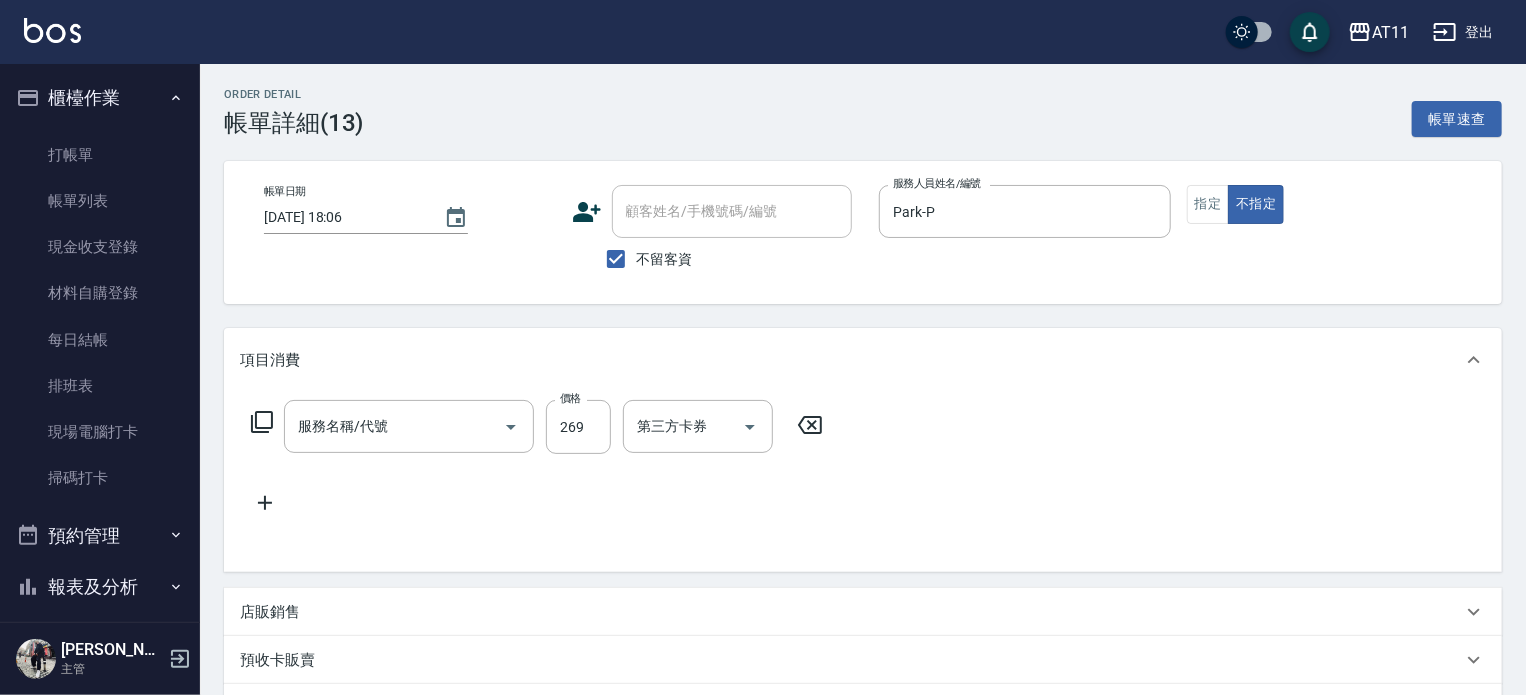 type on "2025/07/13 18:06" 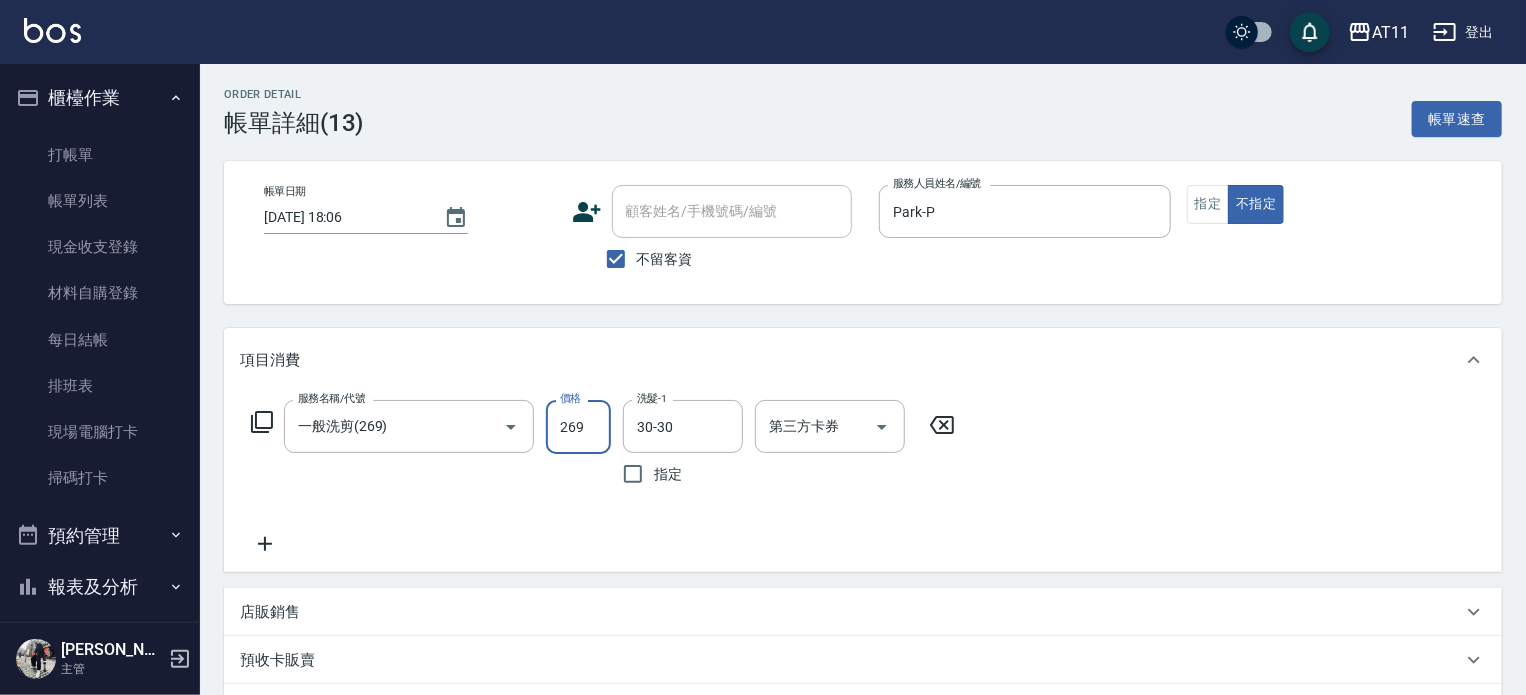 click on "269" at bounding box center [578, 427] 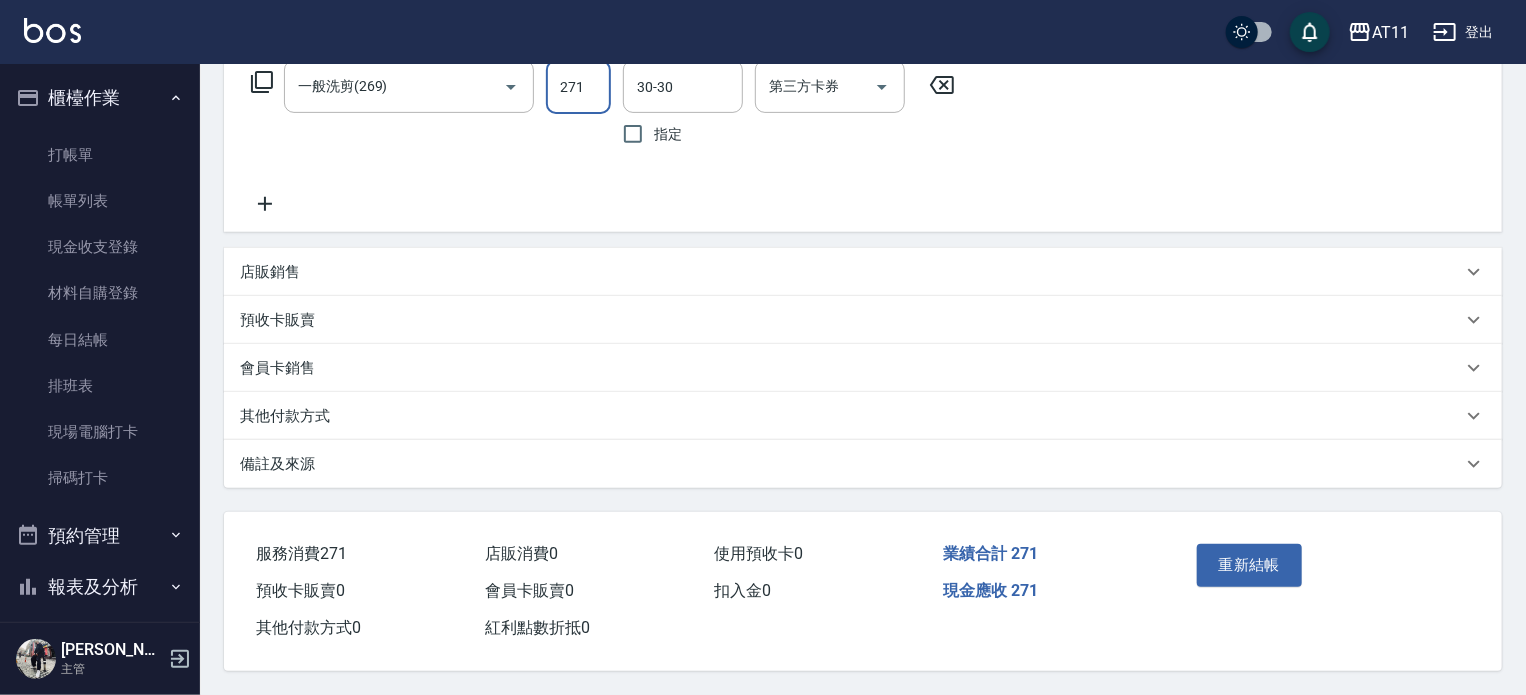 scroll, scrollTop: 346, scrollLeft: 0, axis: vertical 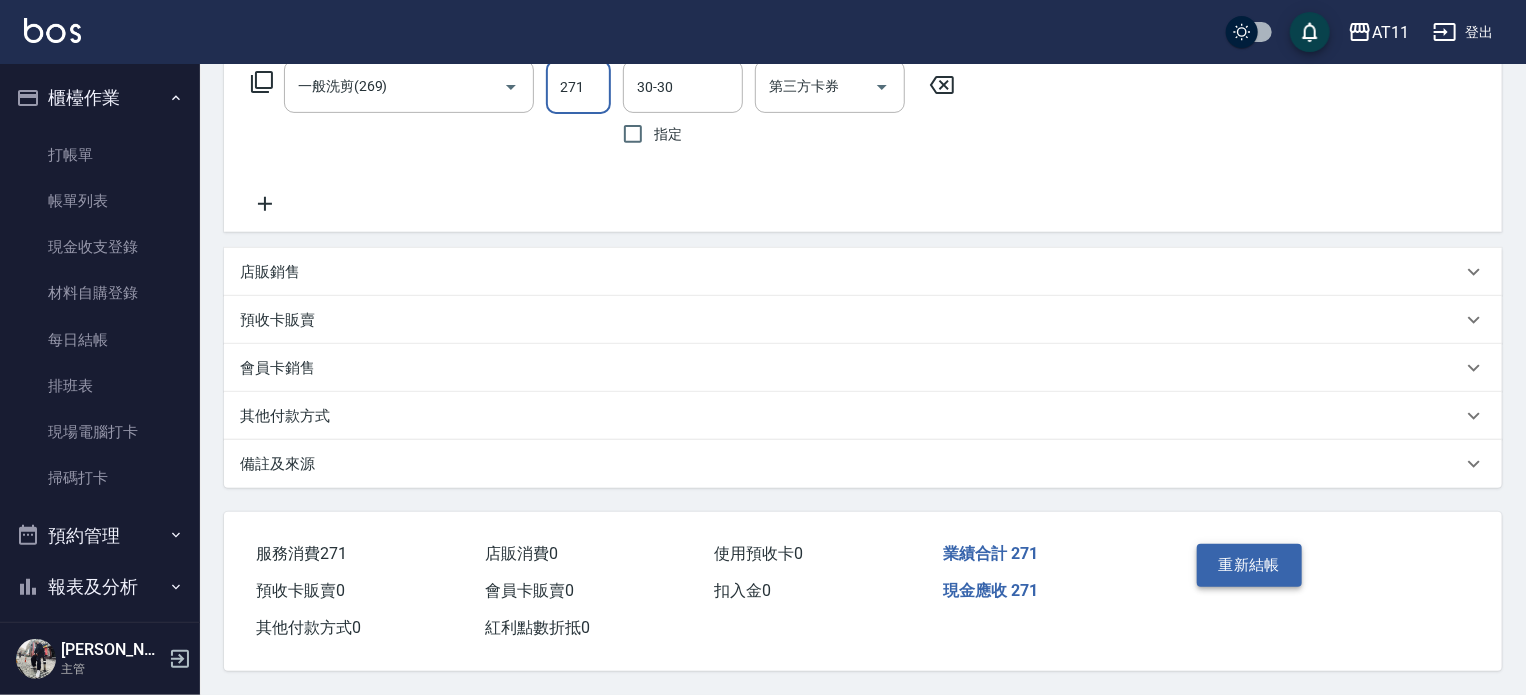 type on "271" 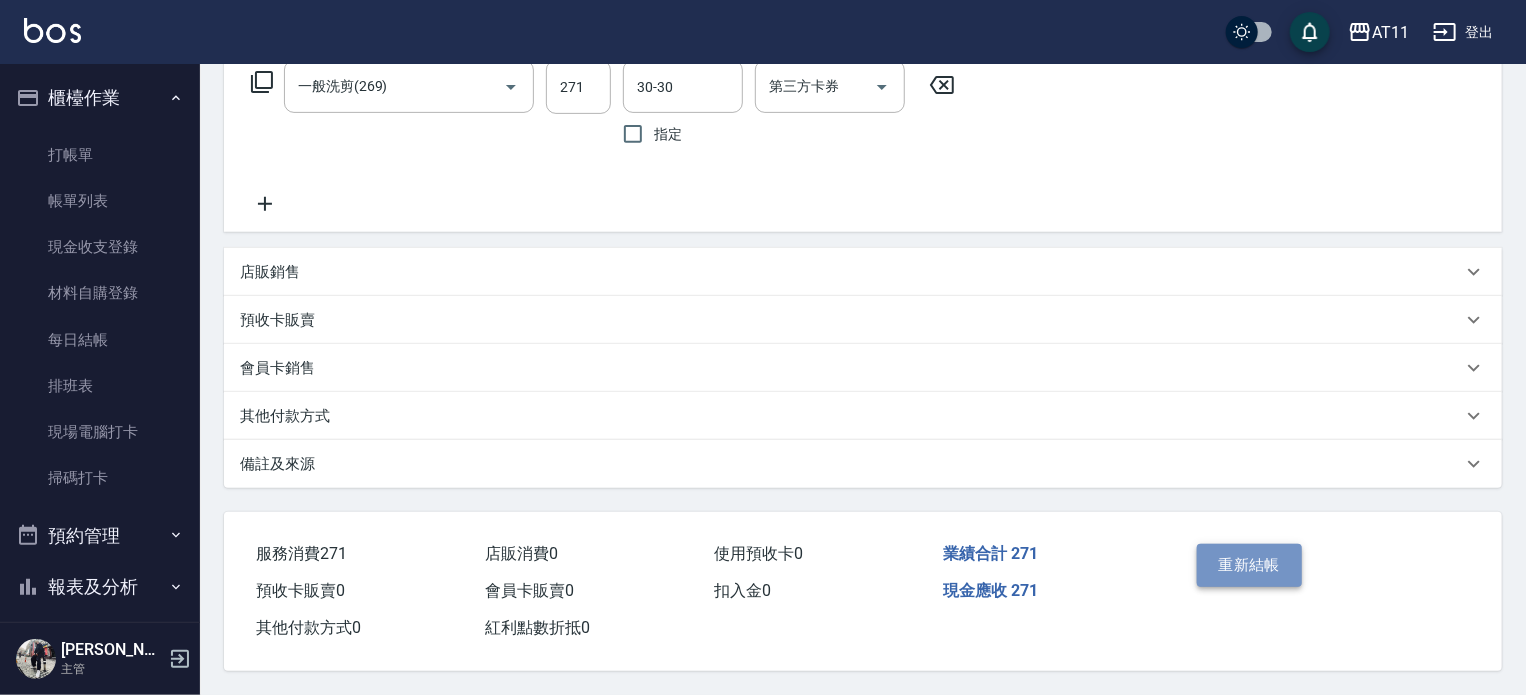 click on "重新結帳" at bounding box center (1250, 565) 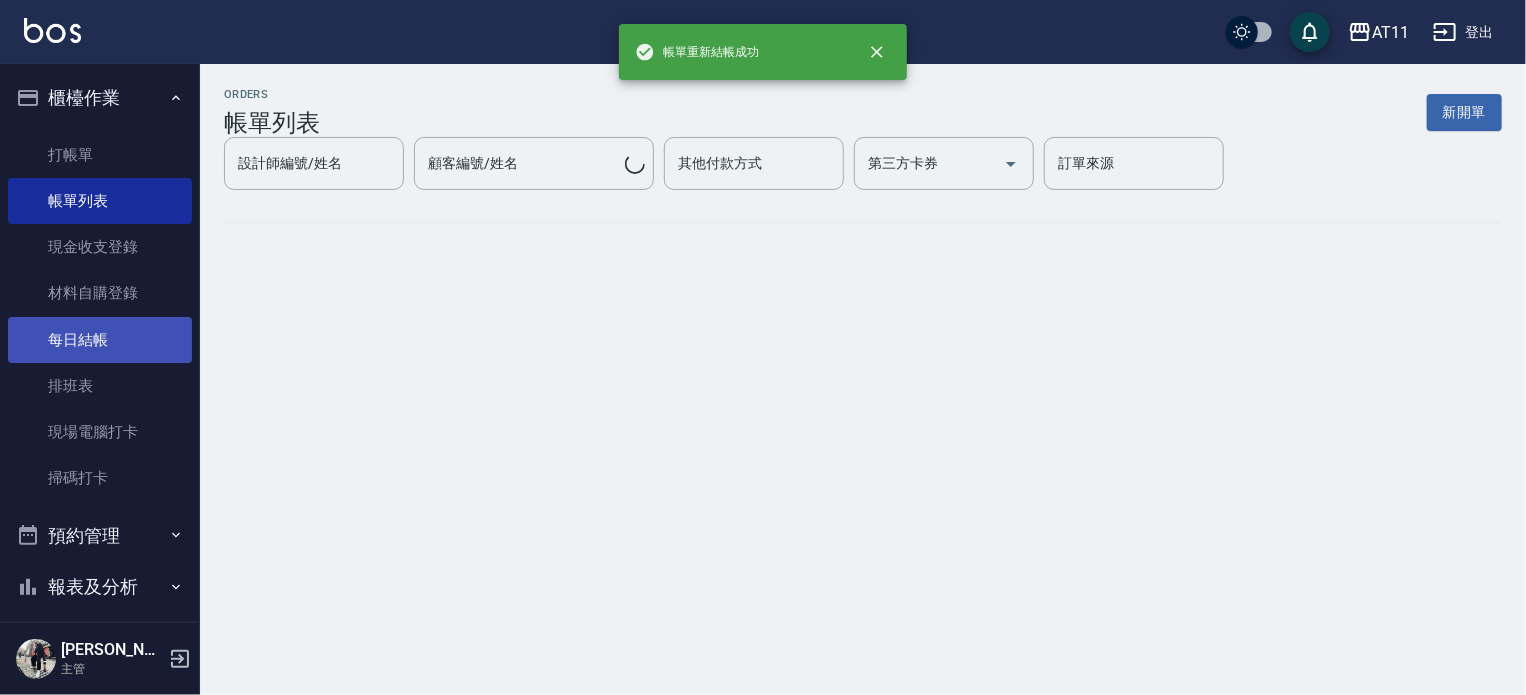 scroll, scrollTop: 0, scrollLeft: 0, axis: both 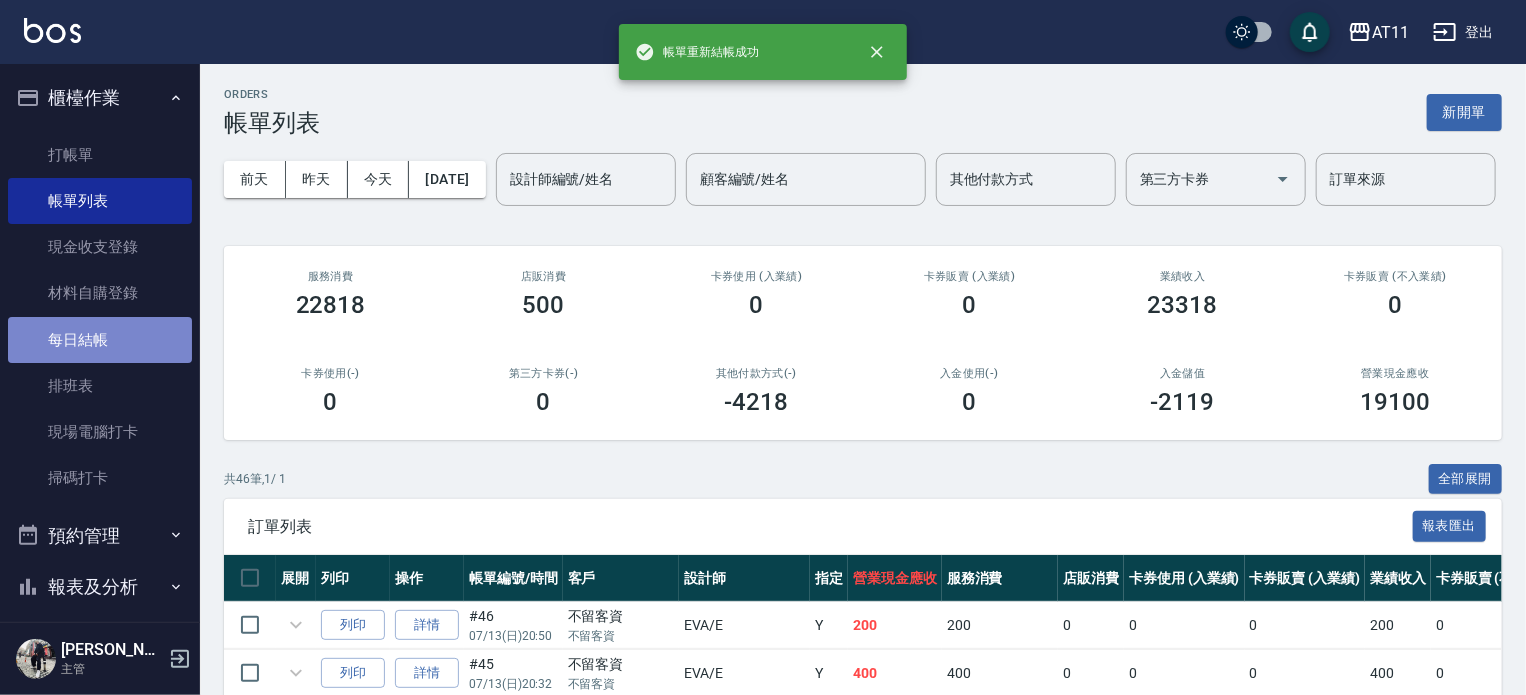 click on "每日結帳" at bounding box center [100, 340] 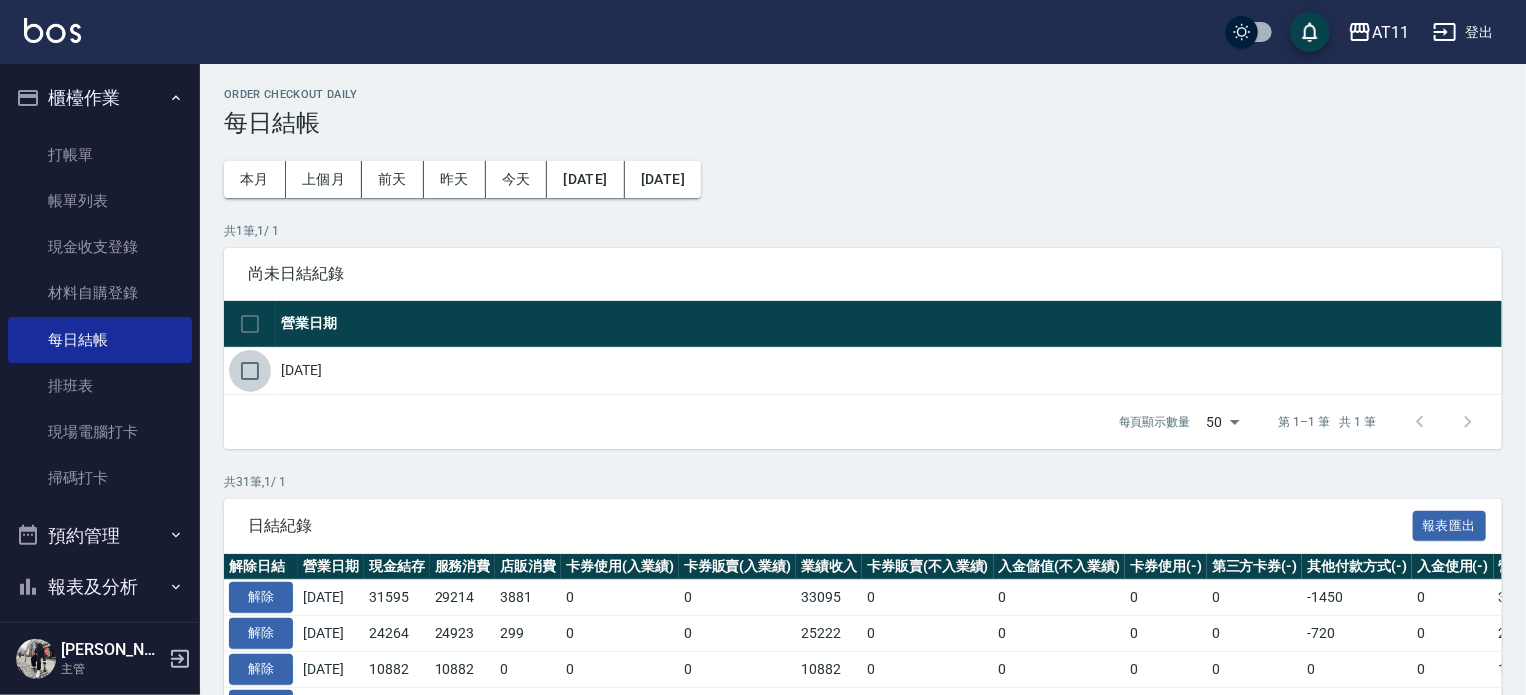 drag, startPoint x: 251, startPoint y: 368, endPoint x: 325, endPoint y: 414, distance: 87.13208 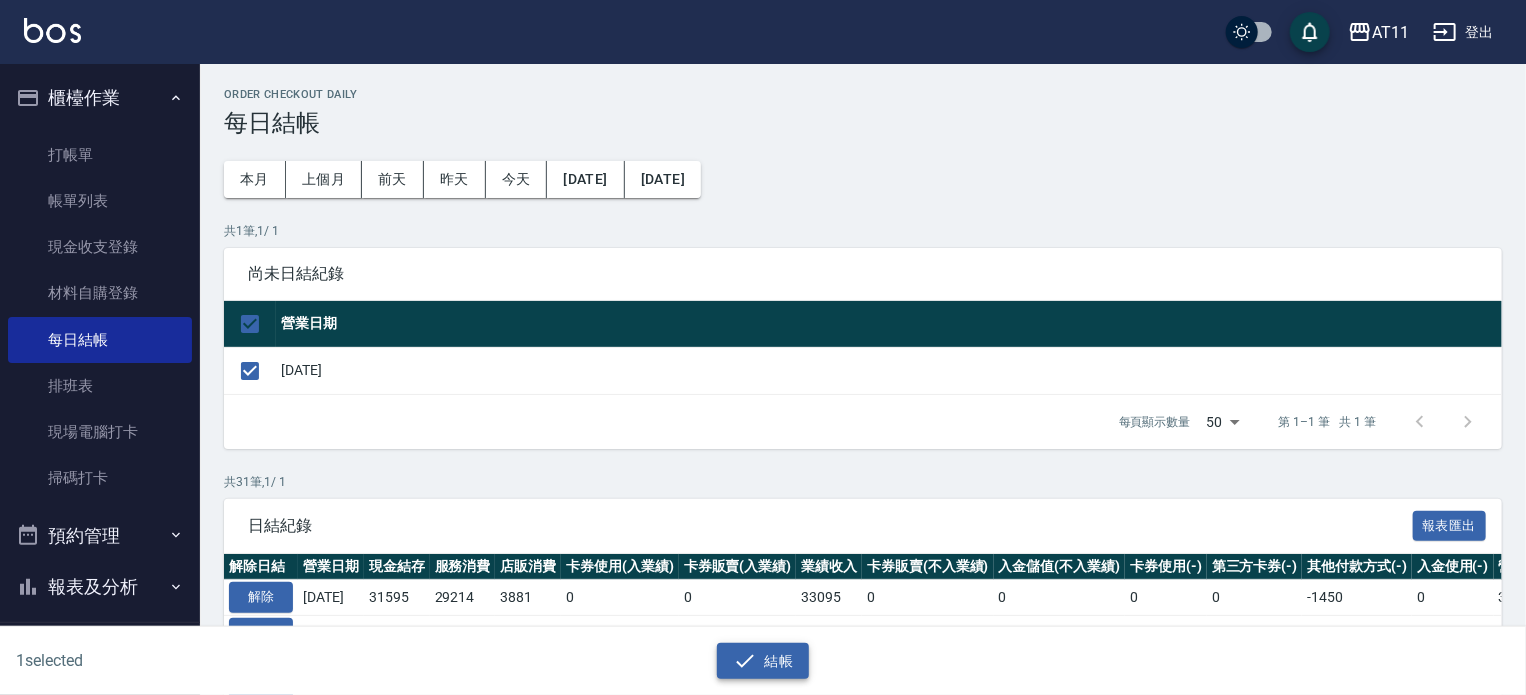 click 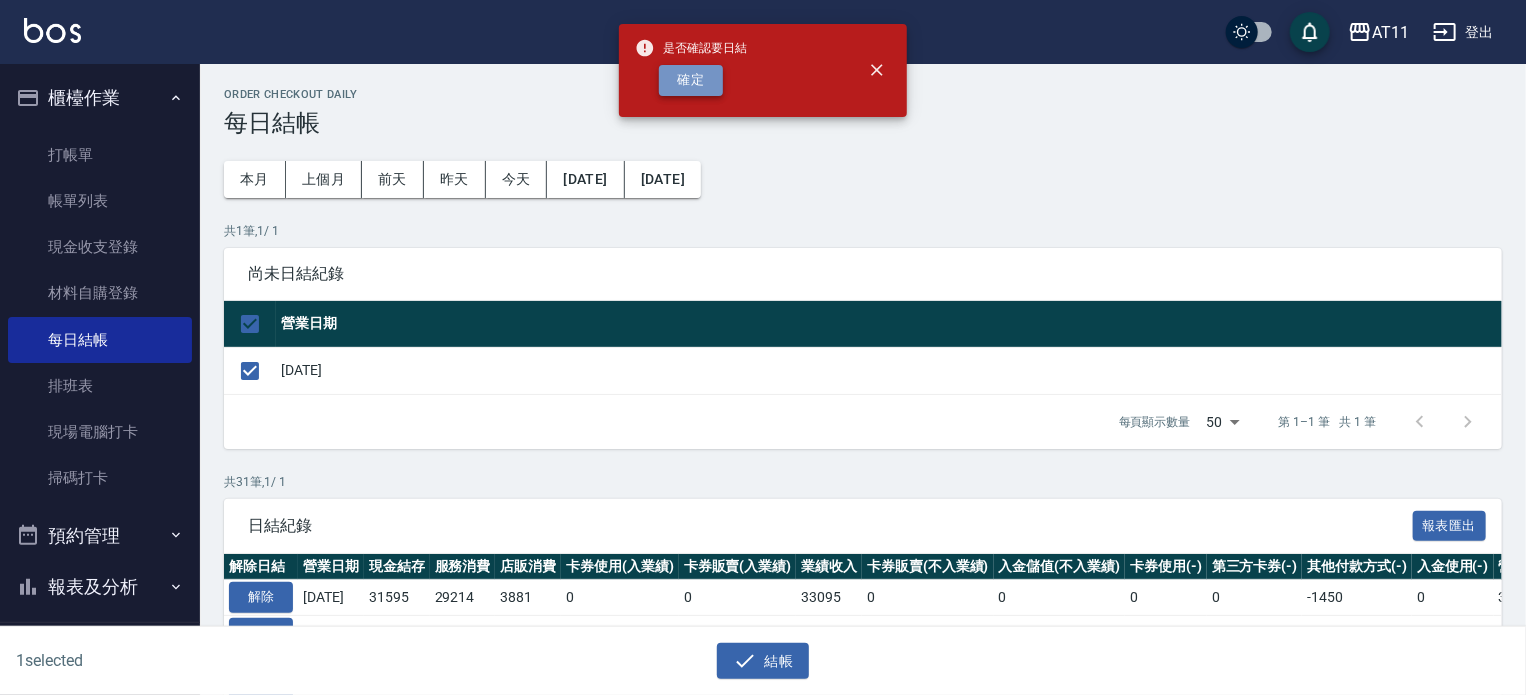 click on "確定" at bounding box center [691, 80] 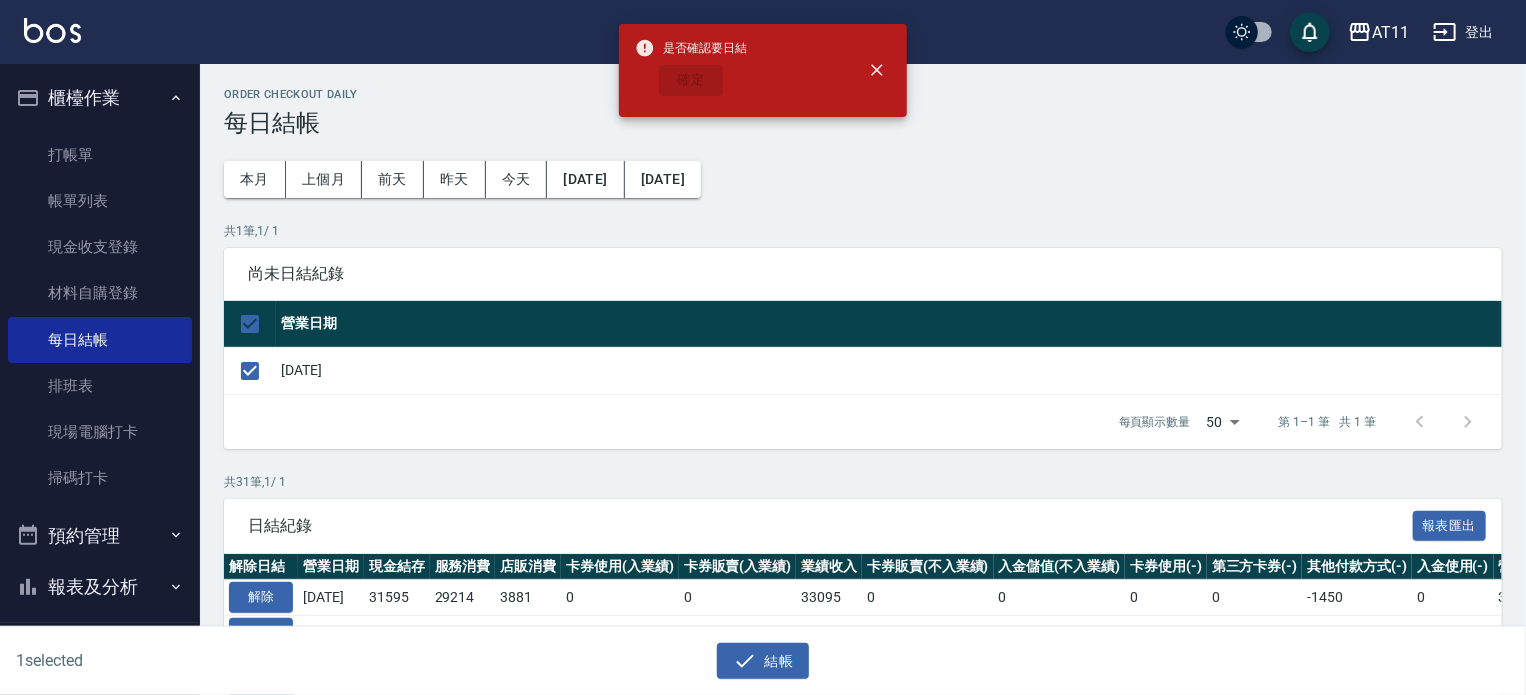 checkbox on "false" 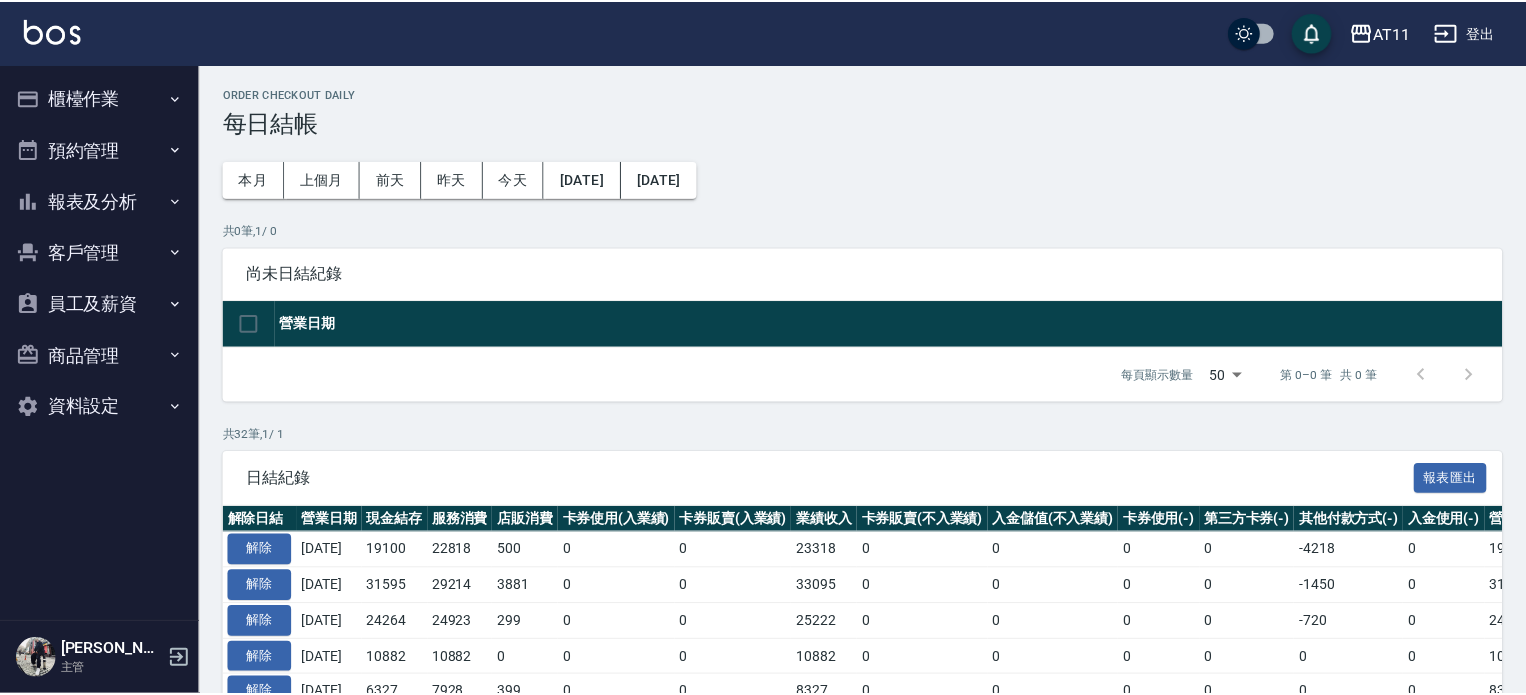 scroll, scrollTop: 0, scrollLeft: 0, axis: both 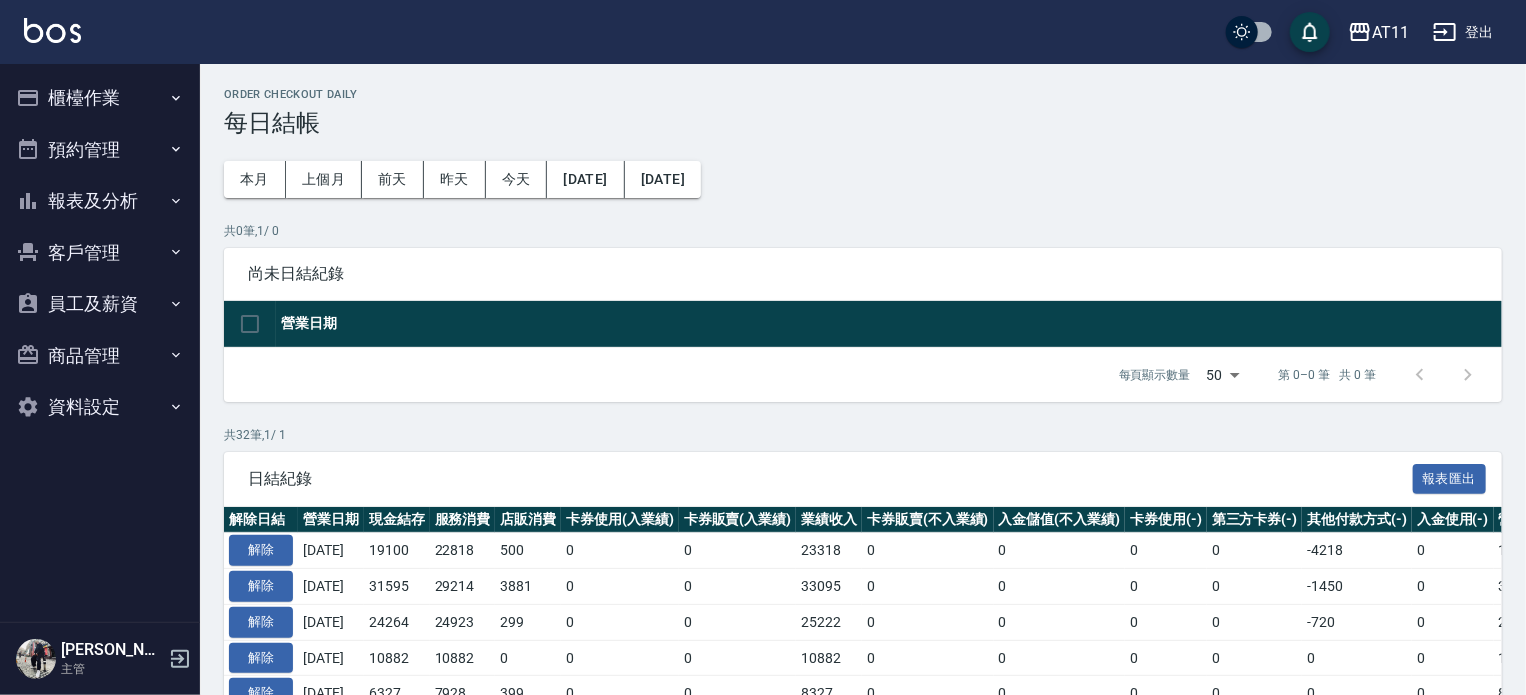 click on "報表及分析" at bounding box center (100, 201) 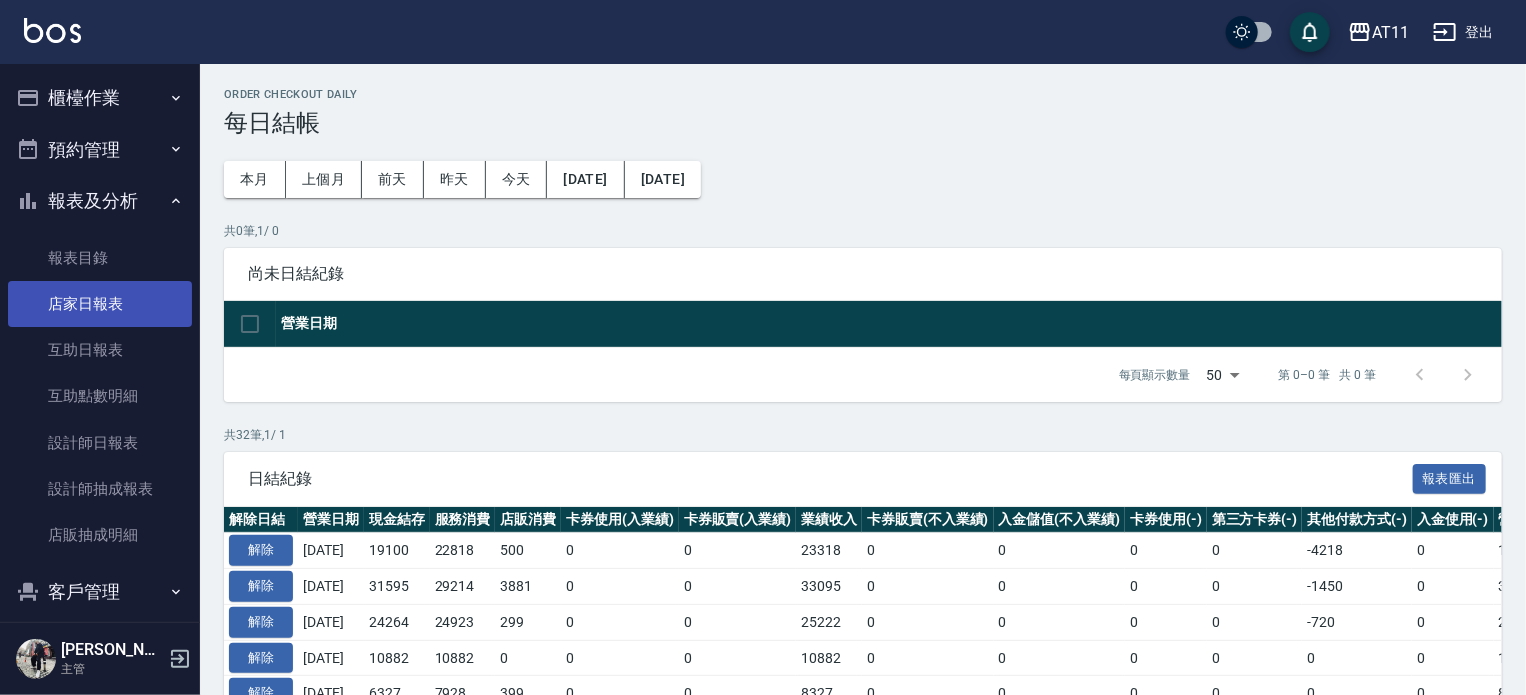 click on "店家日報表" at bounding box center (100, 304) 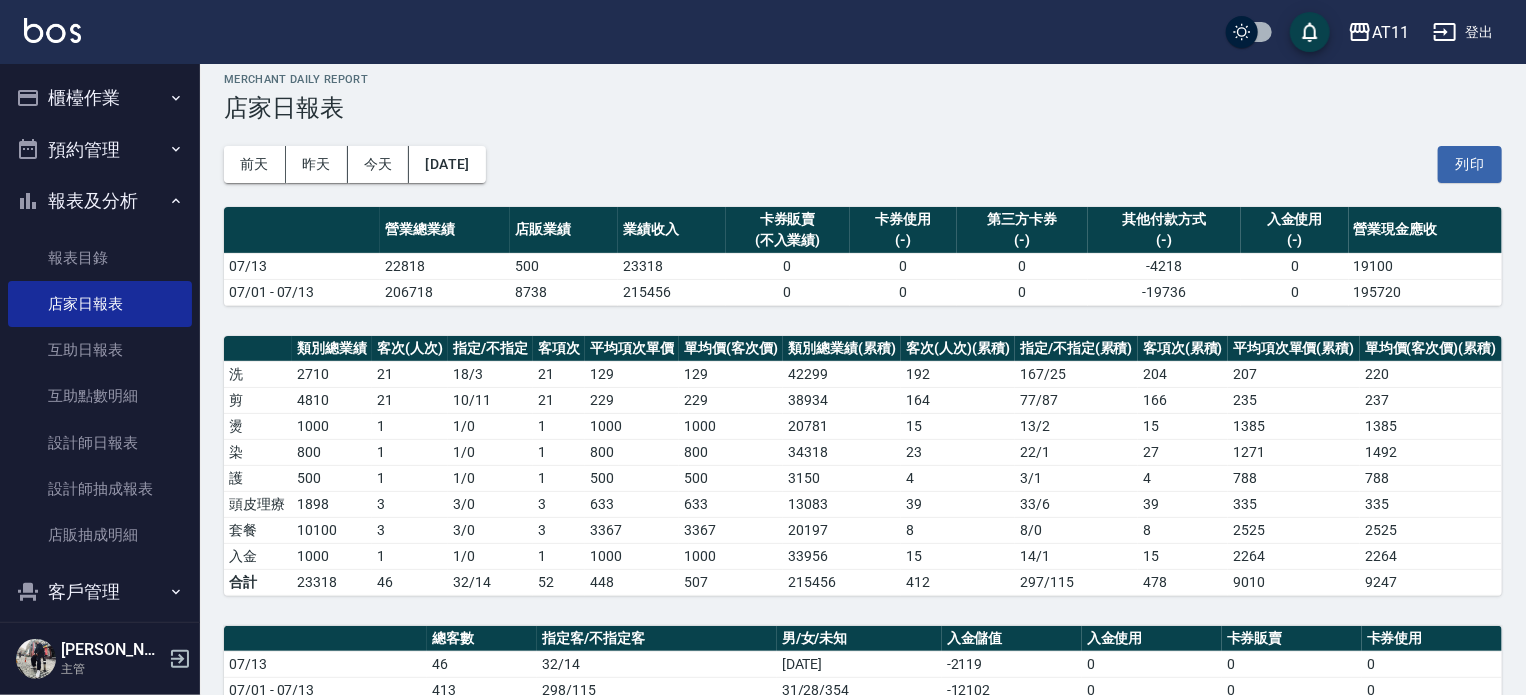 scroll, scrollTop: 0, scrollLeft: 0, axis: both 